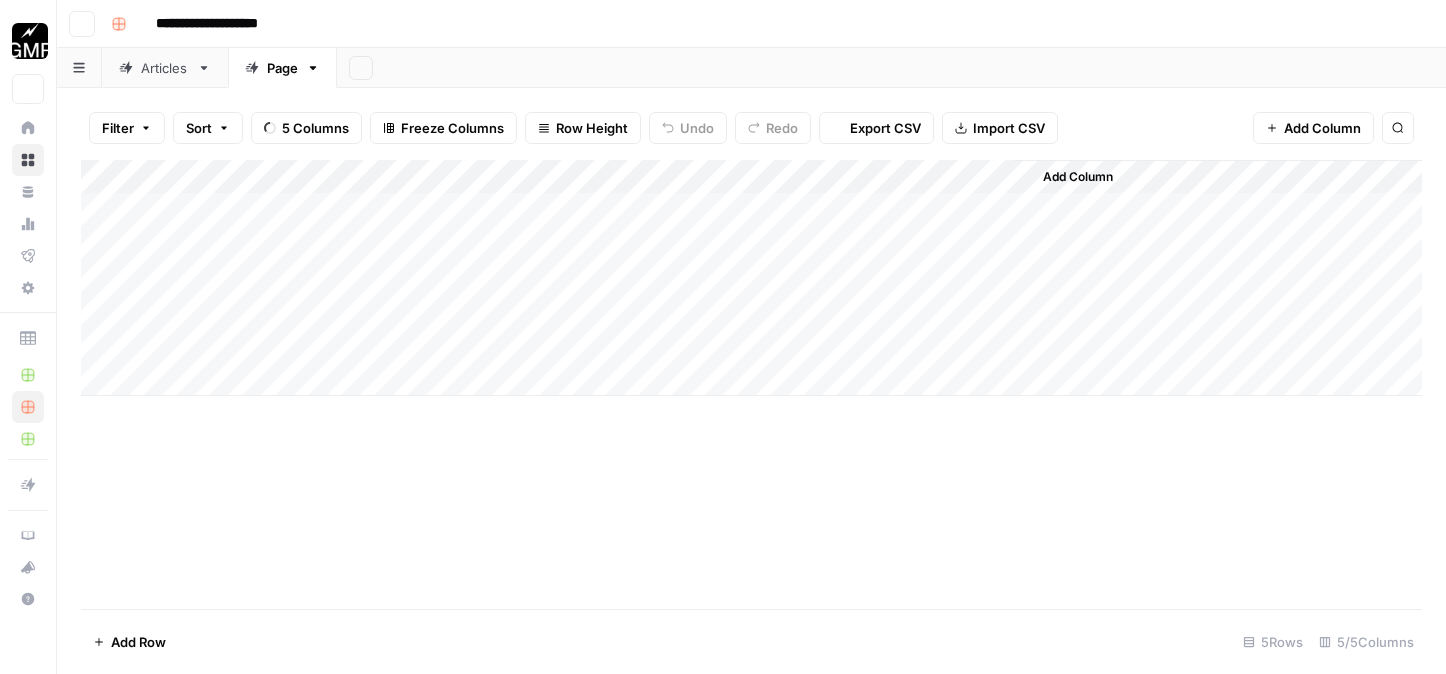 scroll, scrollTop: 0, scrollLeft: 0, axis: both 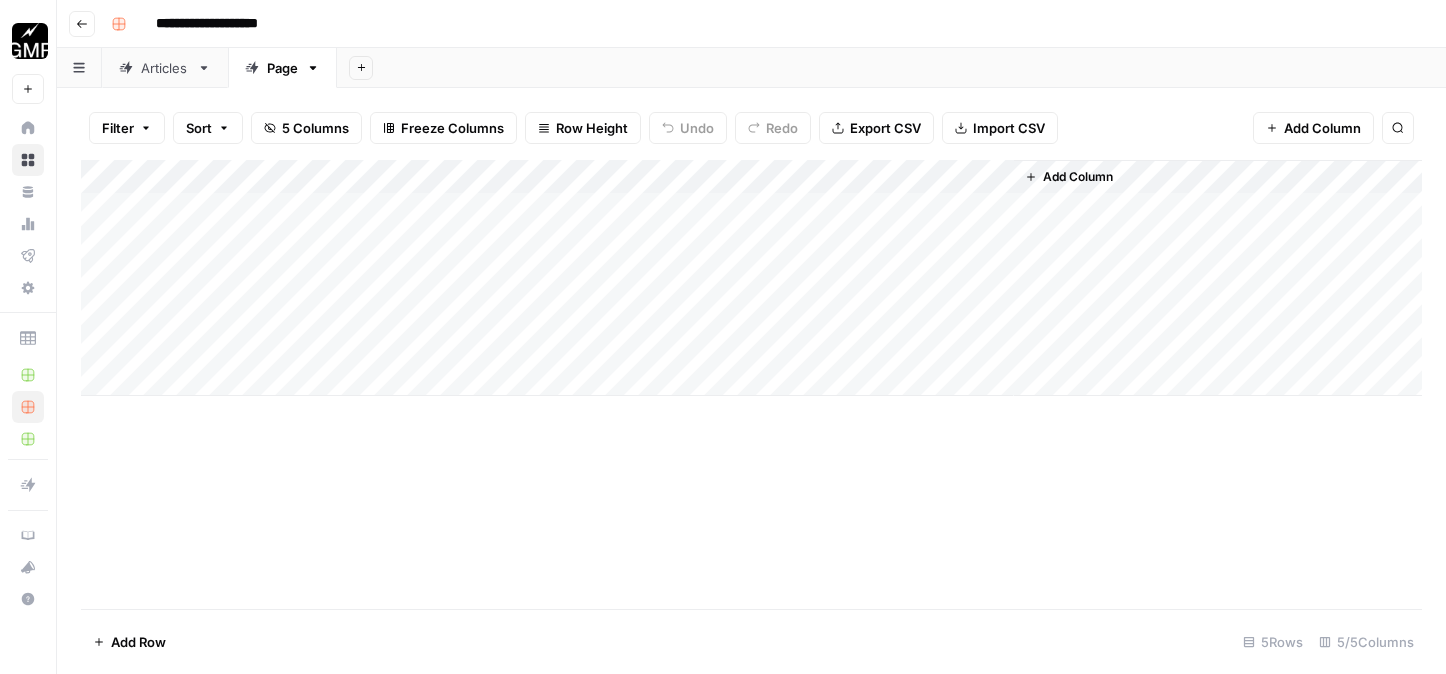 click on "Add Column" at bounding box center [751, 278] 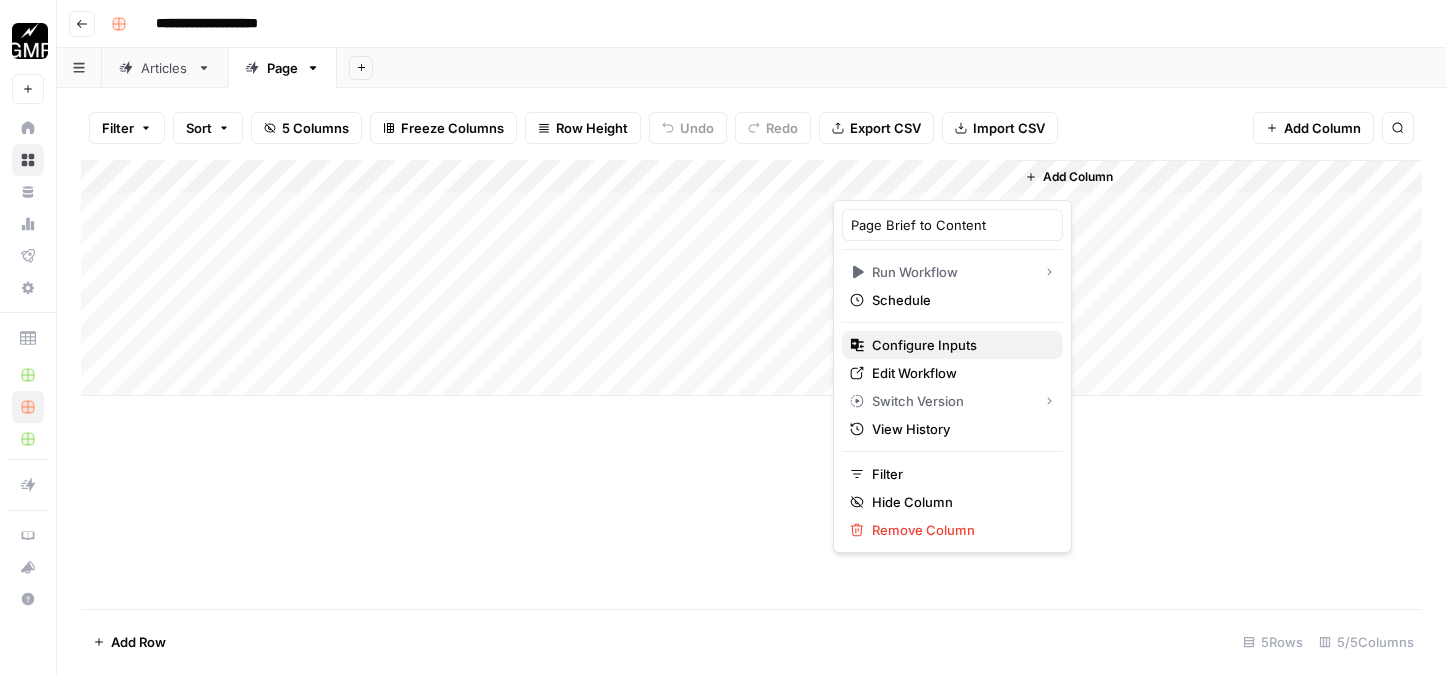 click on "Configure Inputs" at bounding box center (924, 345) 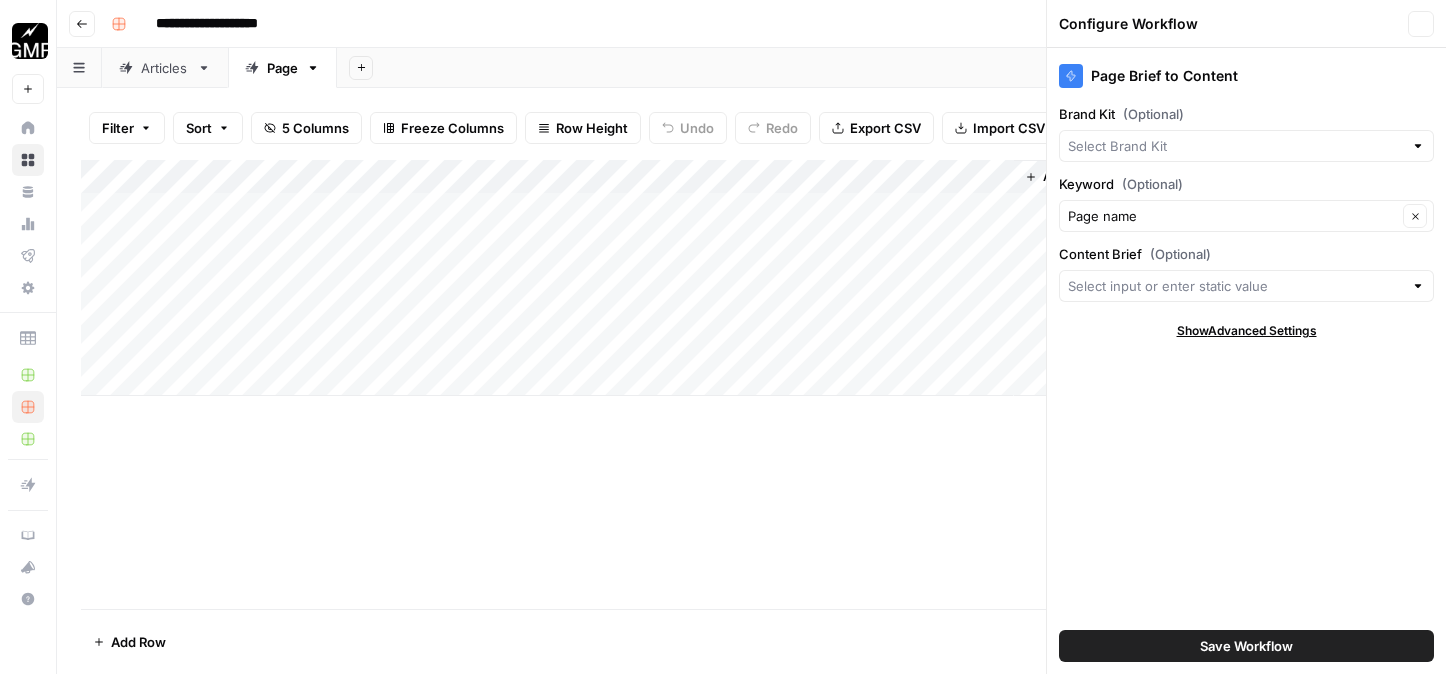 type on "Growth Marketing Pro" 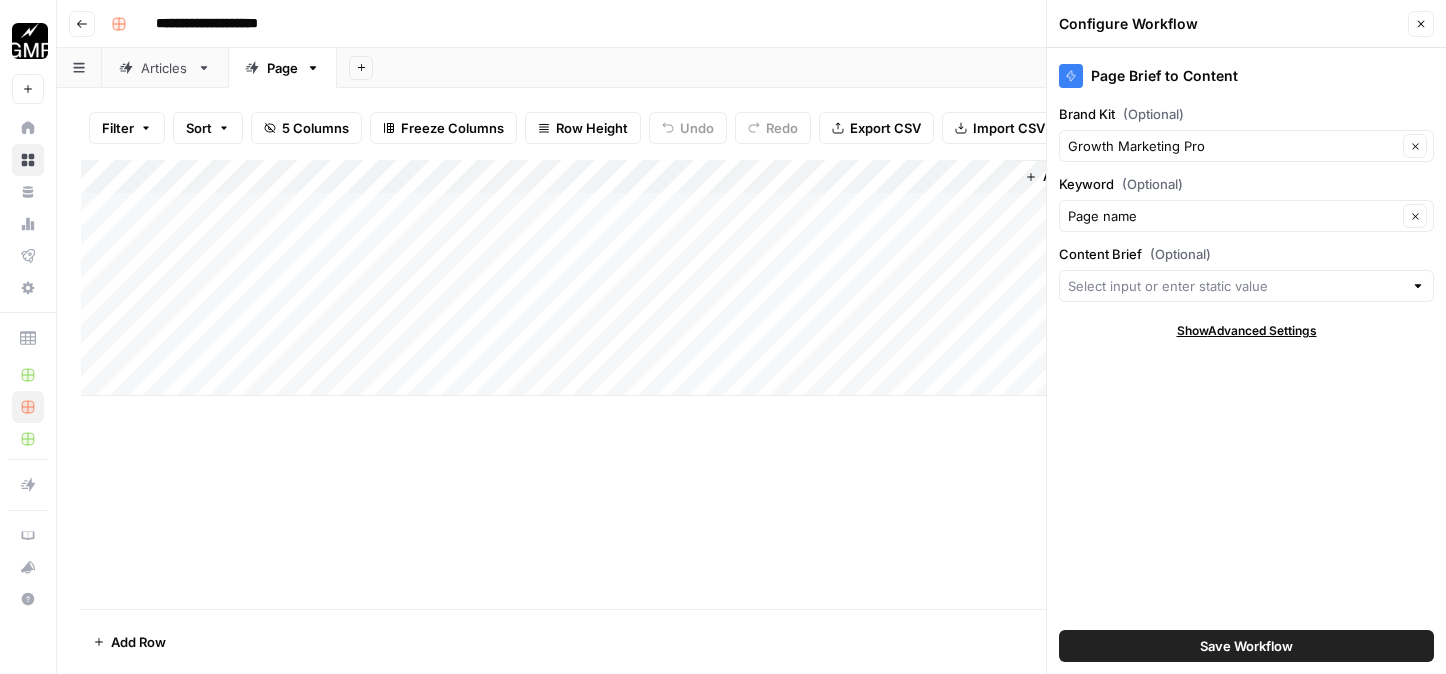 click on "Add Column" at bounding box center [751, 278] 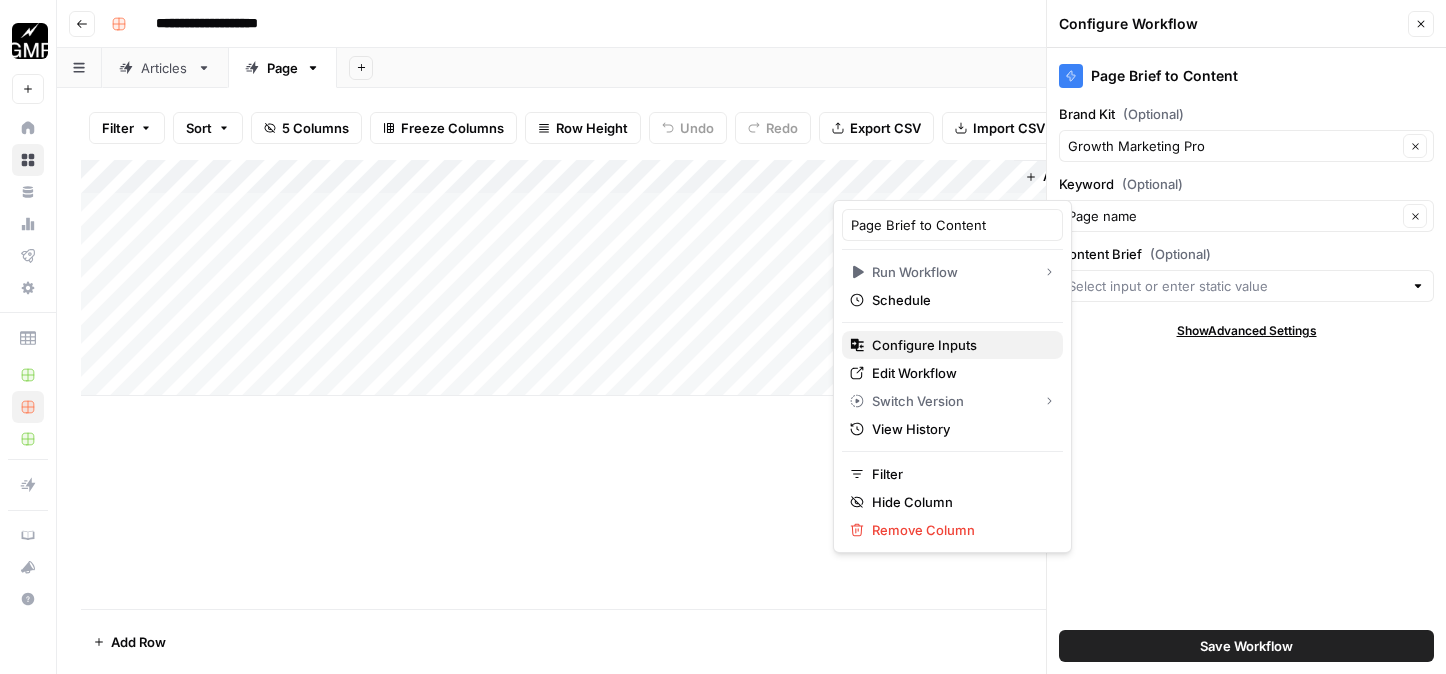 click on "Configure Inputs" at bounding box center (924, 345) 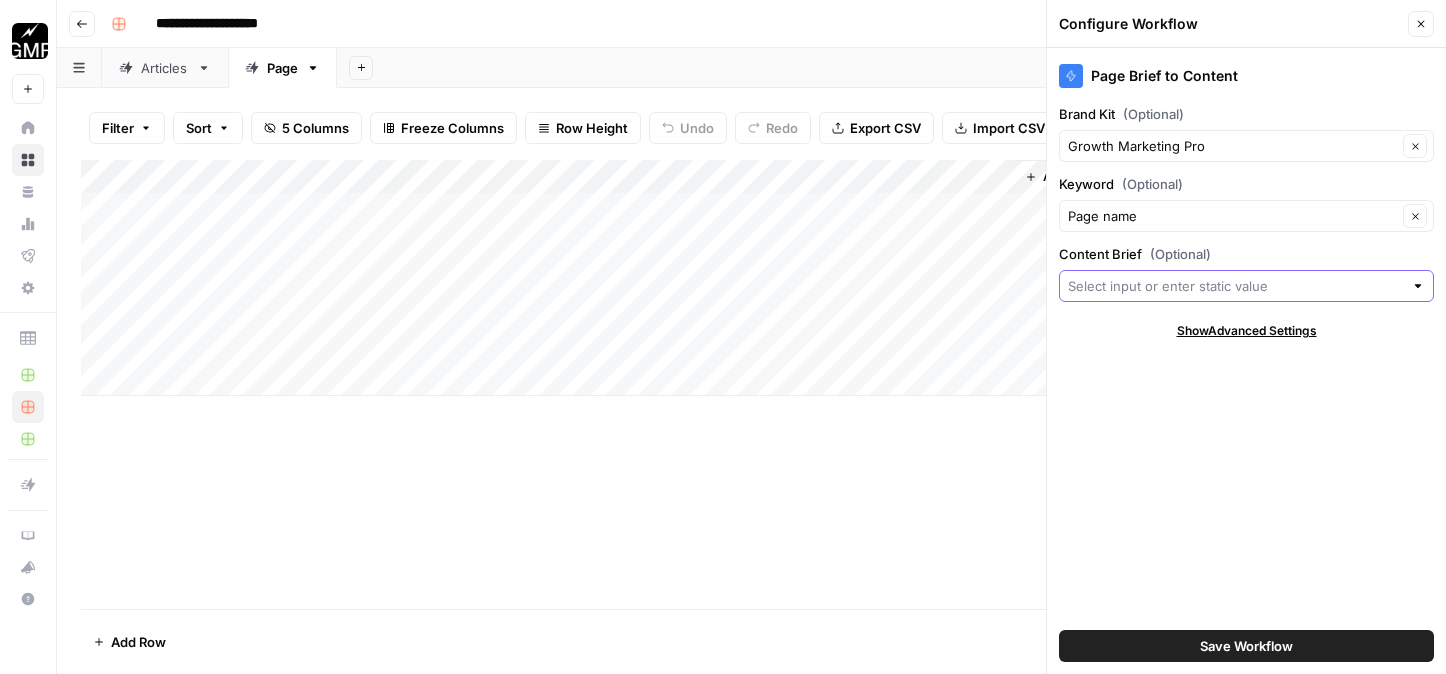 click on "Content Brief   (Optional)" at bounding box center [1235, 286] 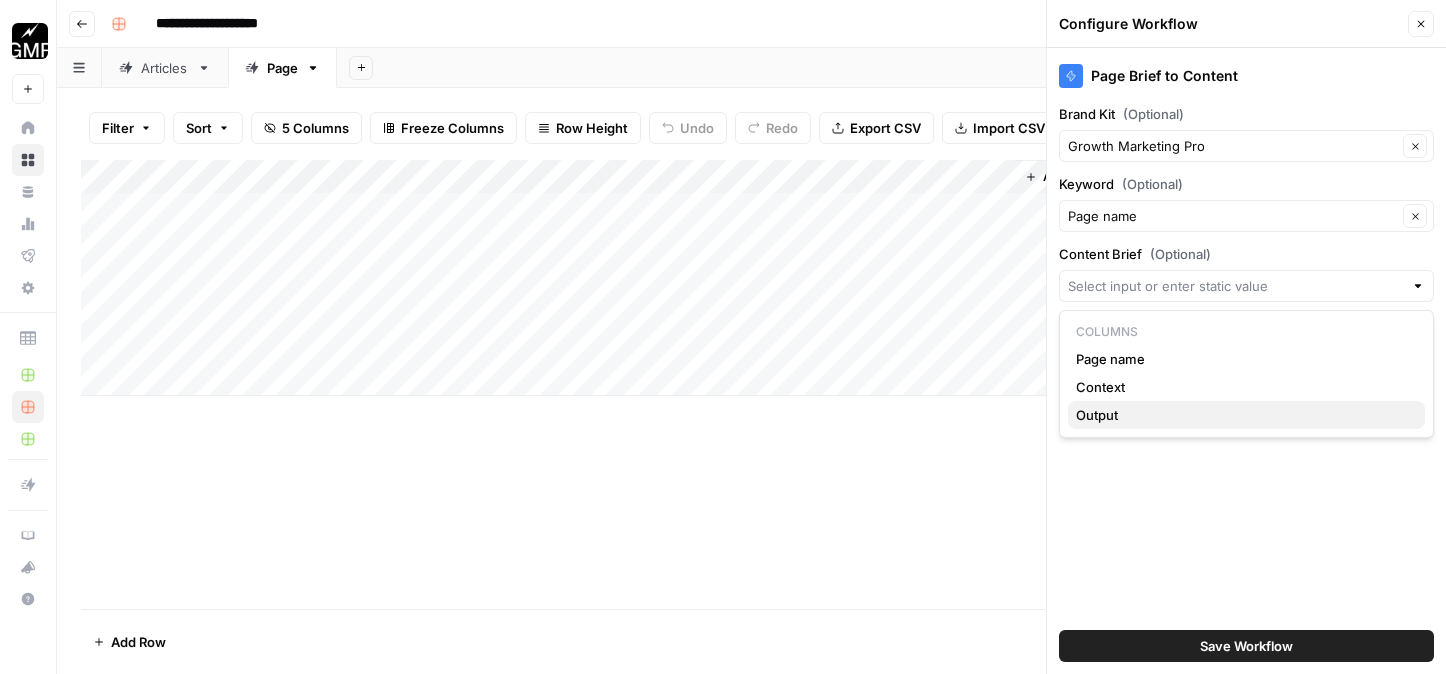 click on "Output" at bounding box center (1246, 415) 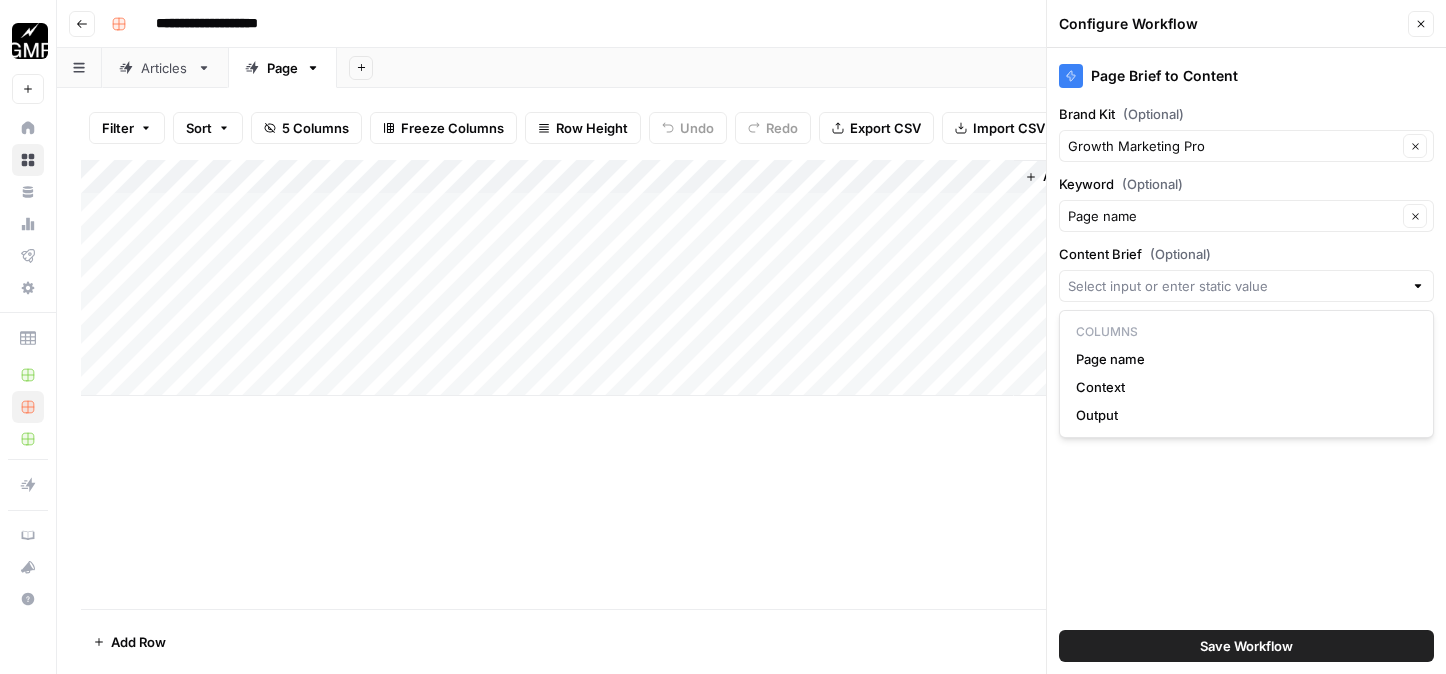 type on "Output" 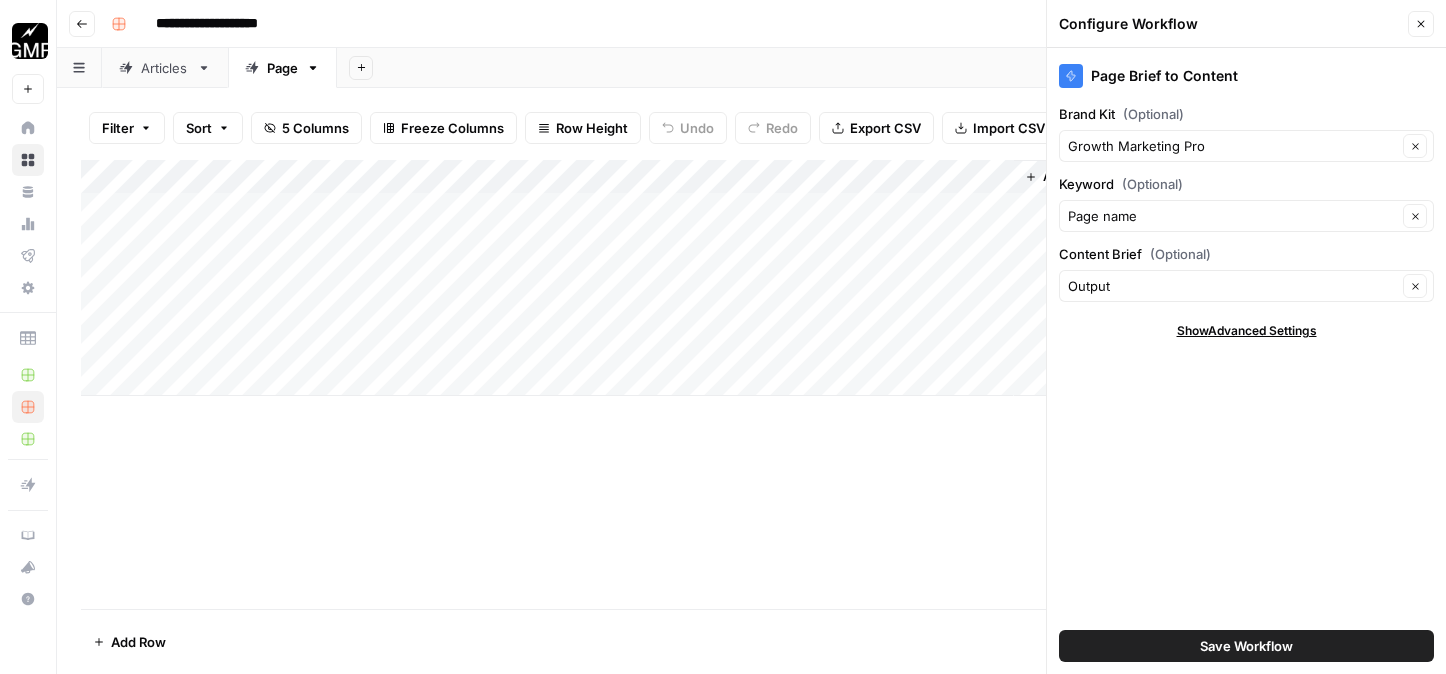 click on "Save Workflow" at bounding box center [1246, 646] 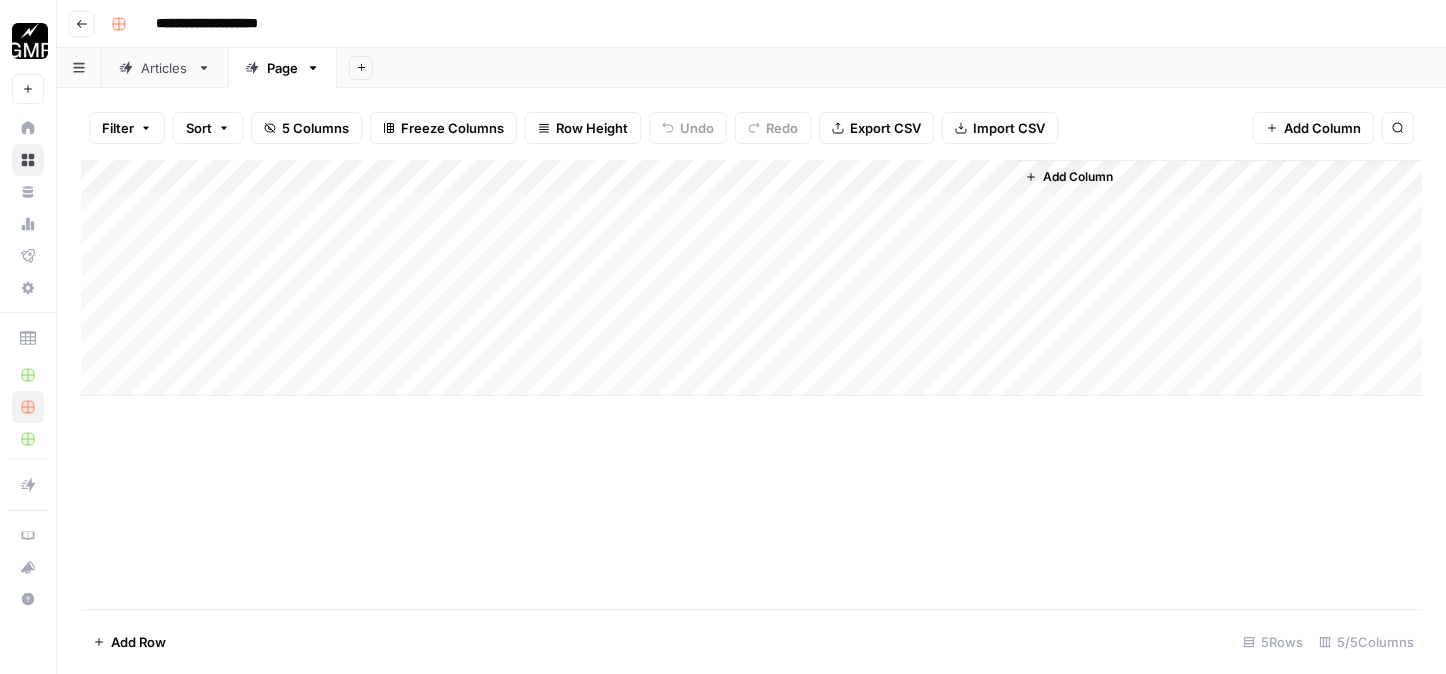 click on "Add Column" at bounding box center [751, 278] 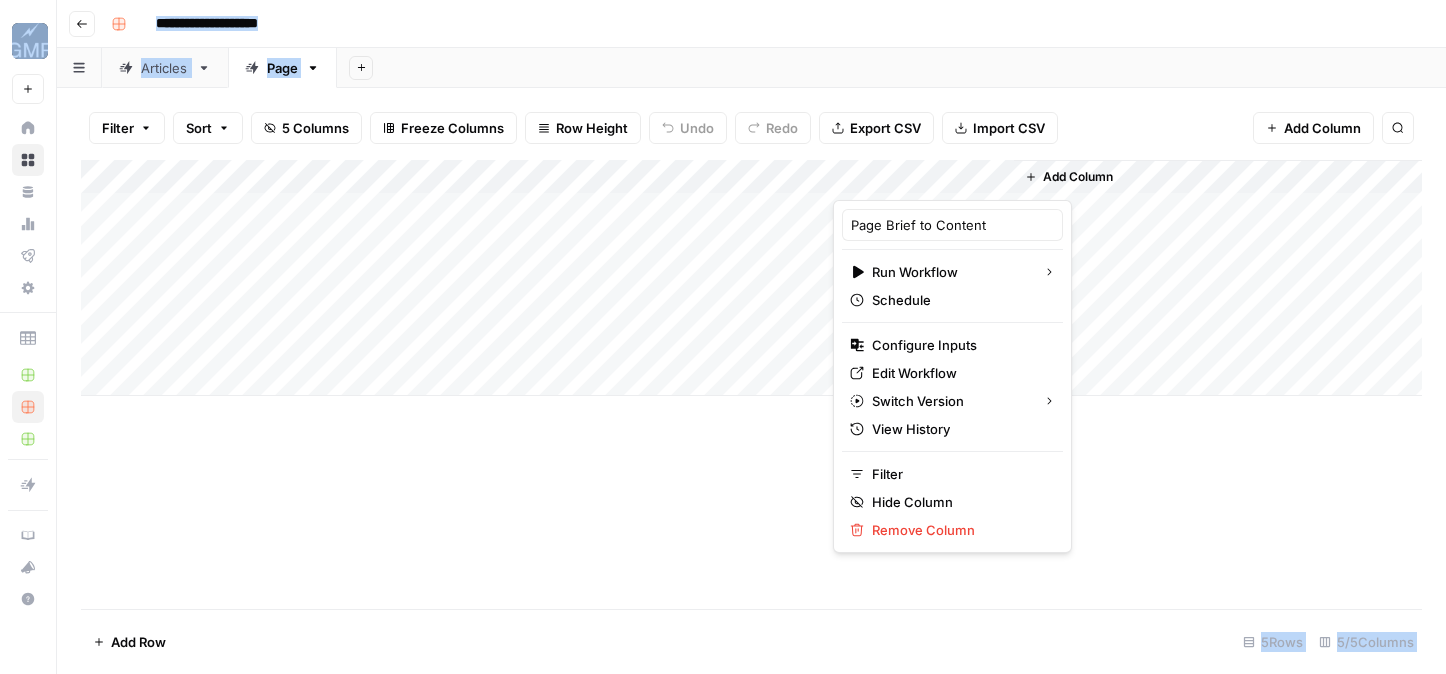 click at bounding box center [923, 180] 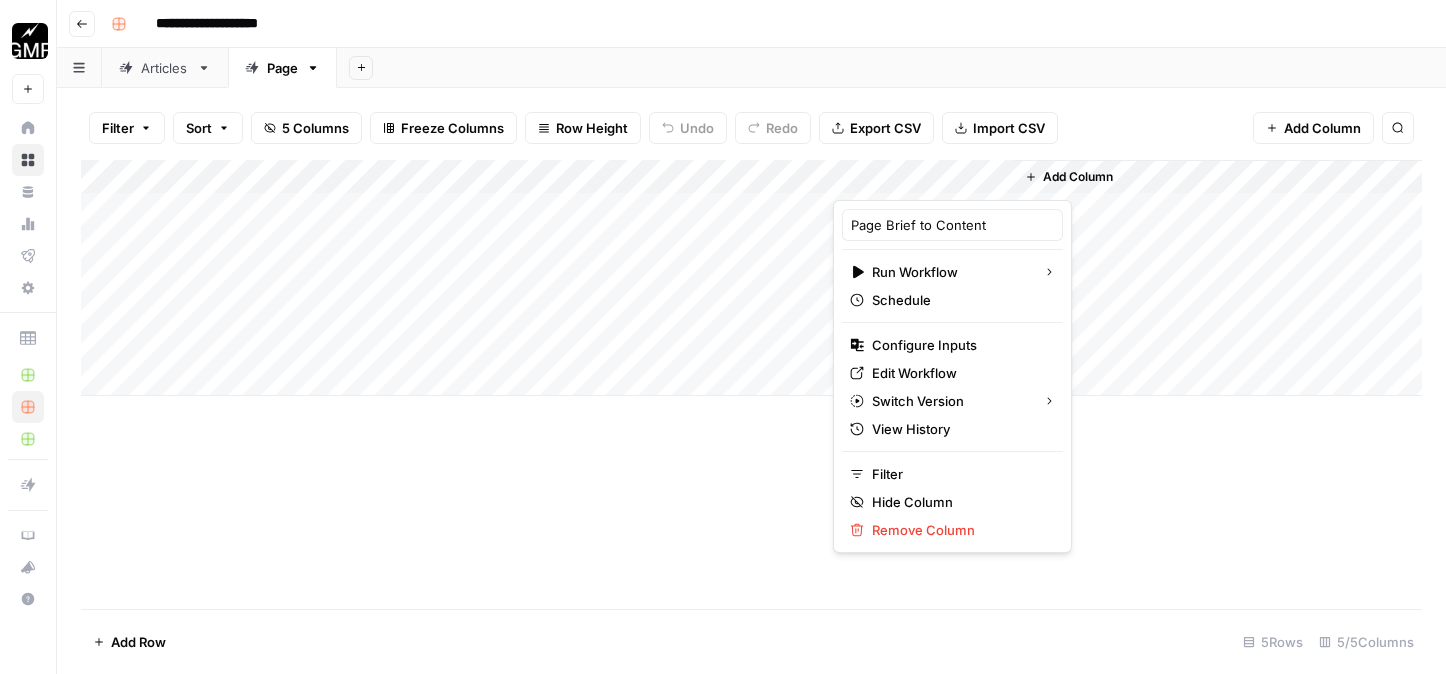 click on "Add Column" at bounding box center (751, 278) 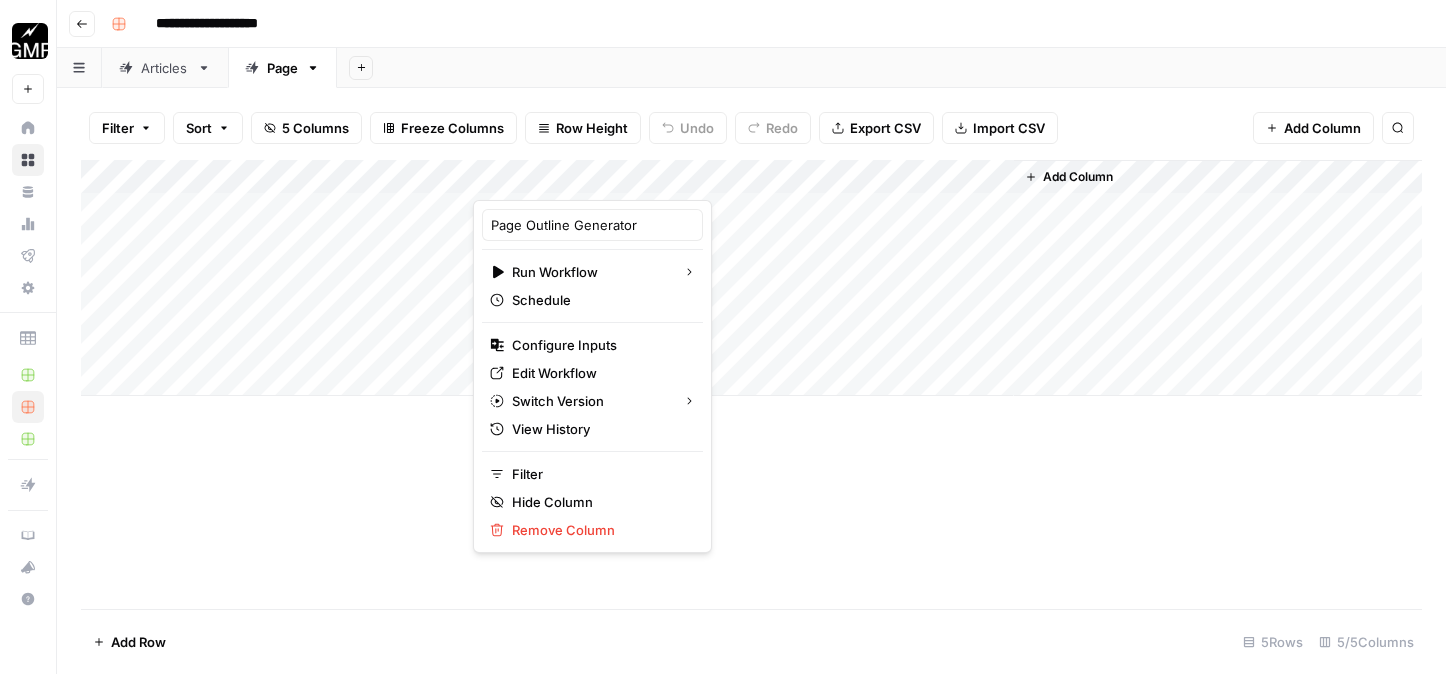 click on "**********" at bounding box center (751, 24) 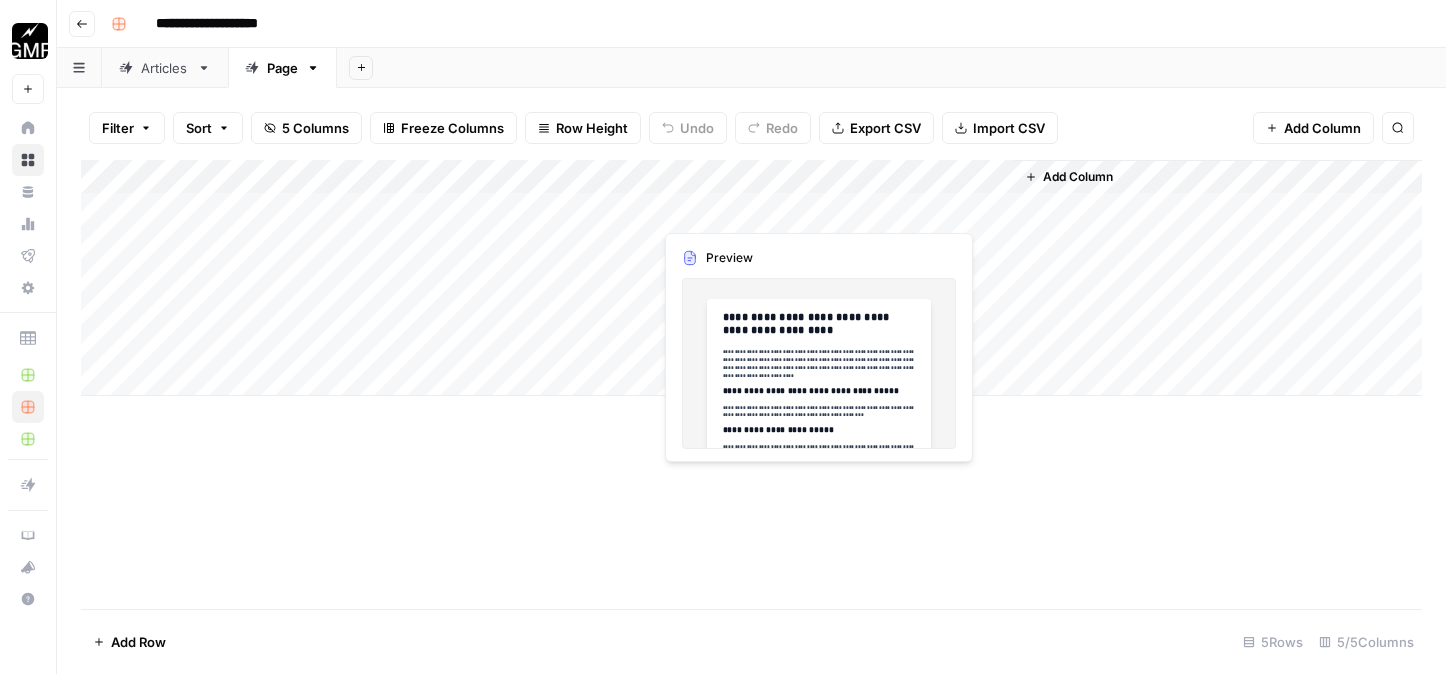 click on "Add Column" at bounding box center [751, 278] 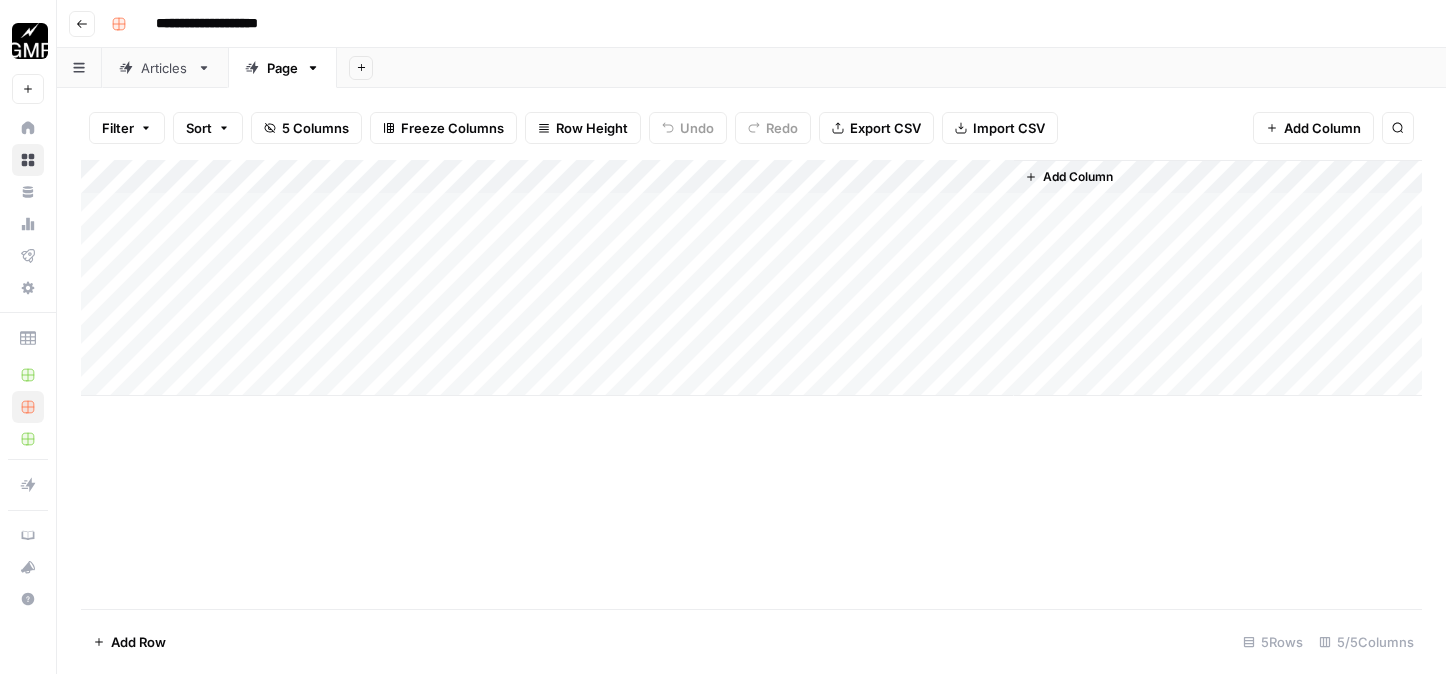 click on "Add Column" at bounding box center (751, 278) 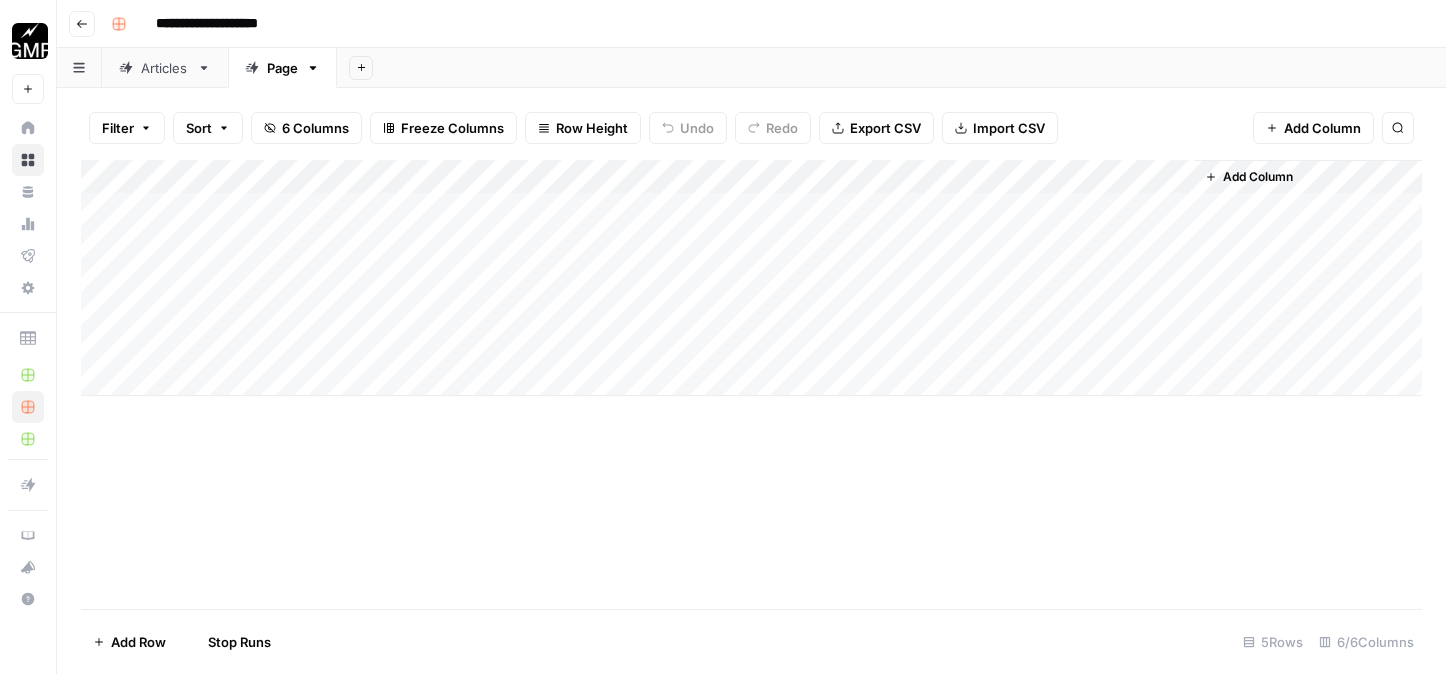 click on "Add Column" at bounding box center (751, 278) 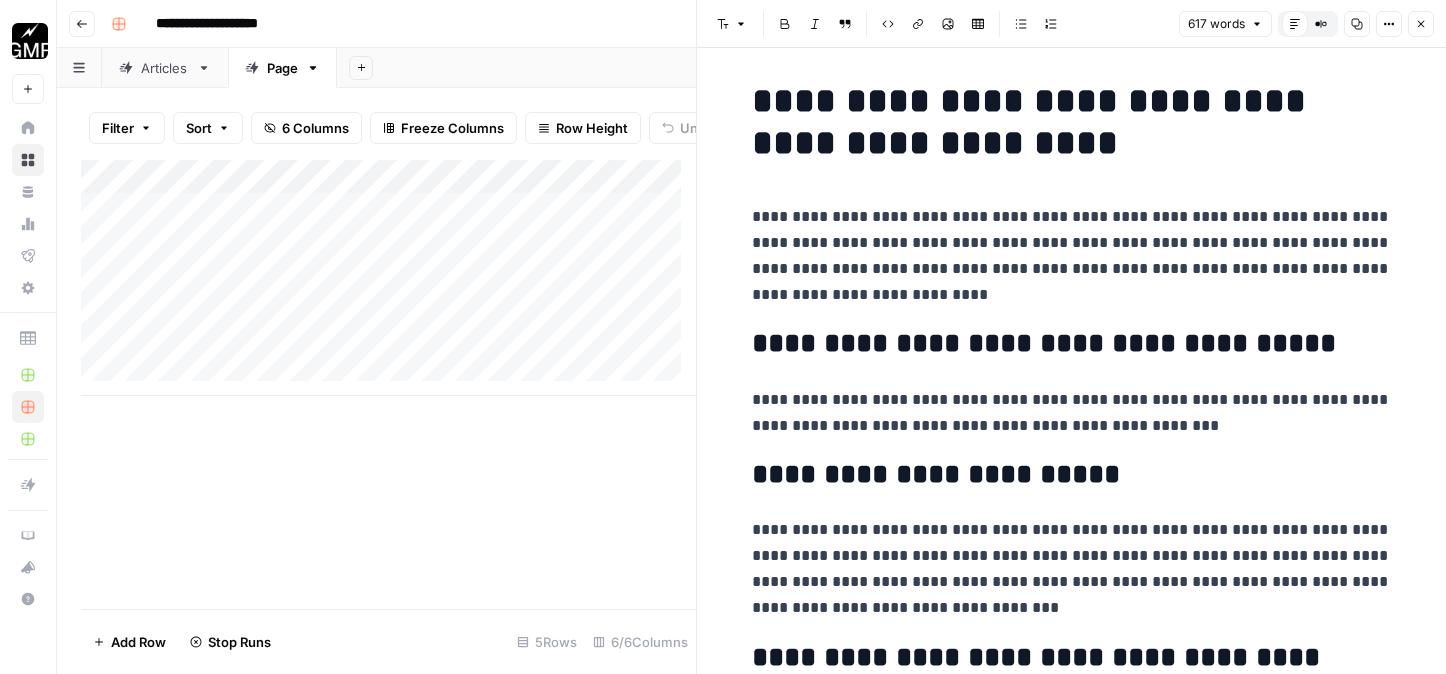 click on "Close" at bounding box center [1421, 24] 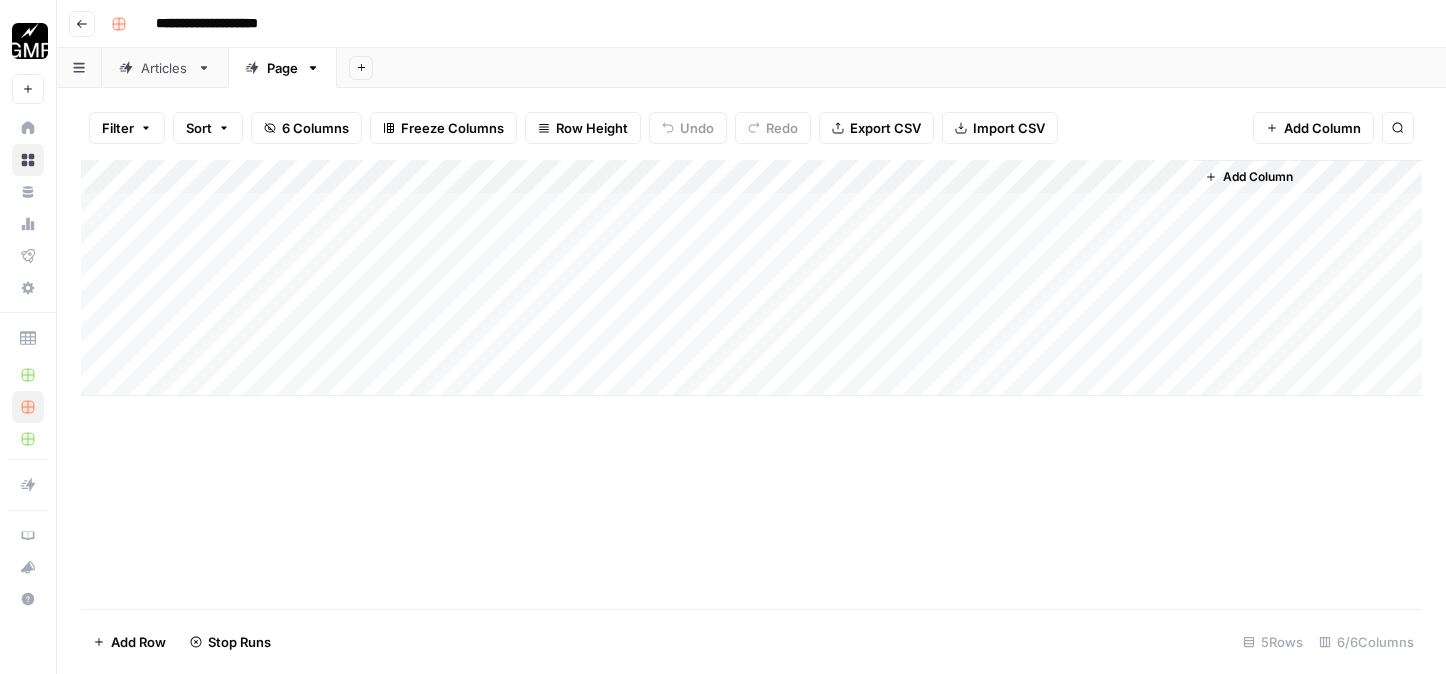 click on "Add Column" at bounding box center (751, 278) 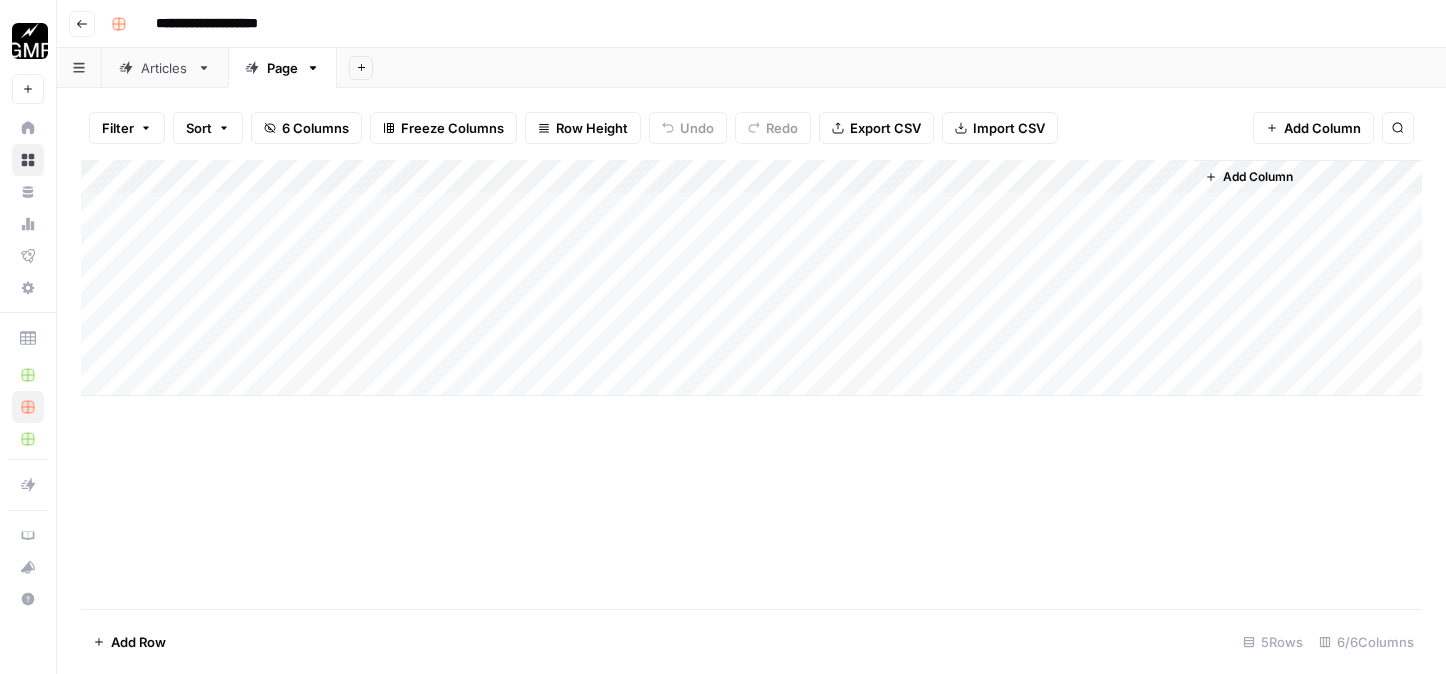 click on "Add Column" at bounding box center [751, 278] 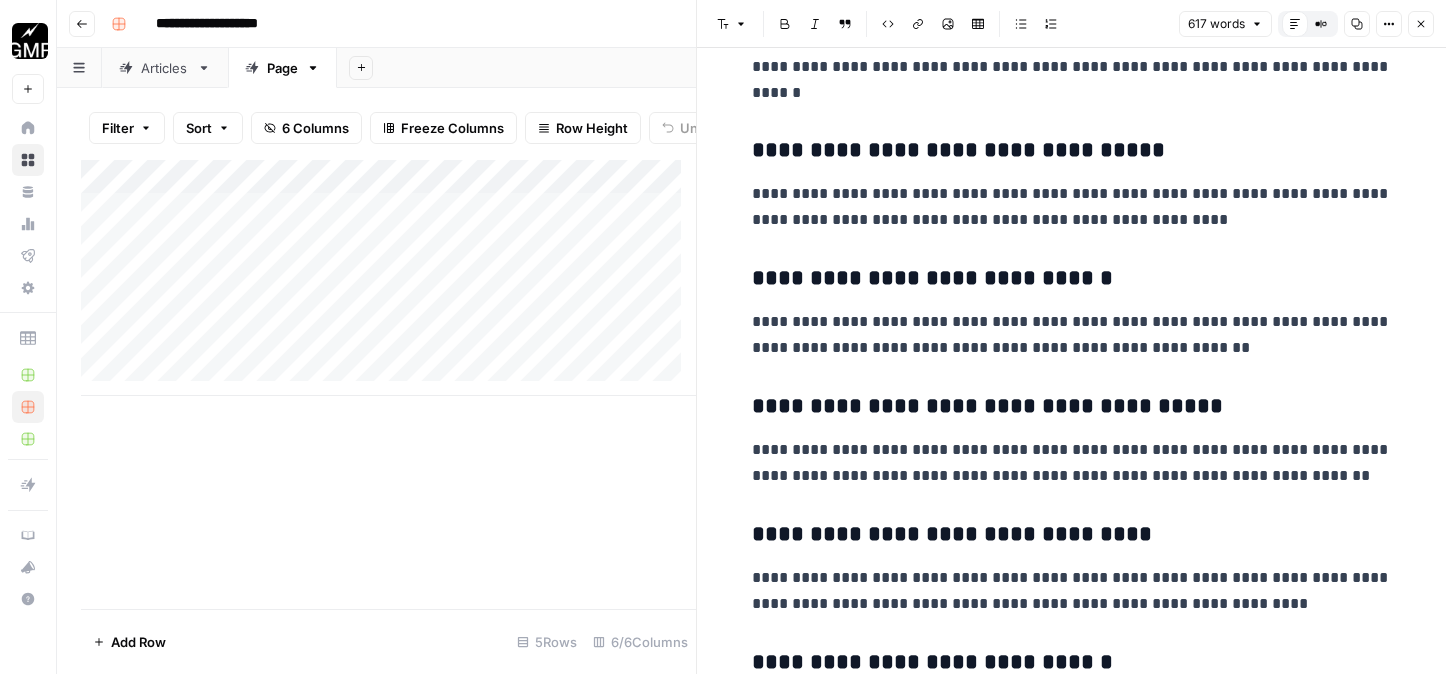 scroll, scrollTop: 2427, scrollLeft: 0, axis: vertical 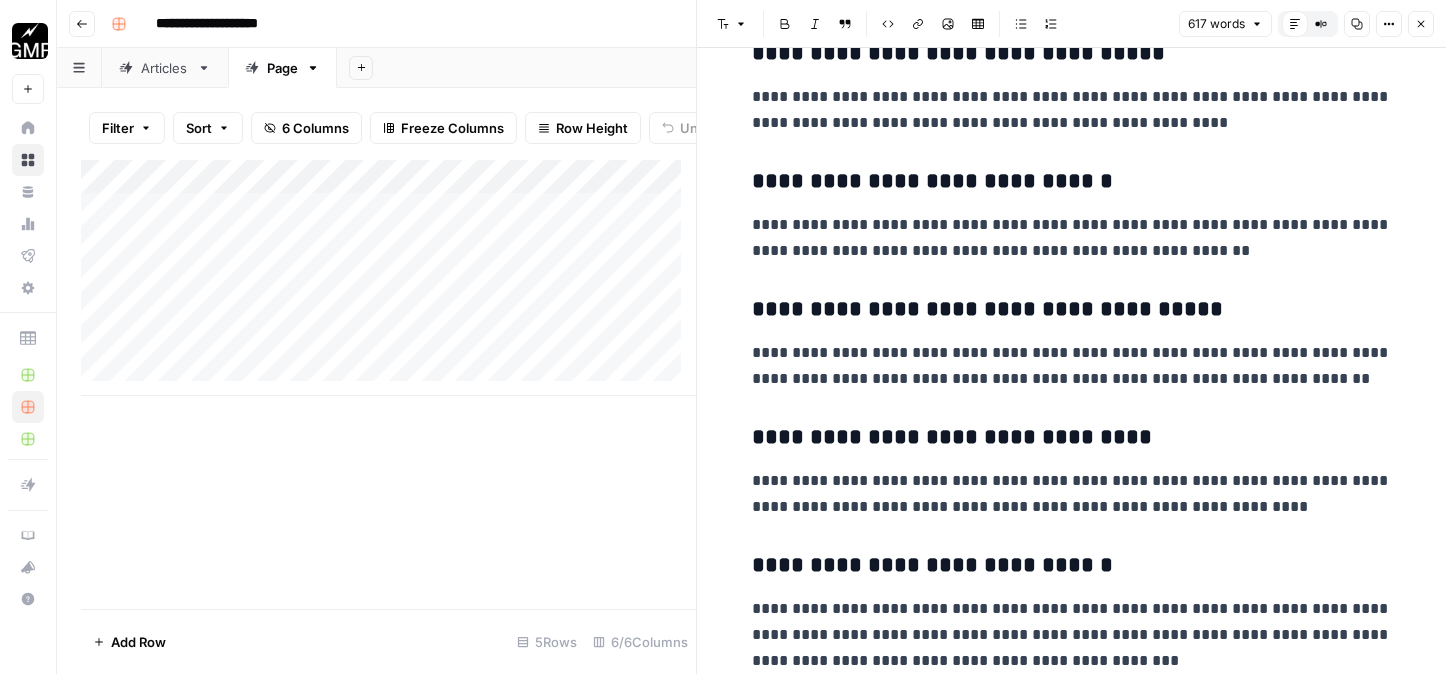 click 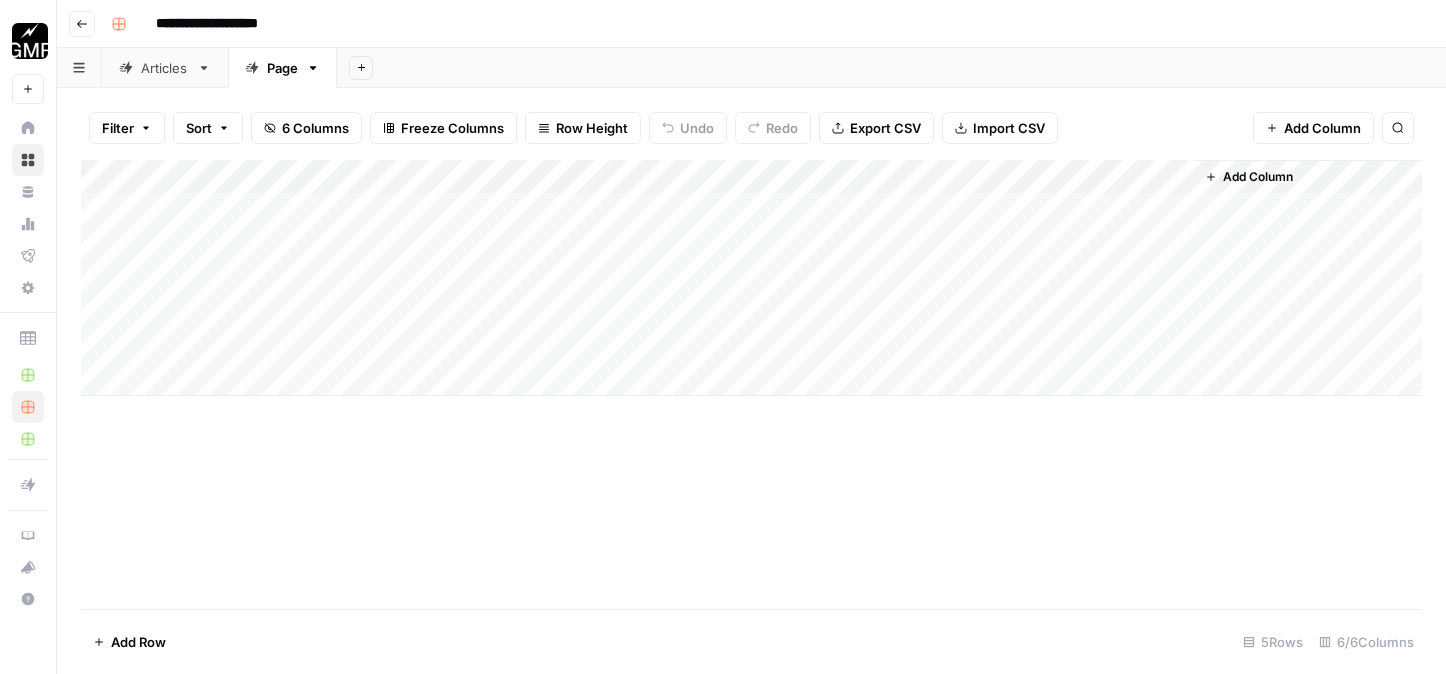 click on "Add Column" at bounding box center [751, 278] 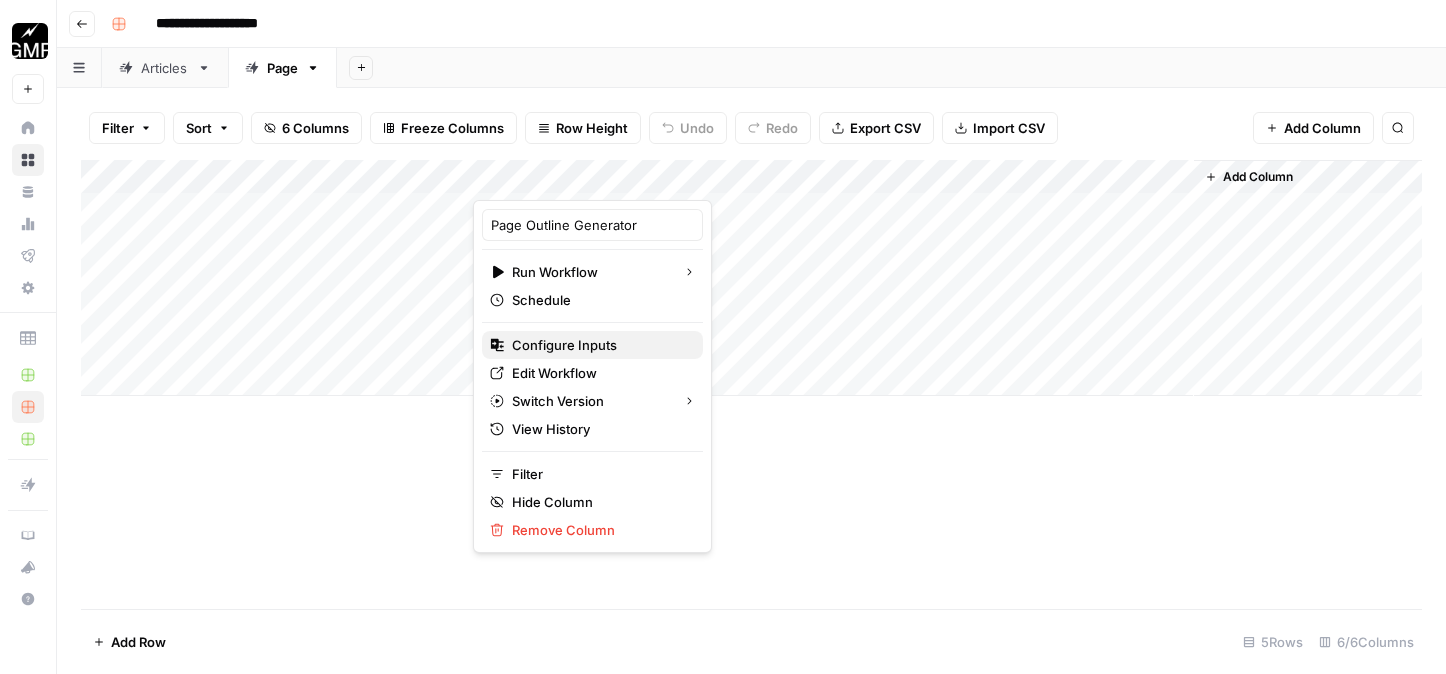 click on "Configure Inputs" at bounding box center (564, 345) 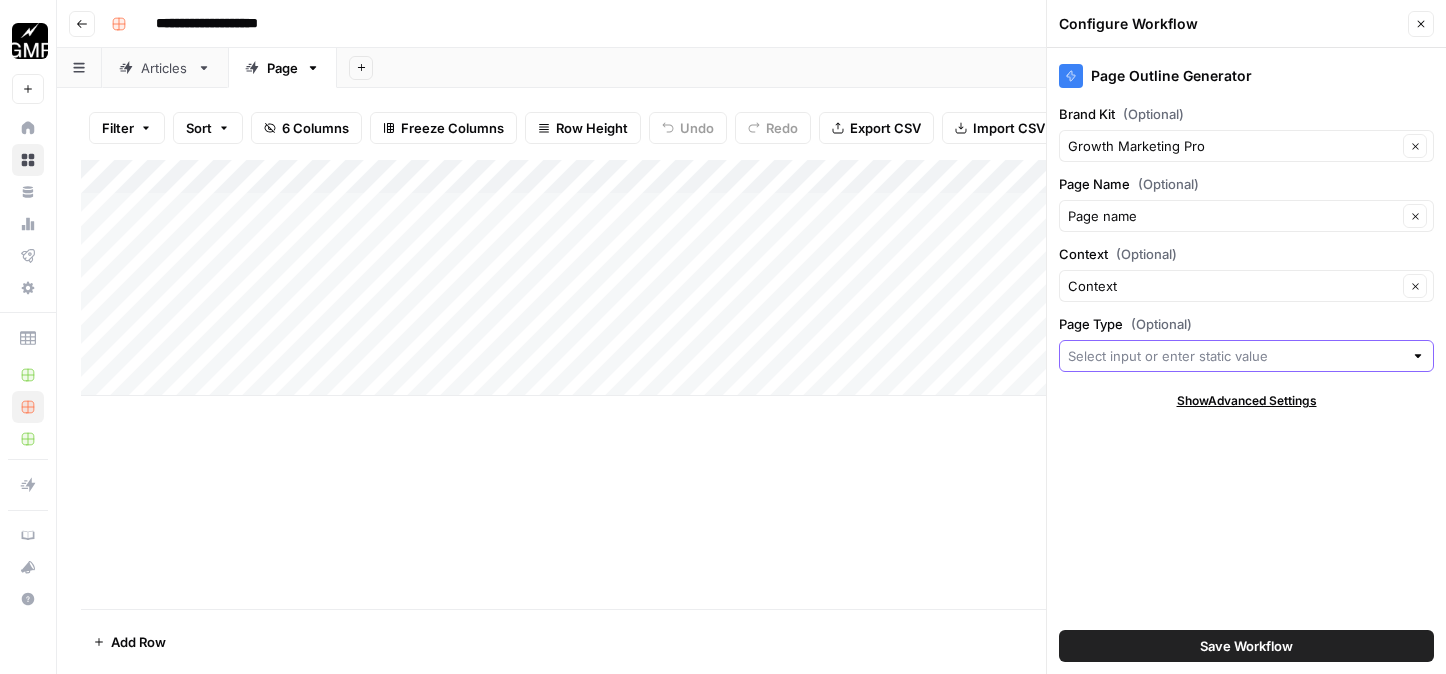 click on "Page Type   (Optional)" at bounding box center [1235, 356] 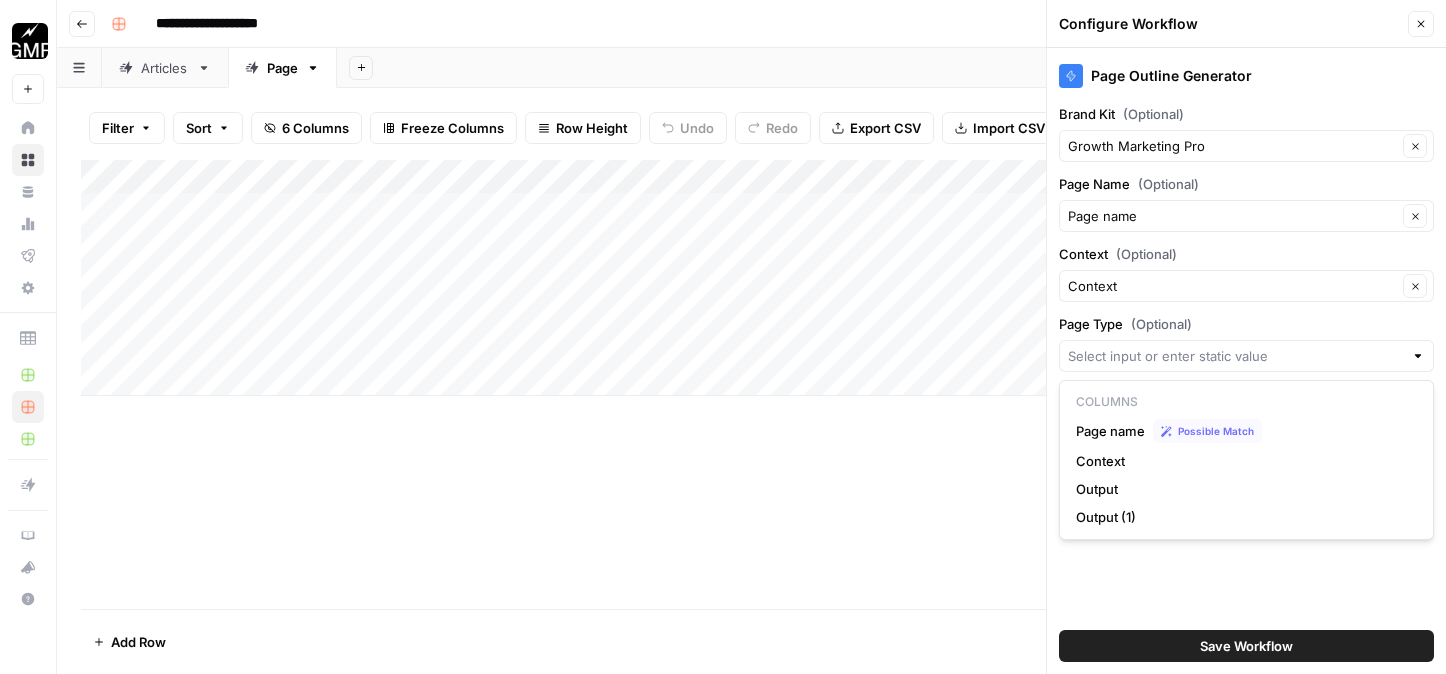 click on "Page Outline Generator Brand Kit   (Optional) Growth Marketing Pro Clear Page Name   (Optional) Page name Clear Context   (Optional) Context Clear Page Type   (Optional) Show  Advanced Settings Save Workflow" at bounding box center [1246, 361] 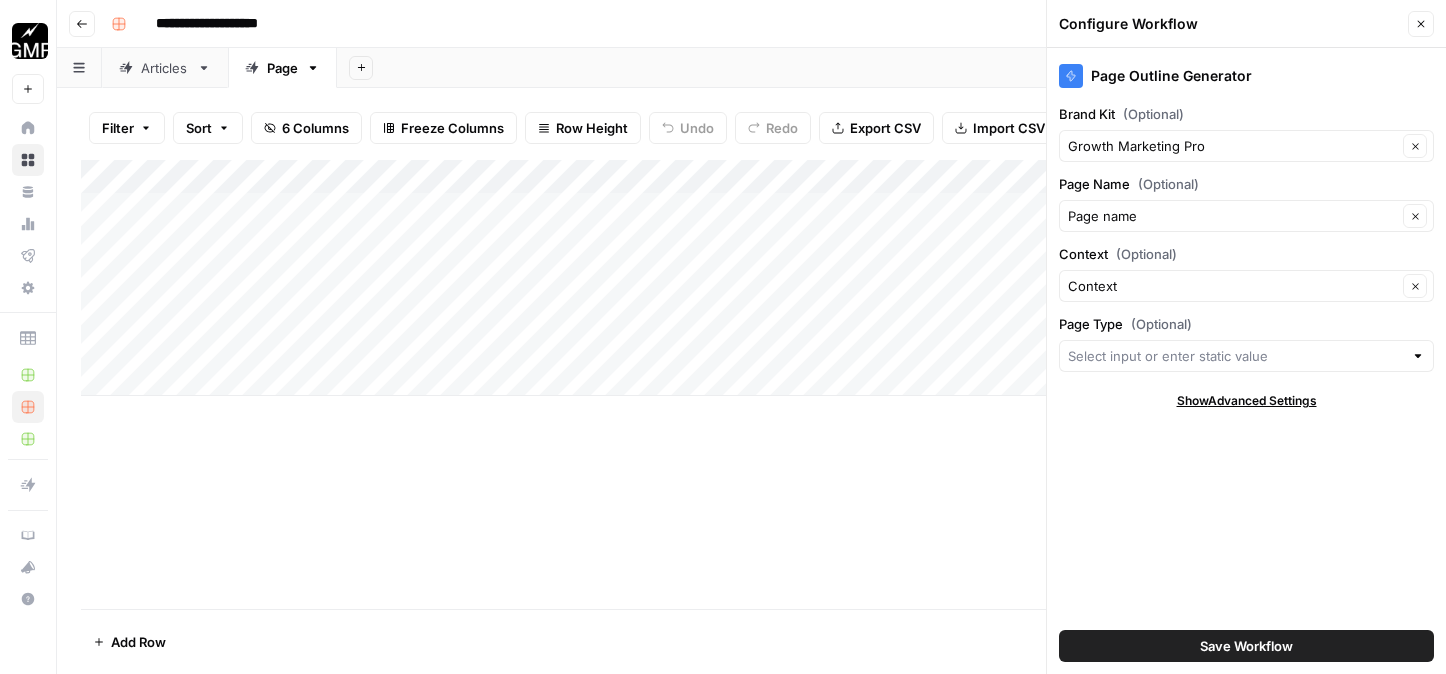click on "Add Column" at bounding box center (751, 278) 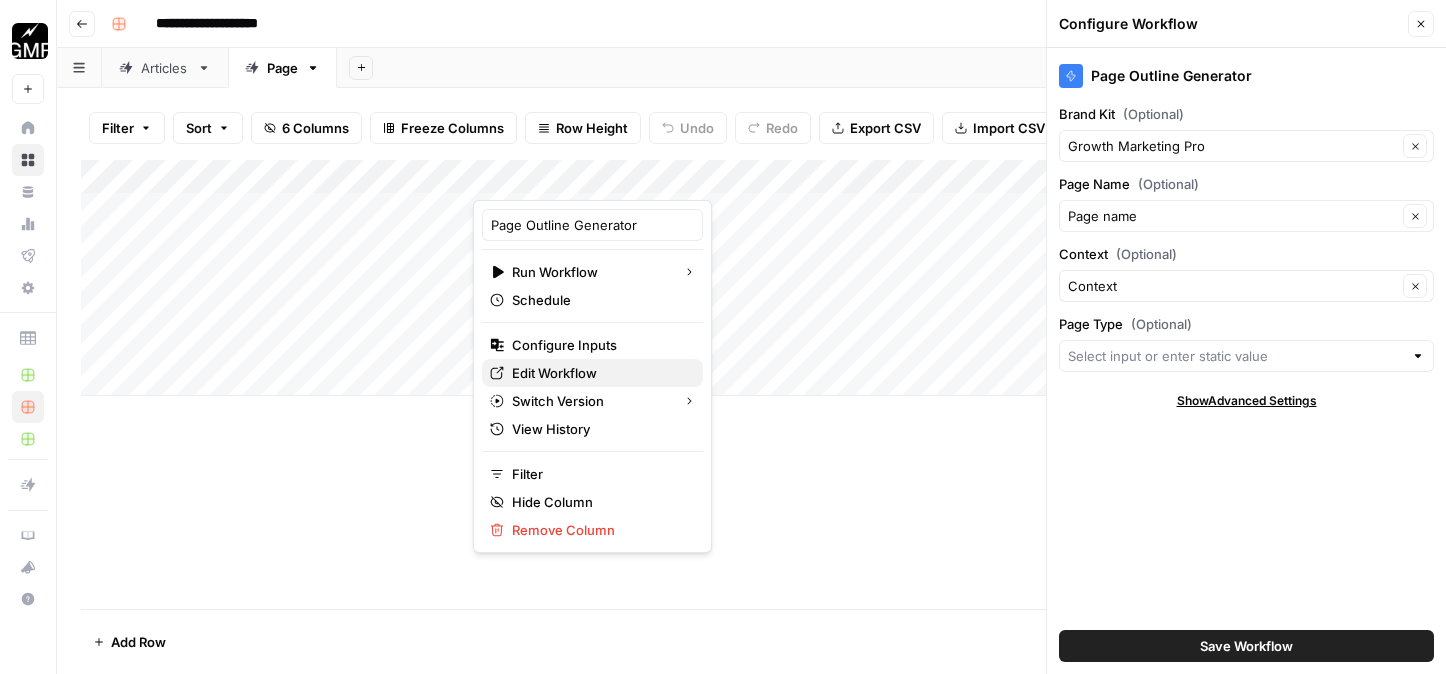 click on "Edit Workflow" at bounding box center (554, 373) 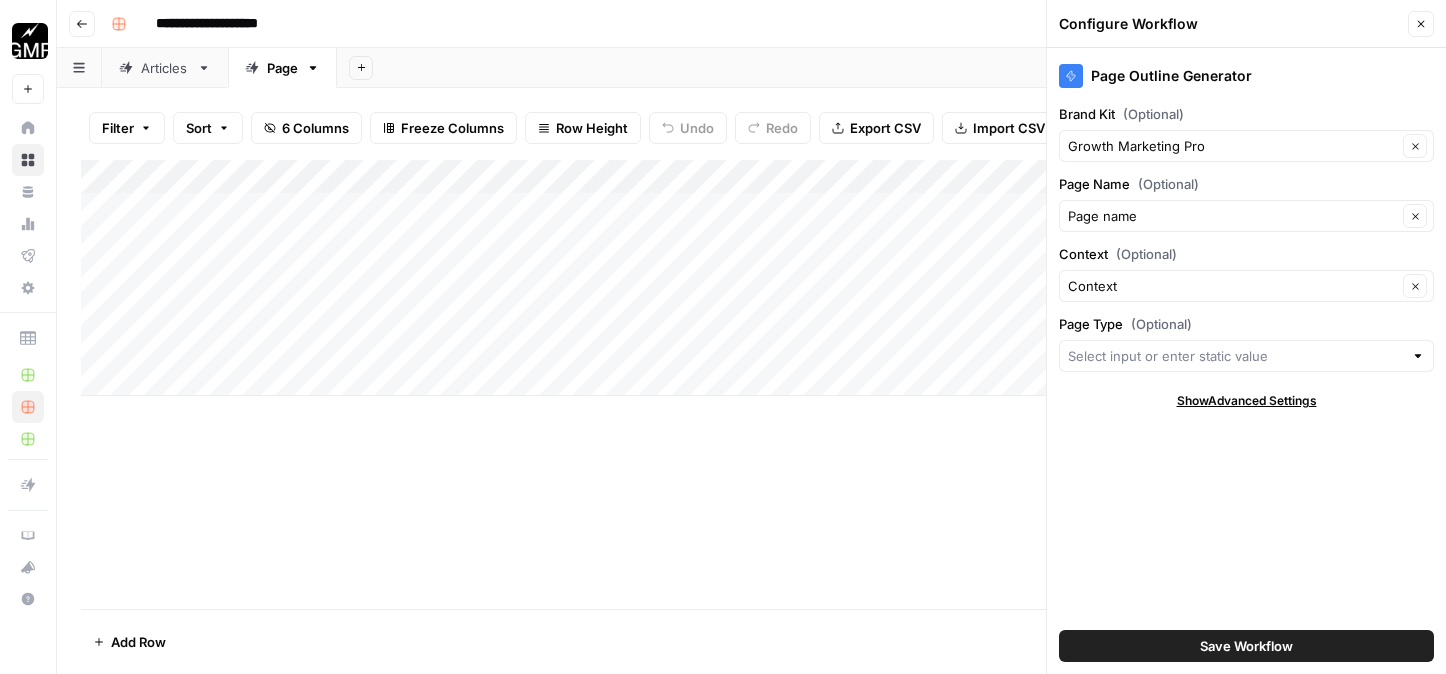 click 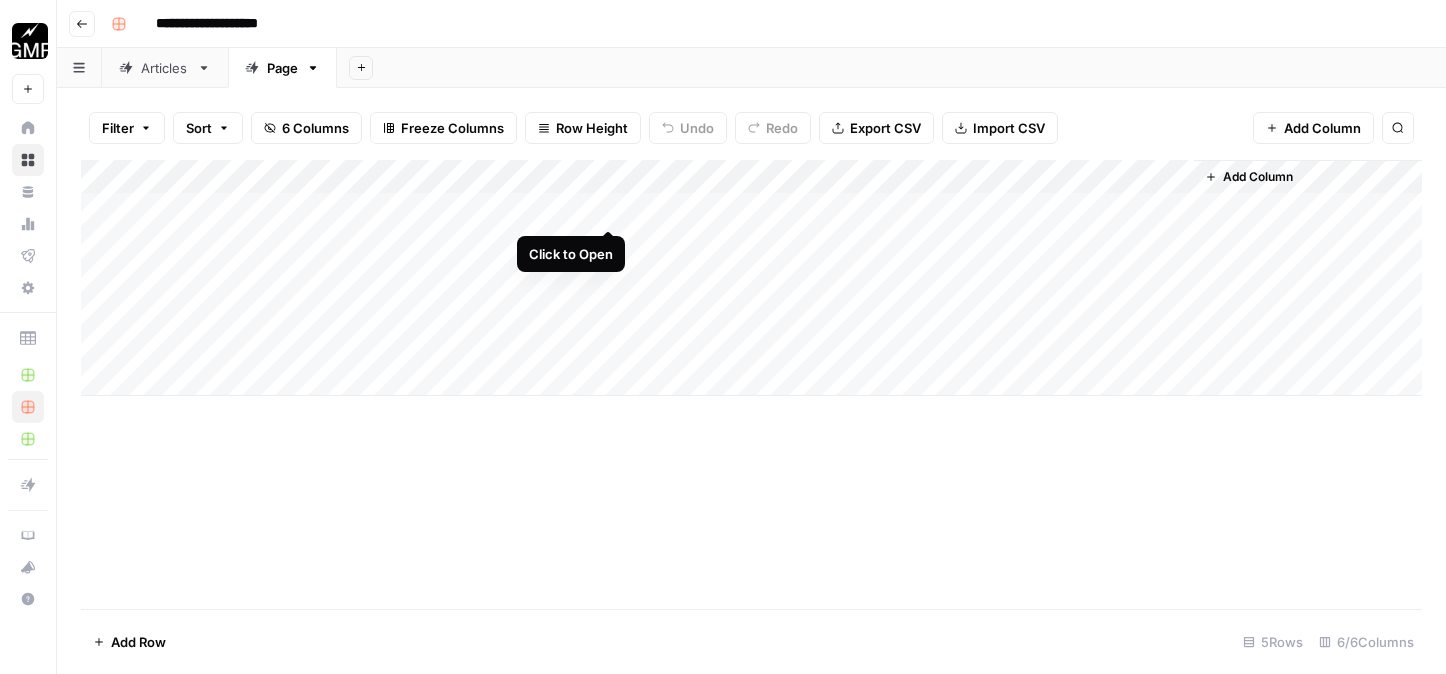 click on "Add Column" at bounding box center [751, 278] 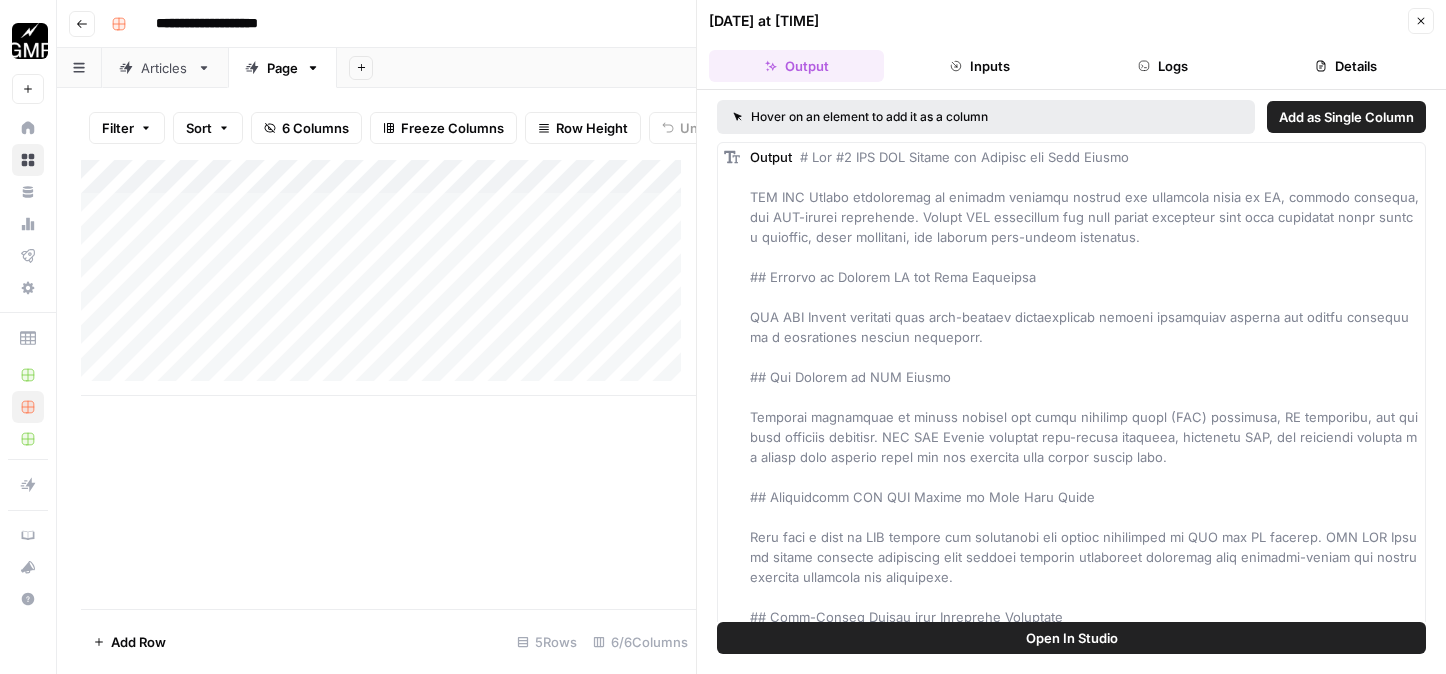 click on "Open In Studio" at bounding box center (1071, 638) 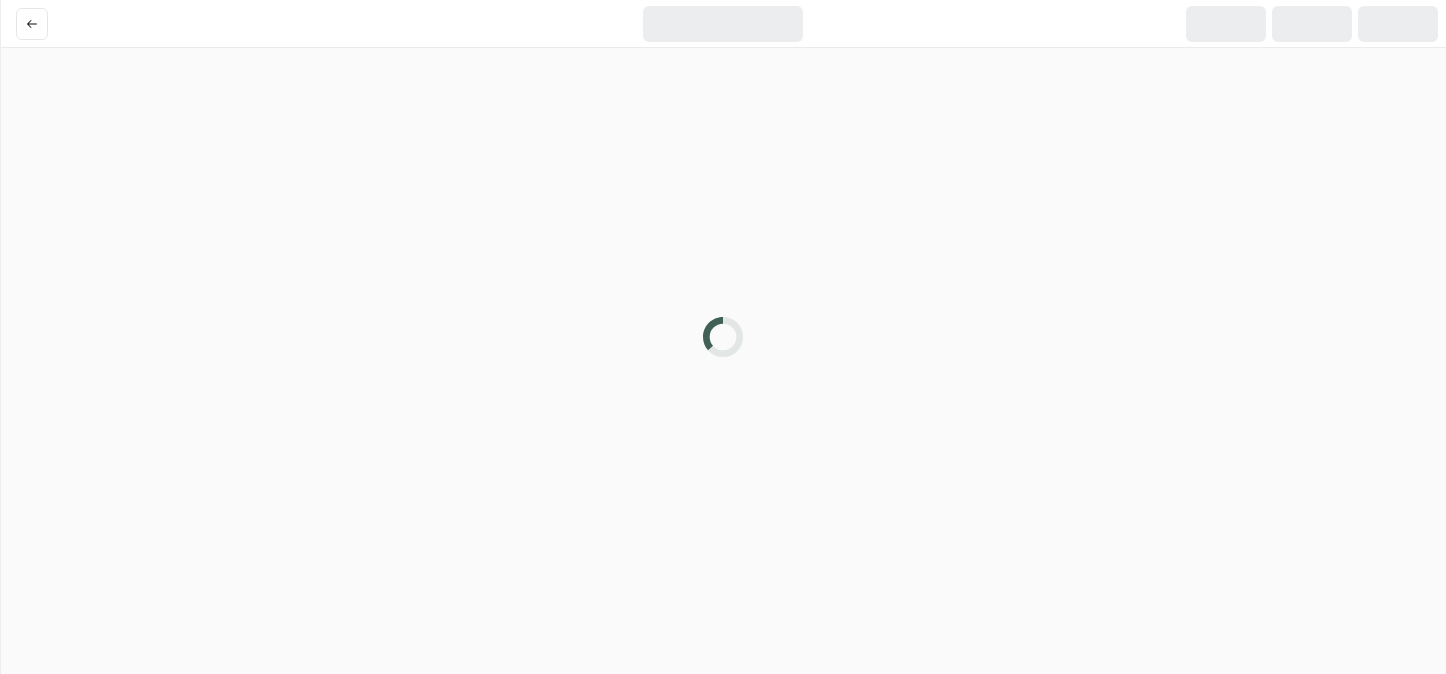 scroll, scrollTop: 0, scrollLeft: 0, axis: both 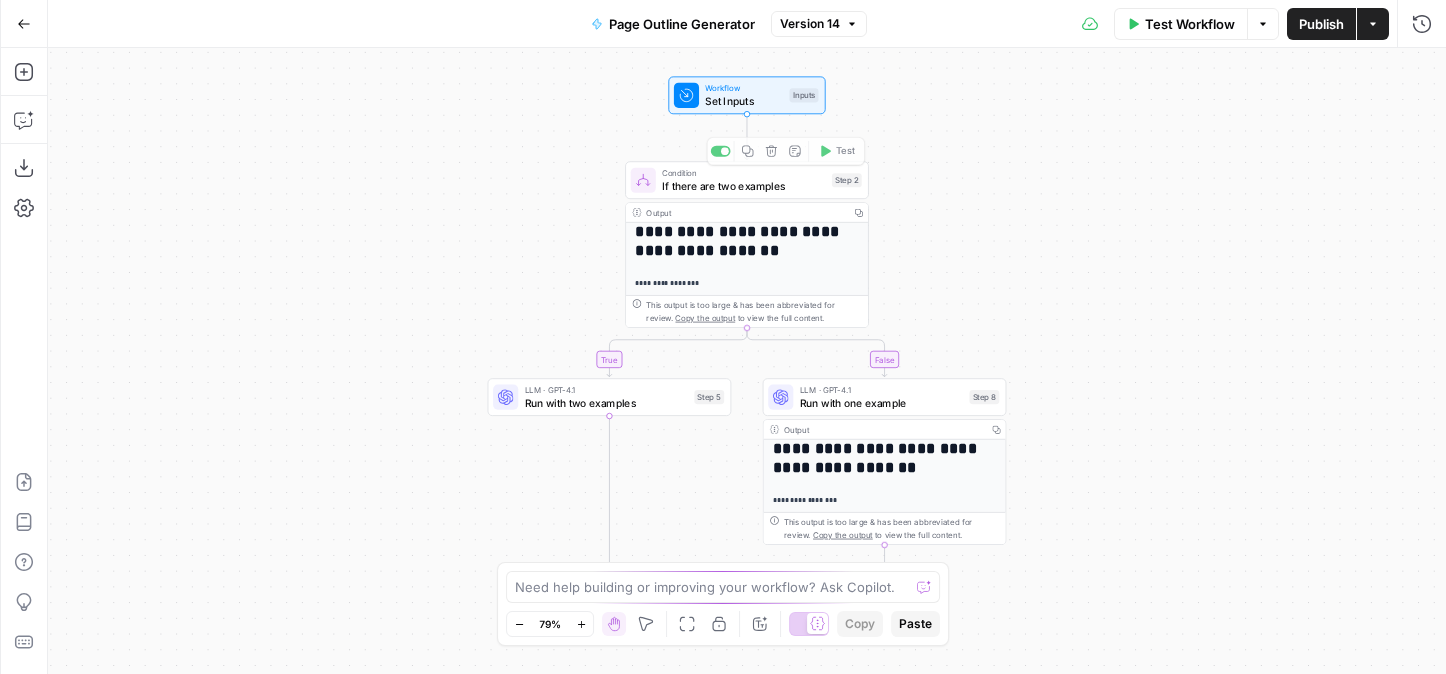 drag, startPoint x: 979, startPoint y: 261, endPoint x: 910, endPoint y: 103, distance: 172.4094 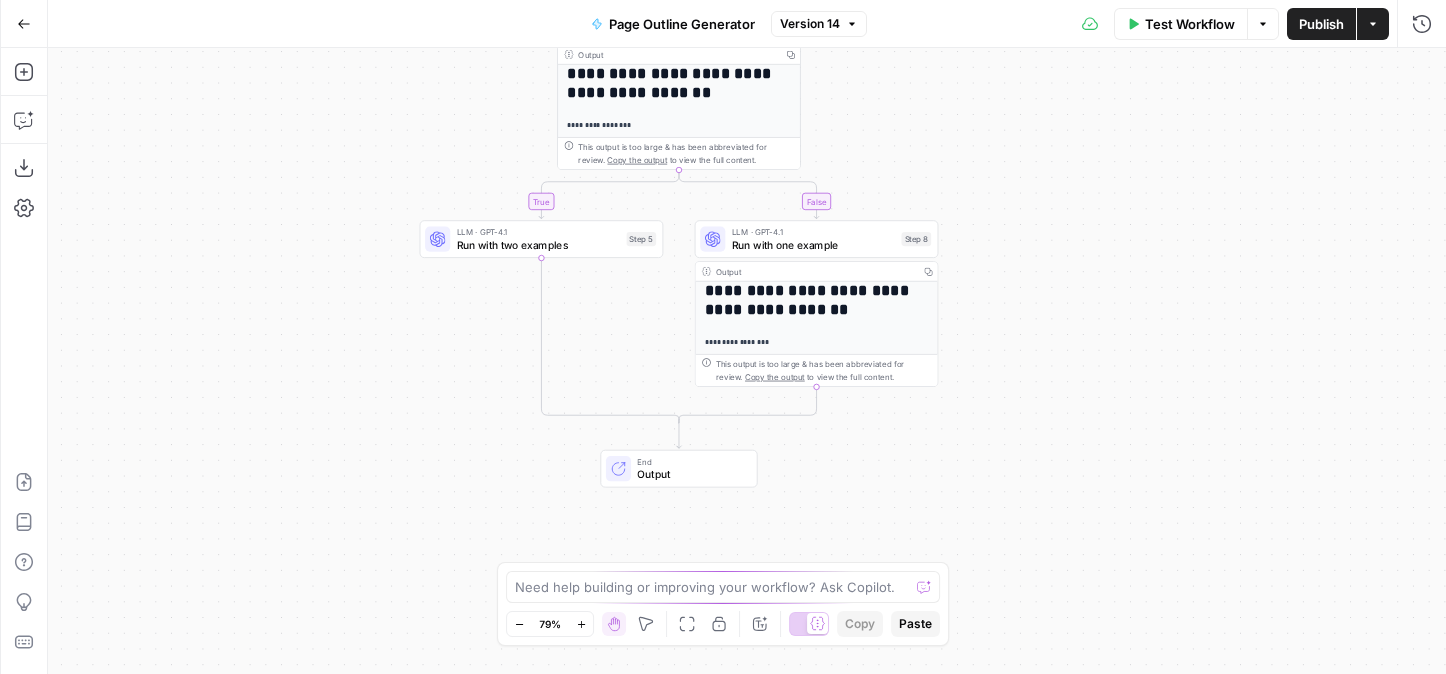 click on "LLM · GPT-4.1" at bounding box center (813, 232) 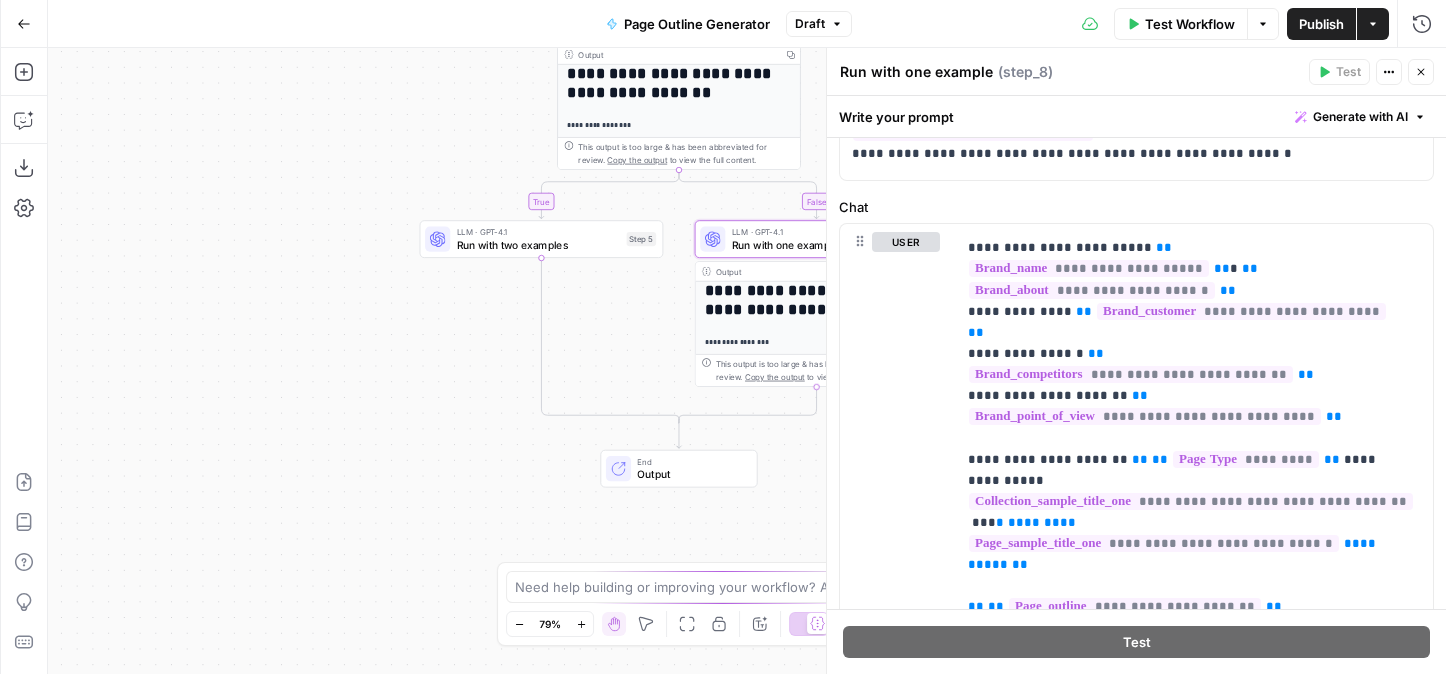 scroll, scrollTop: 26, scrollLeft: 0, axis: vertical 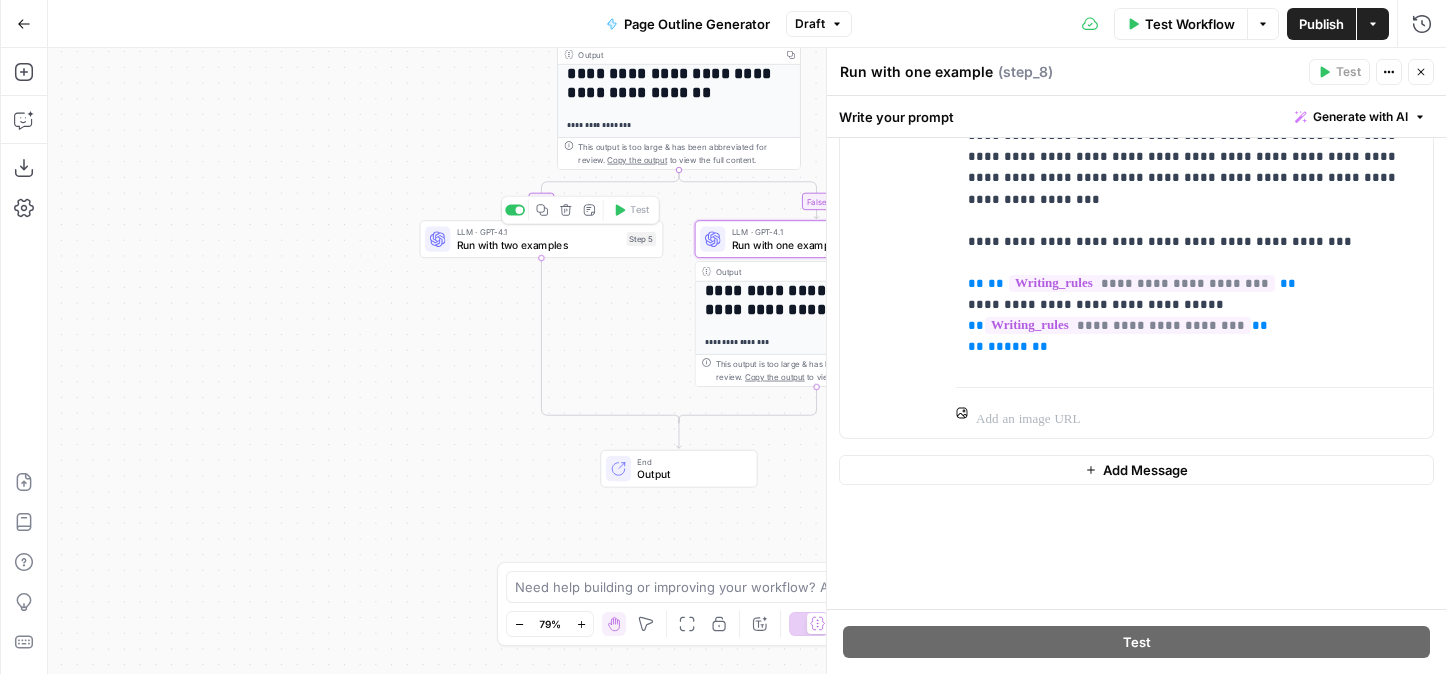 click on "LLM · GPT-4.1 Run with two examples Step 5 Copy step Delete step Add Note Test" at bounding box center (542, 239) 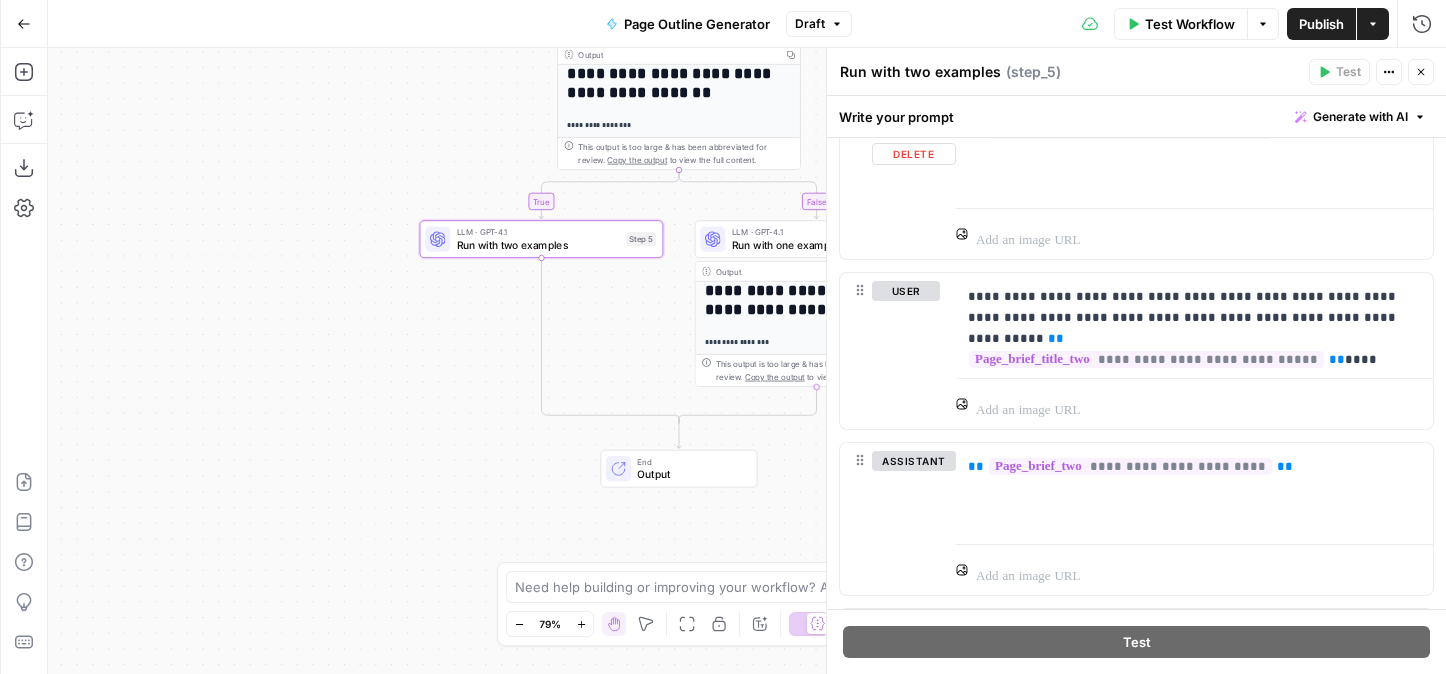 scroll, scrollTop: 859, scrollLeft: 0, axis: vertical 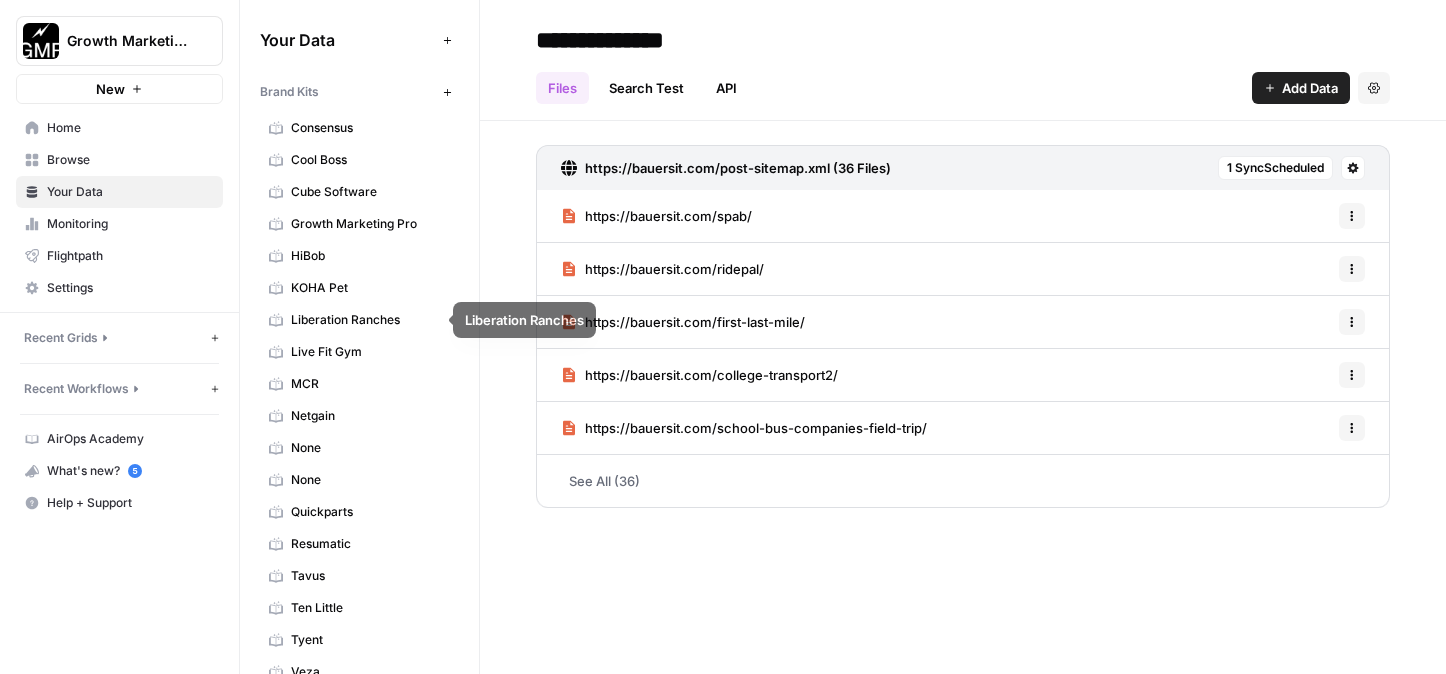 click on "Growth Marketing Pro" at bounding box center (370, 224) 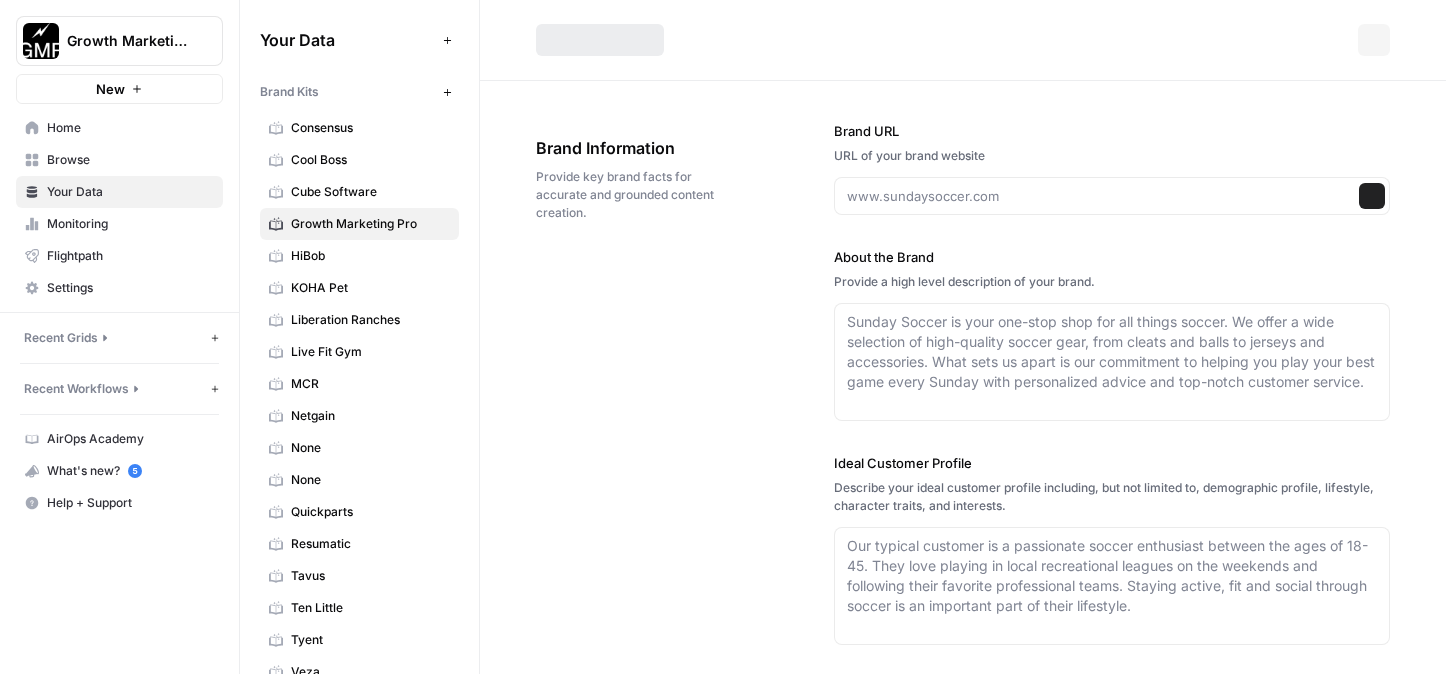 type on "growthmarketingpro.com" 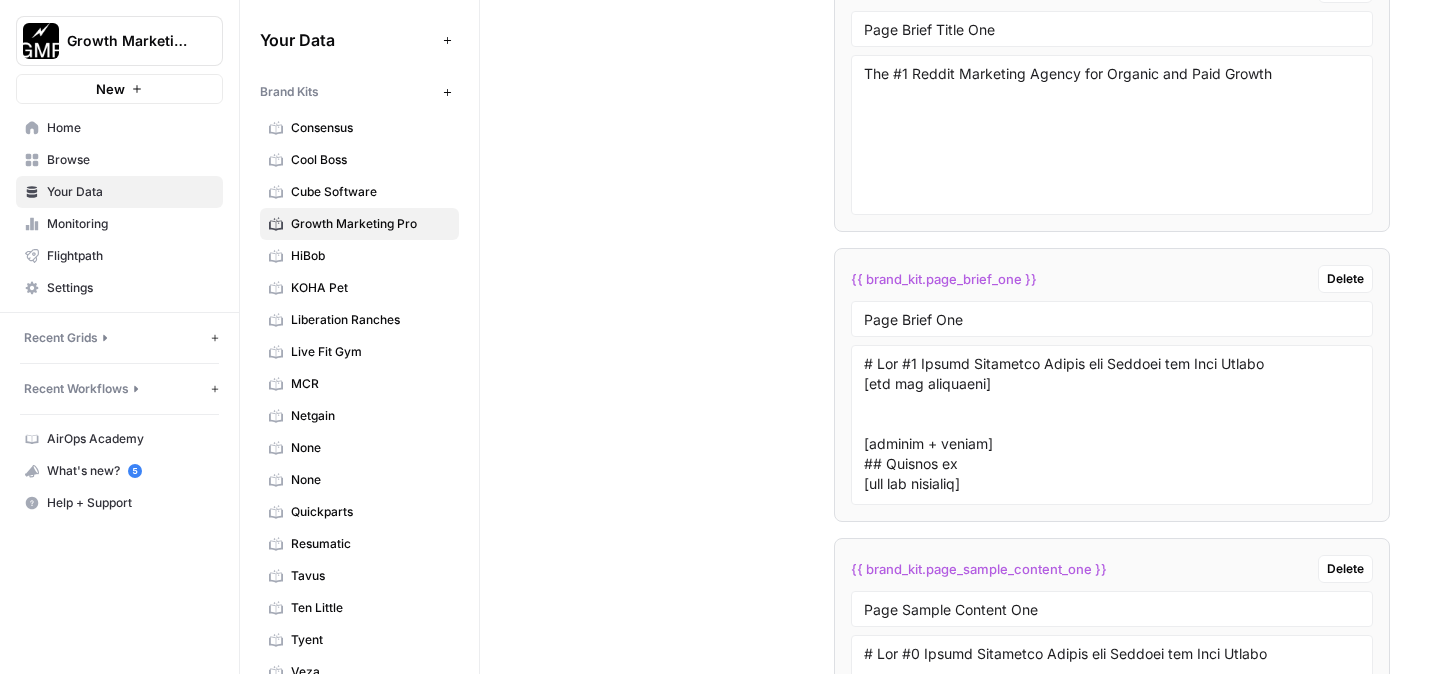 scroll, scrollTop: 4795, scrollLeft: 0, axis: vertical 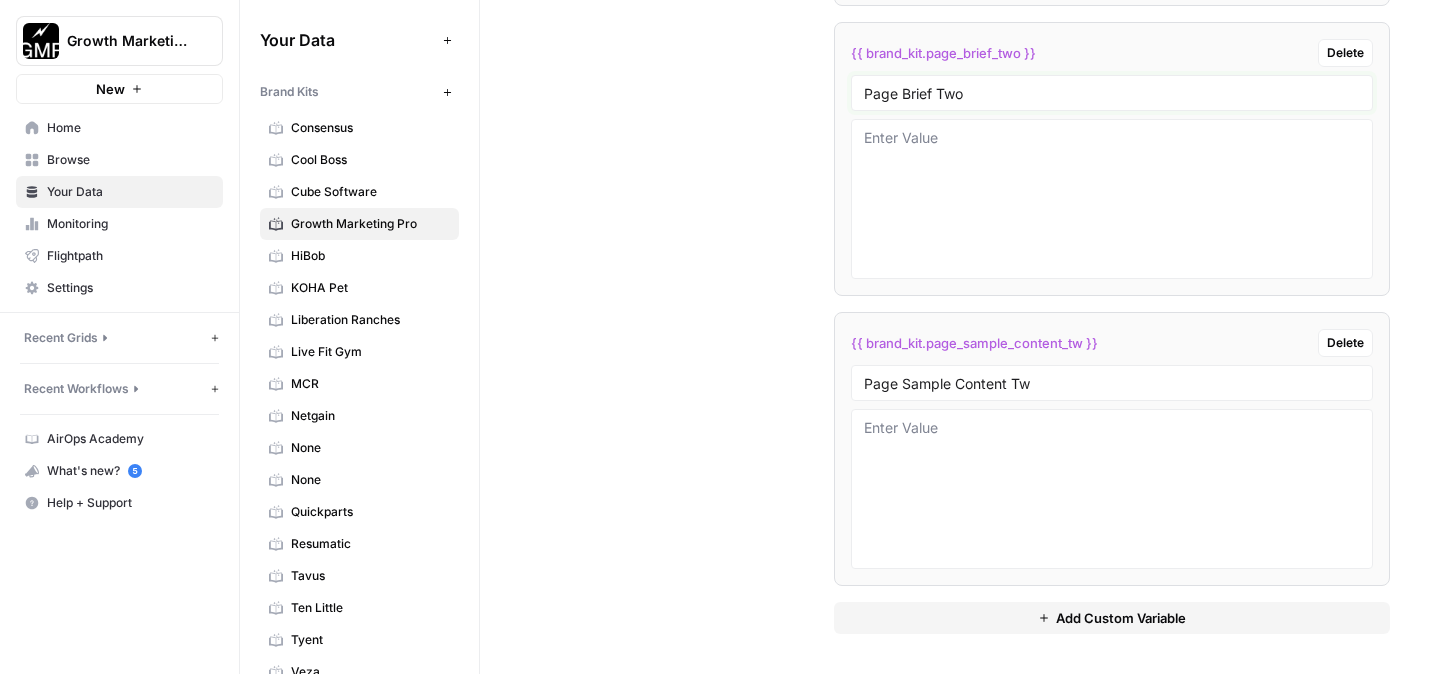 click on "Page Brief Two" at bounding box center (1112, 93) 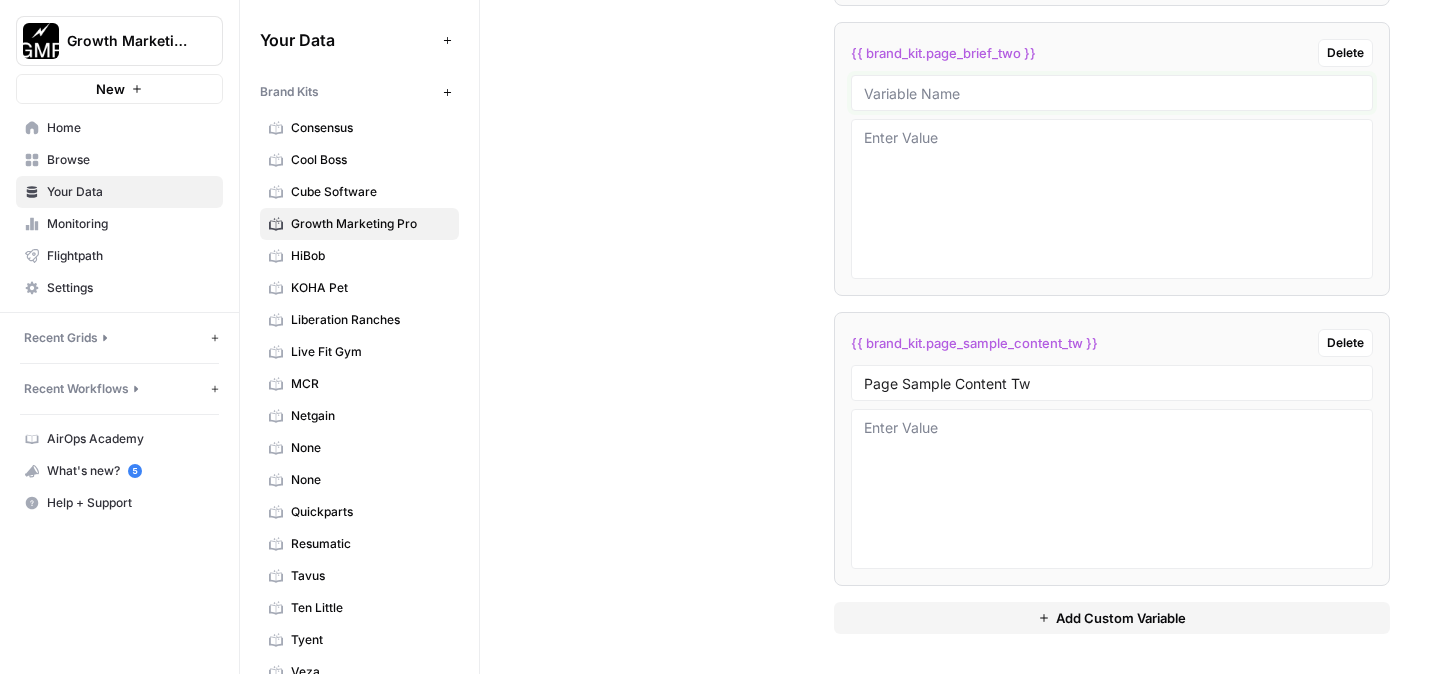 type 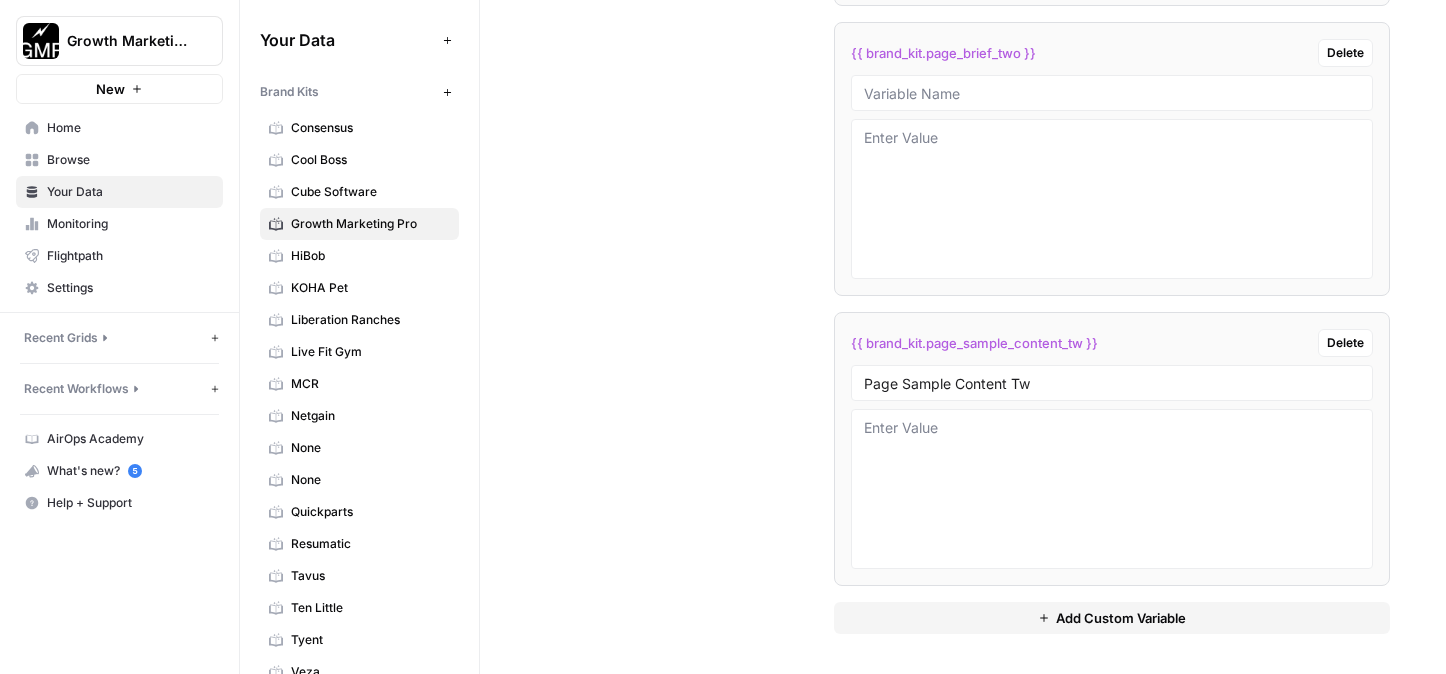 click on "Delete" at bounding box center [1345, 53] 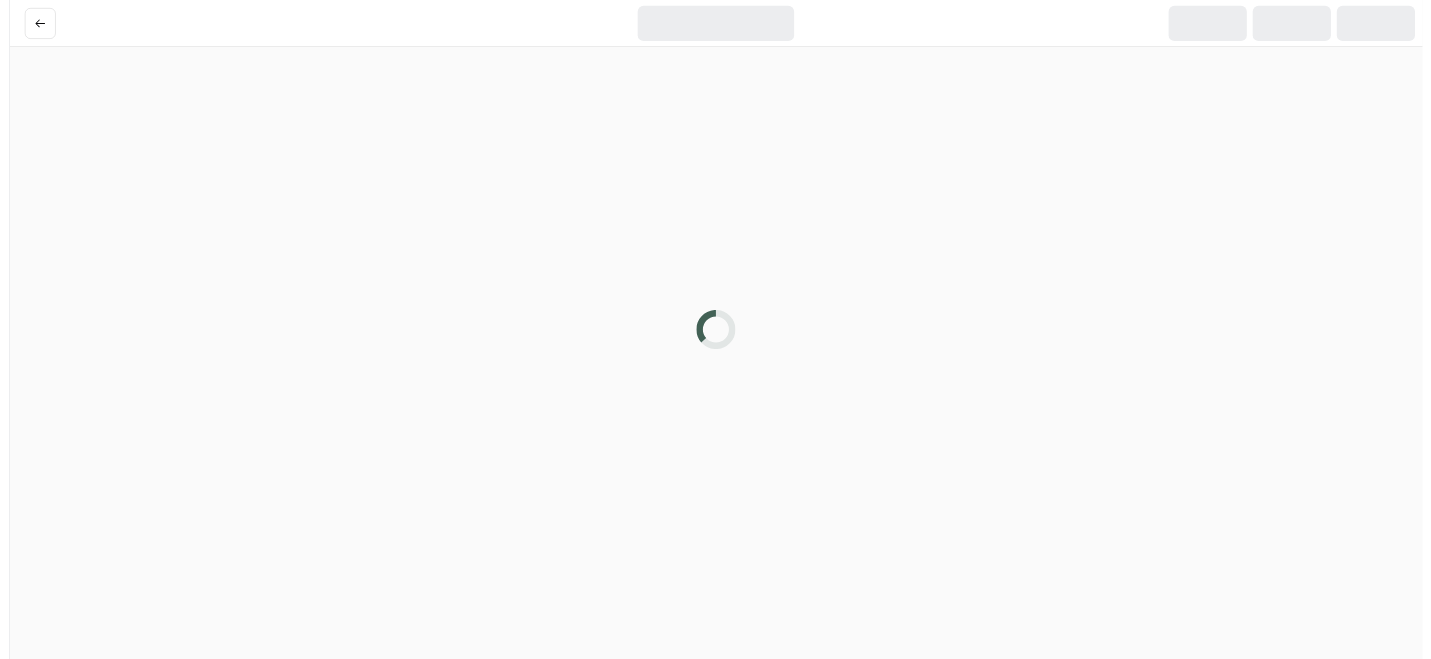 scroll, scrollTop: 0, scrollLeft: 0, axis: both 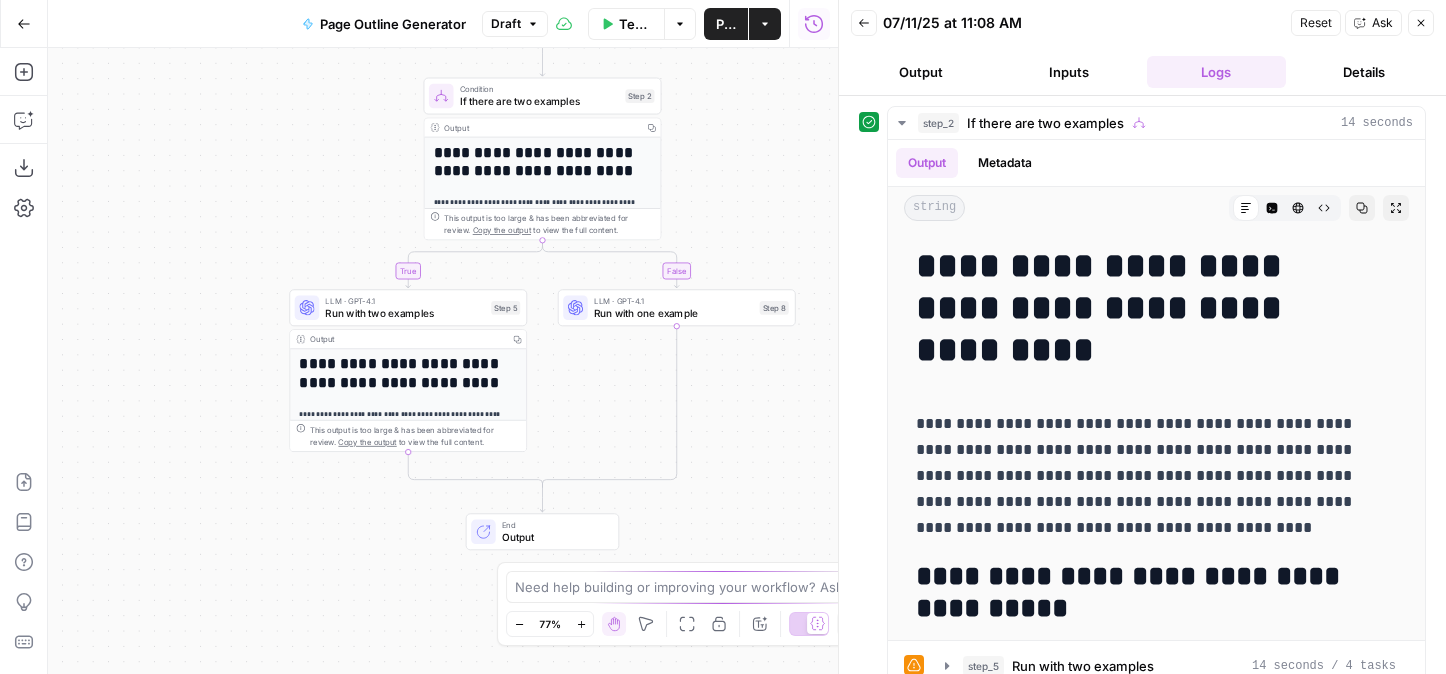 drag, startPoint x: 803, startPoint y: 228, endPoint x: 823, endPoint y: 219, distance: 21.931713 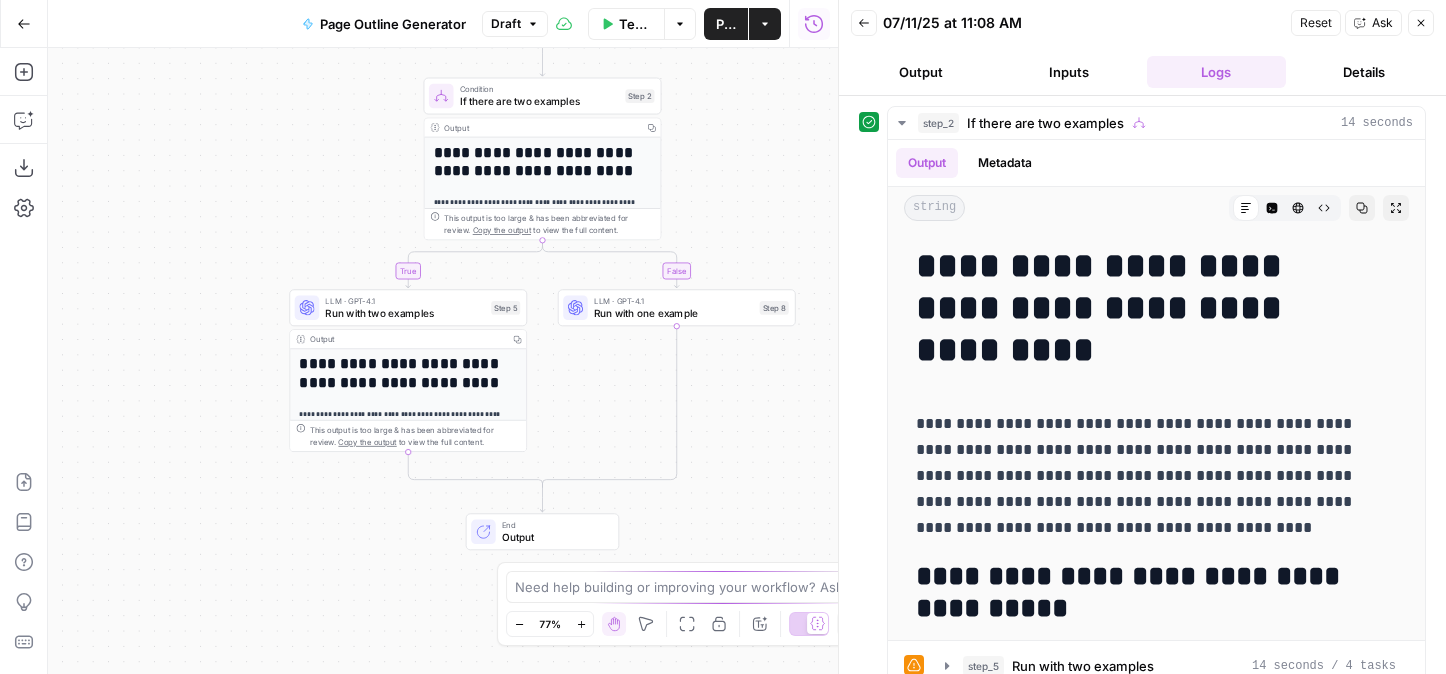 click on "**********" at bounding box center (443, 361) 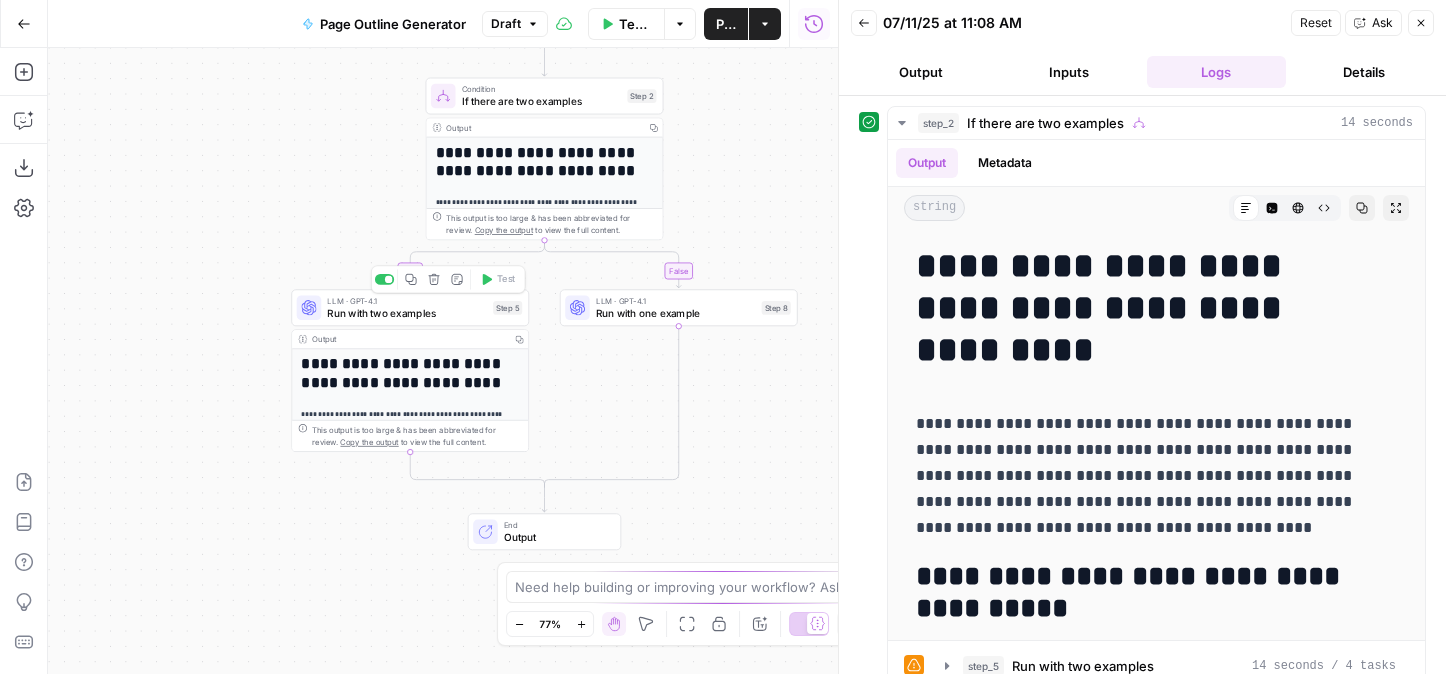 click on "LLM · GPT-4.1" at bounding box center (407, 301) 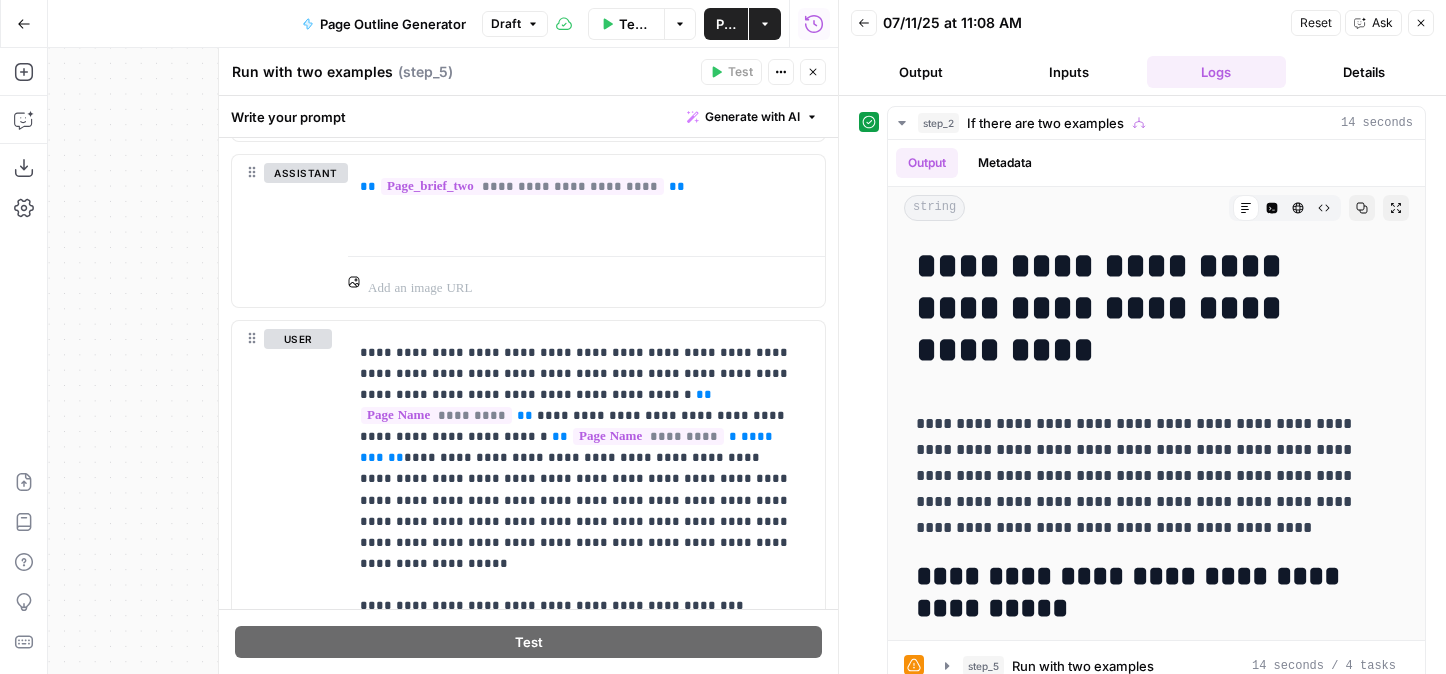 scroll, scrollTop: 964, scrollLeft: 0, axis: vertical 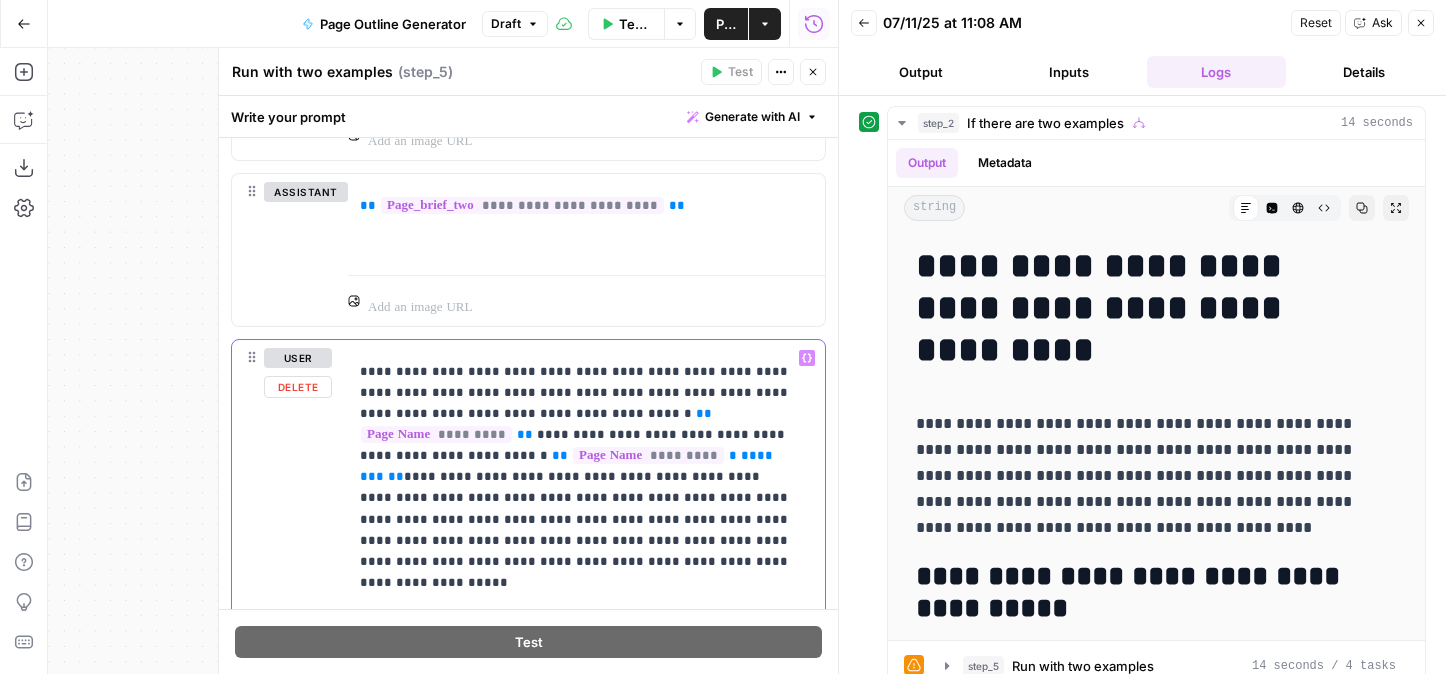 click on "**********" at bounding box center [579, 561] 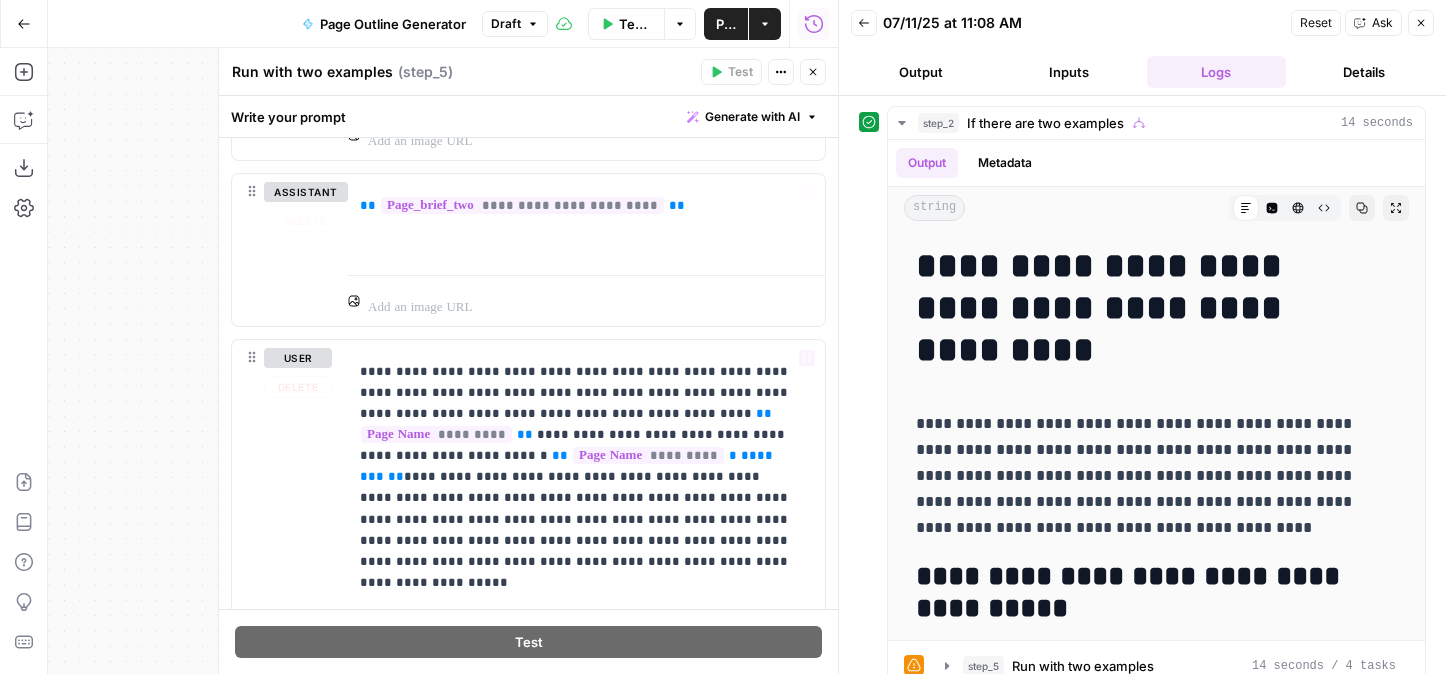 click on "Close" at bounding box center (813, 72) 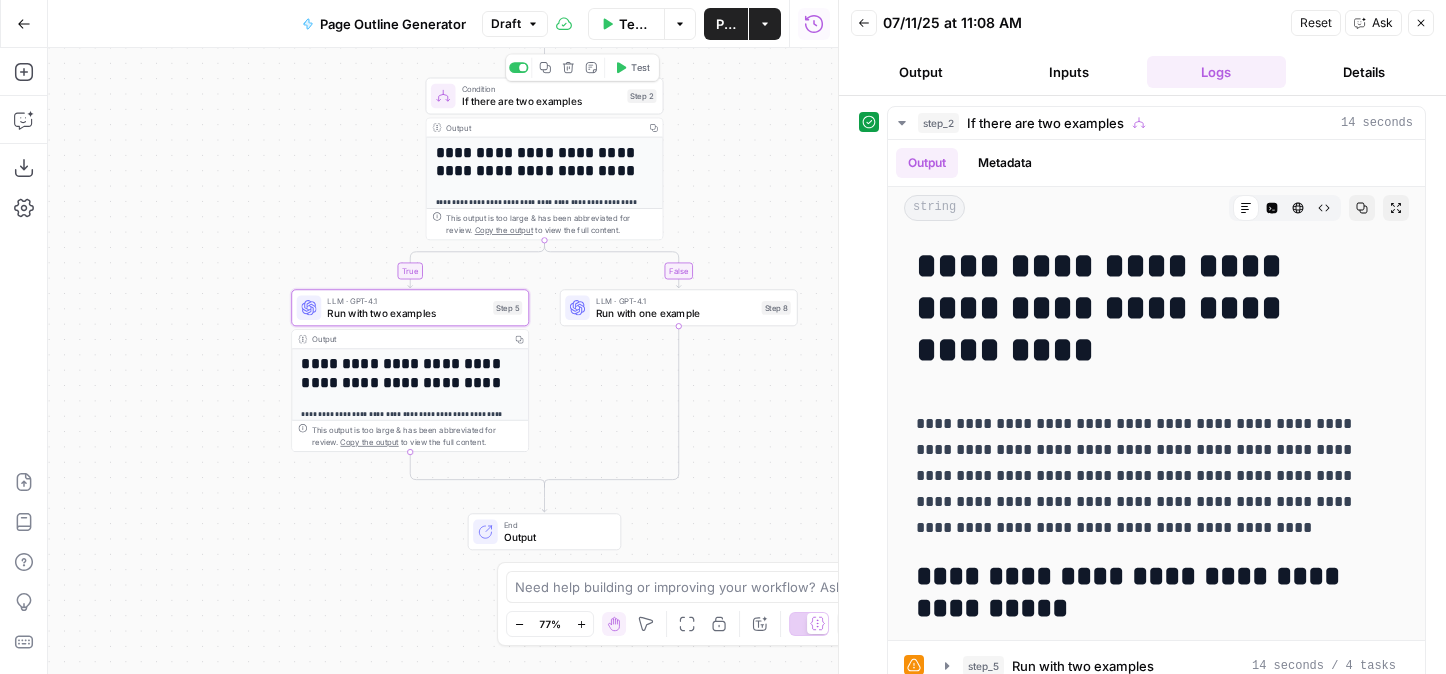 click on "Test" at bounding box center [640, 68] 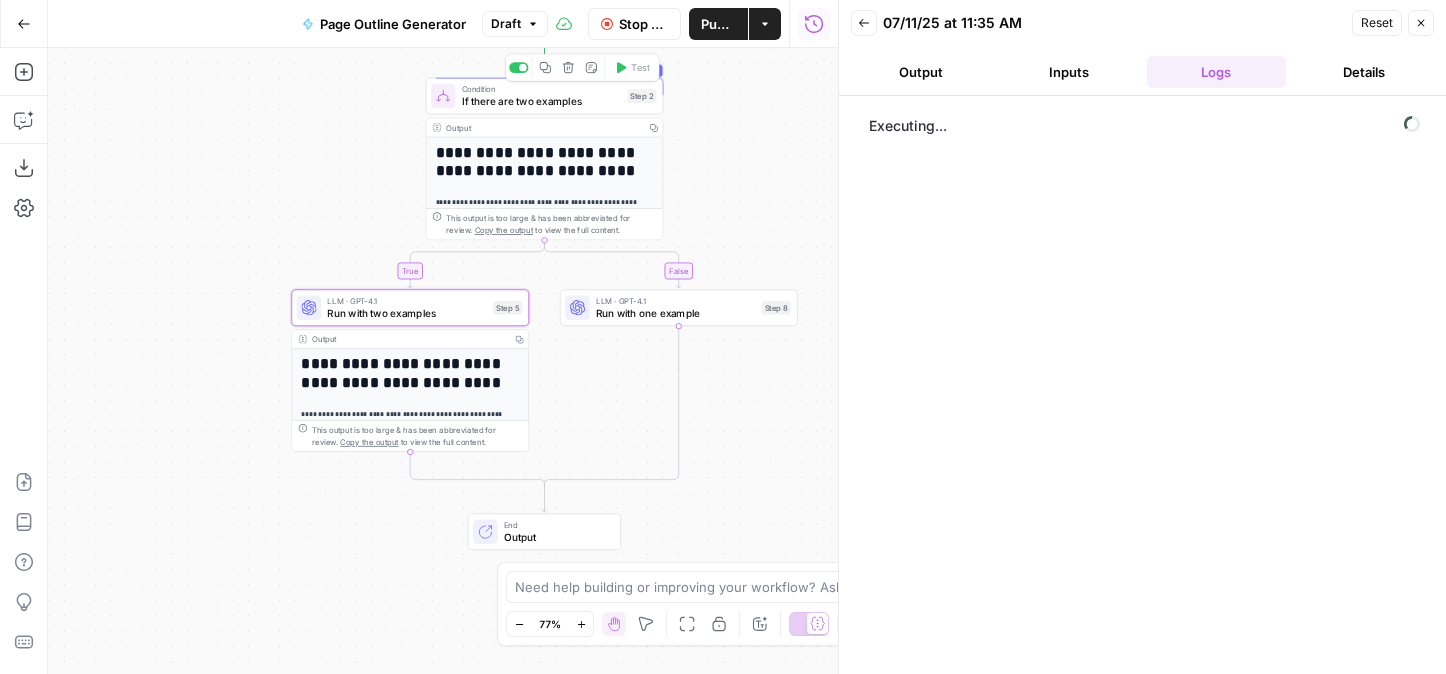 drag, startPoint x: 334, startPoint y: 188, endPoint x: 291, endPoint y: 254, distance: 78.77182 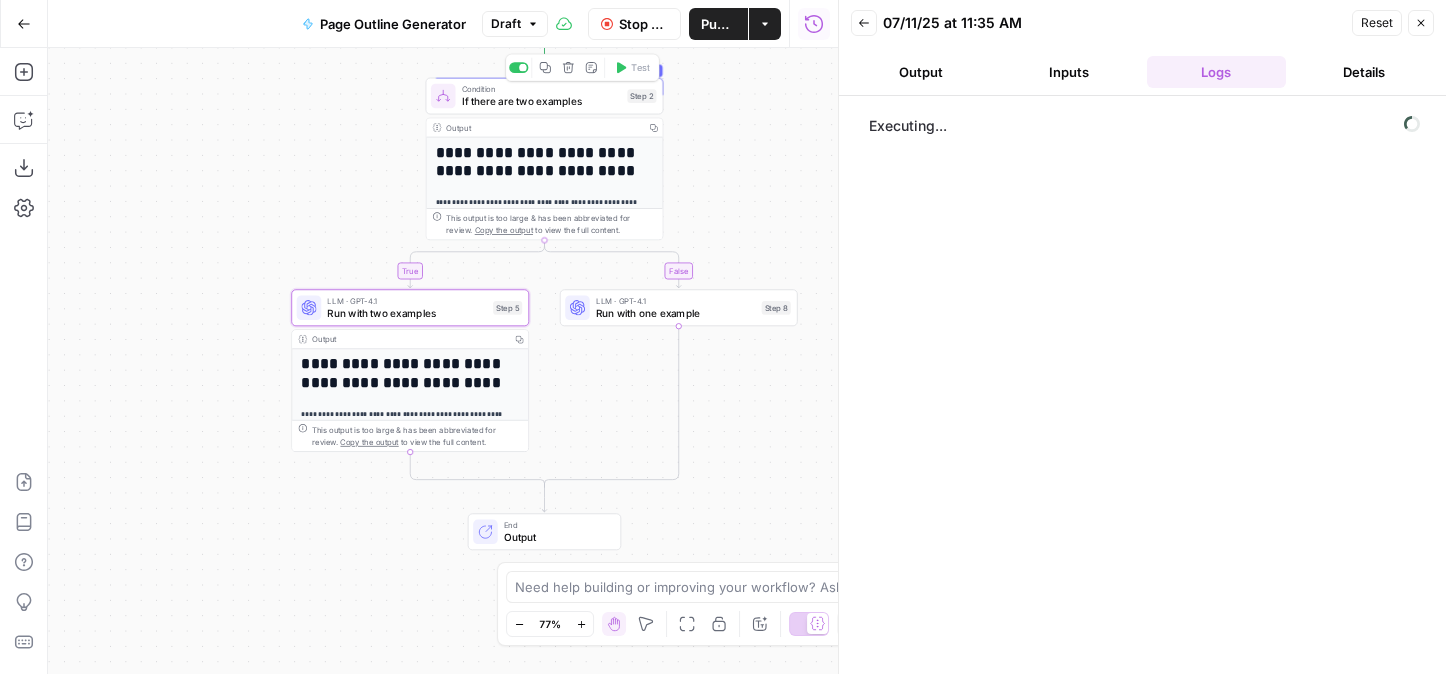 click on "**********" at bounding box center (443, 361) 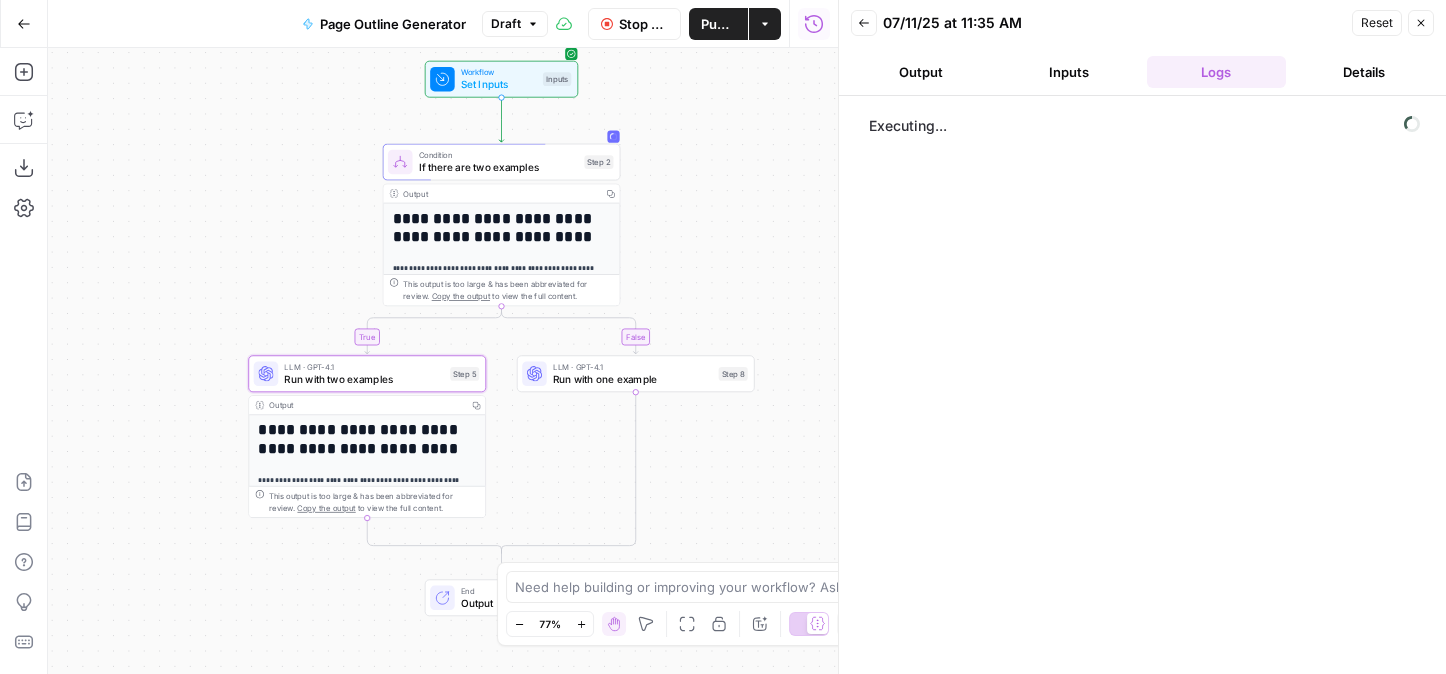 click on "Back 07/11/25 at 11:35 AM Reset Close Output Inputs Logs Details" at bounding box center [1142, 48] 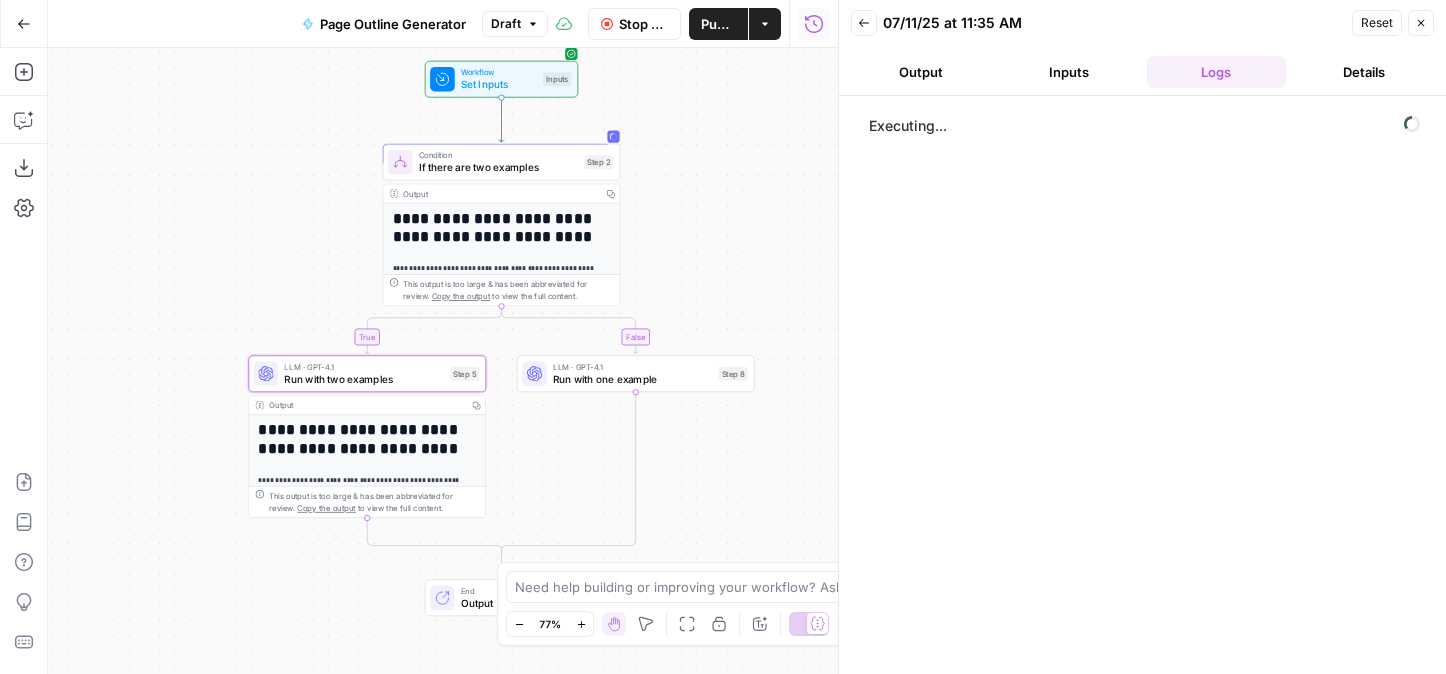 click on "Output" at bounding box center (921, 72) 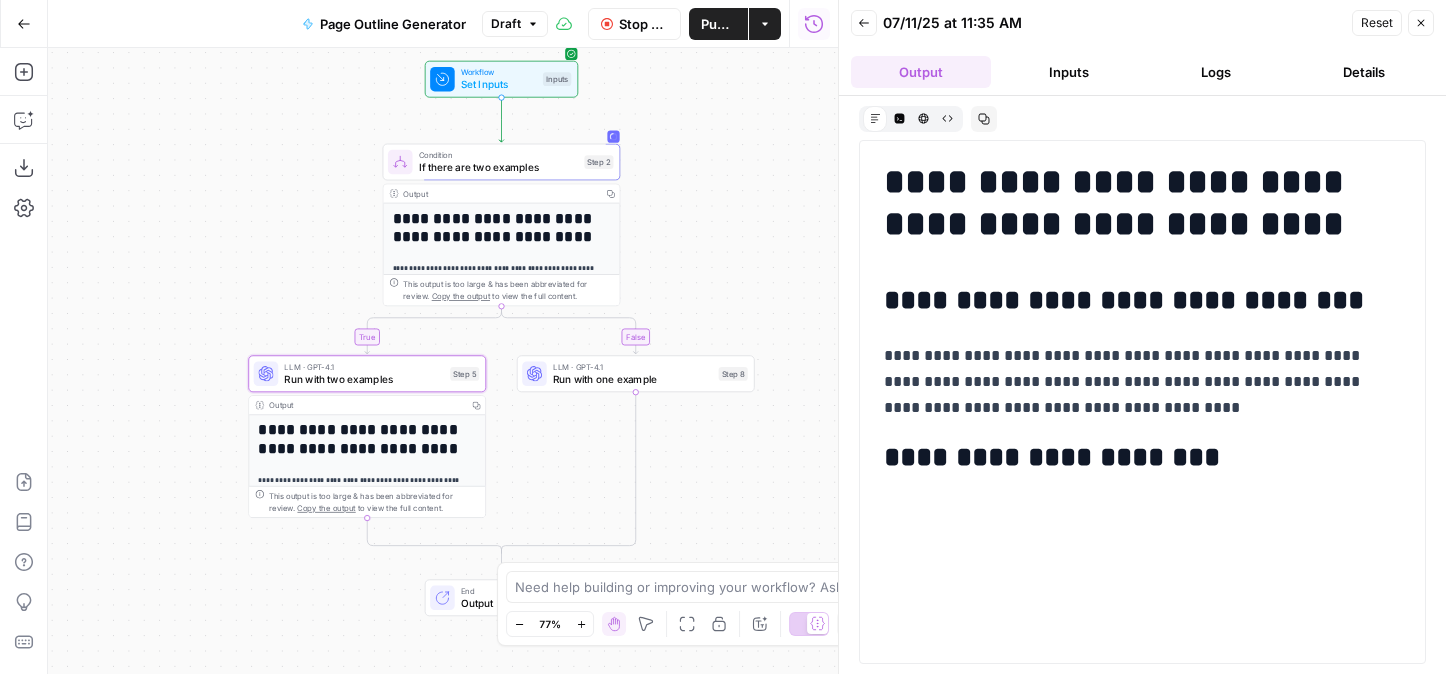 click on "Stop Run" at bounding box center [643, 24] 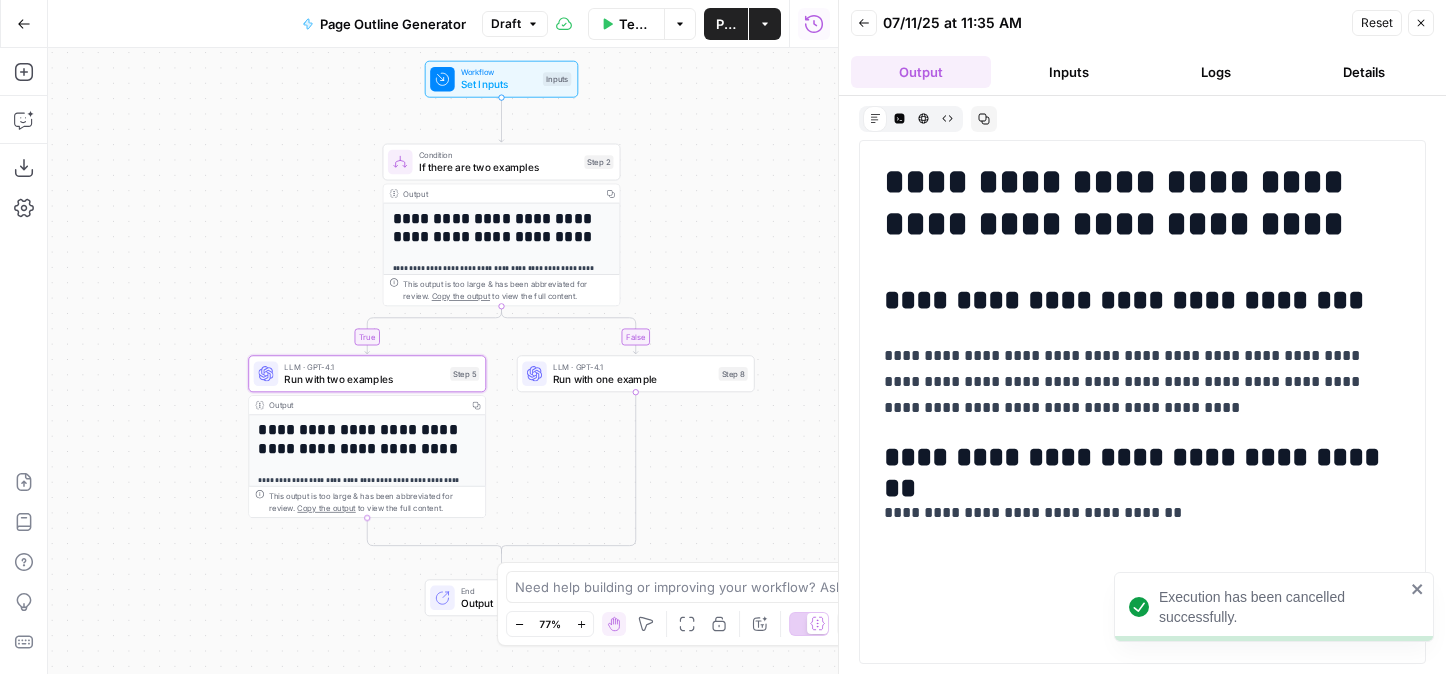 click on "Run with two examples" at bounding box center [364, 378] 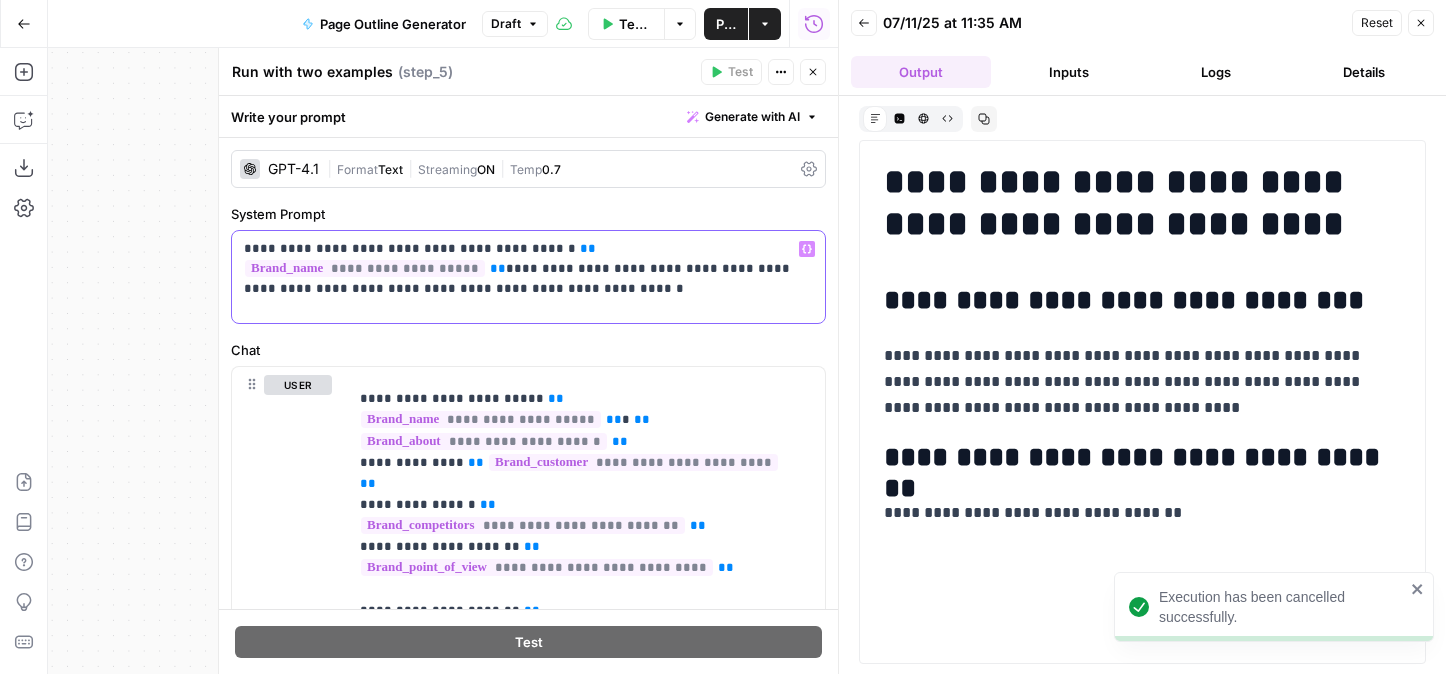 click on "**********" at bounding box center (521, 269) 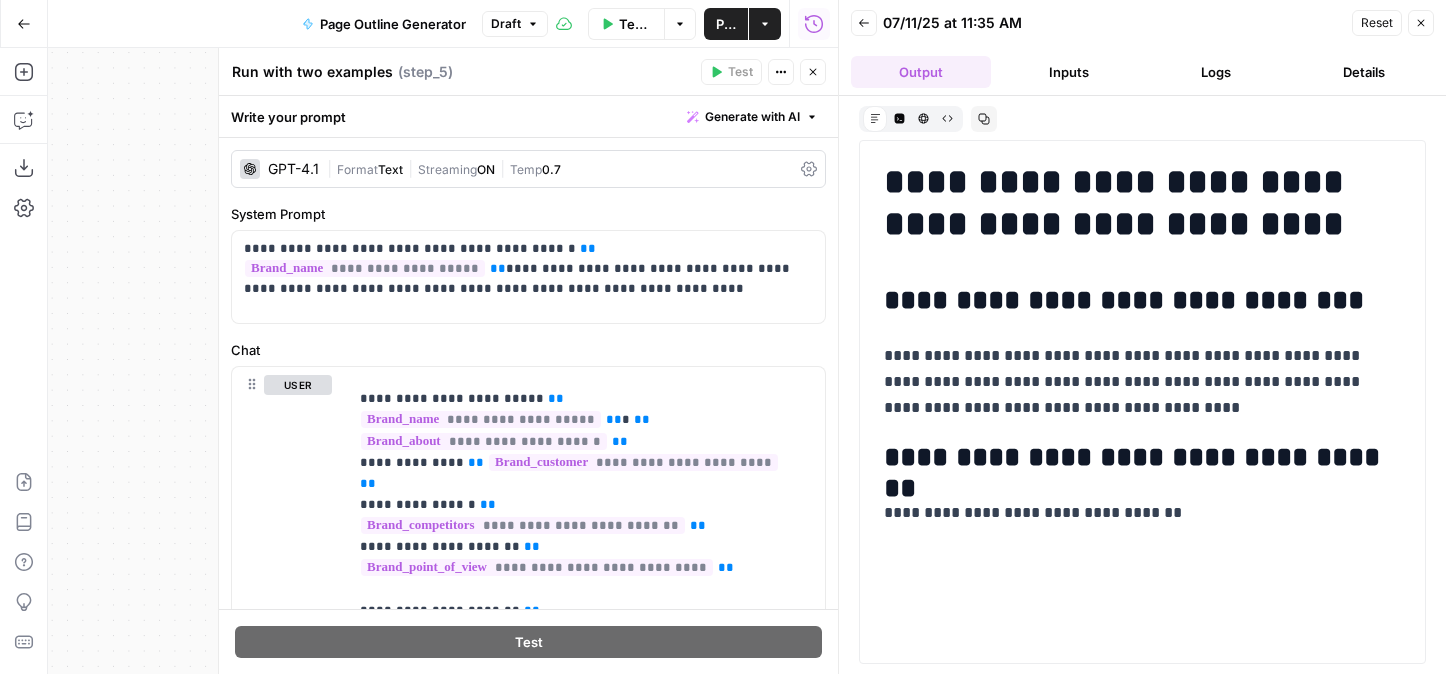 click 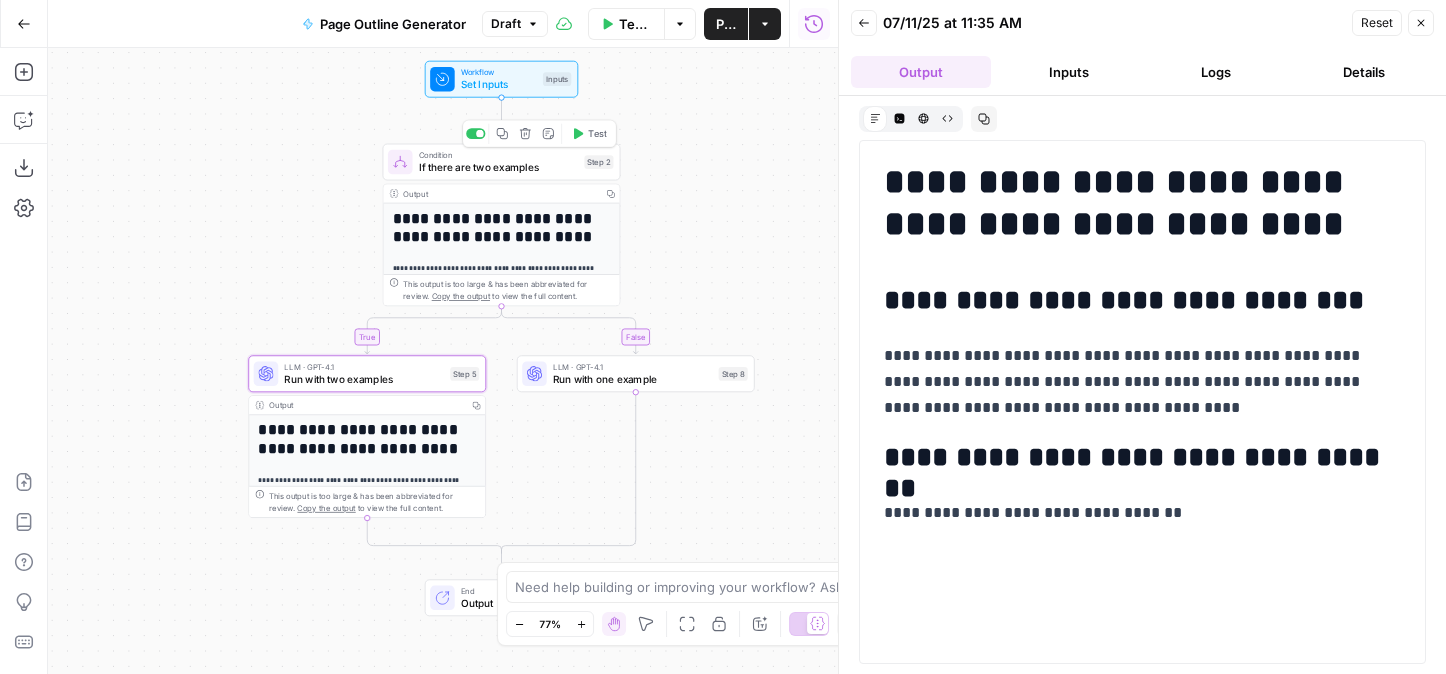 click 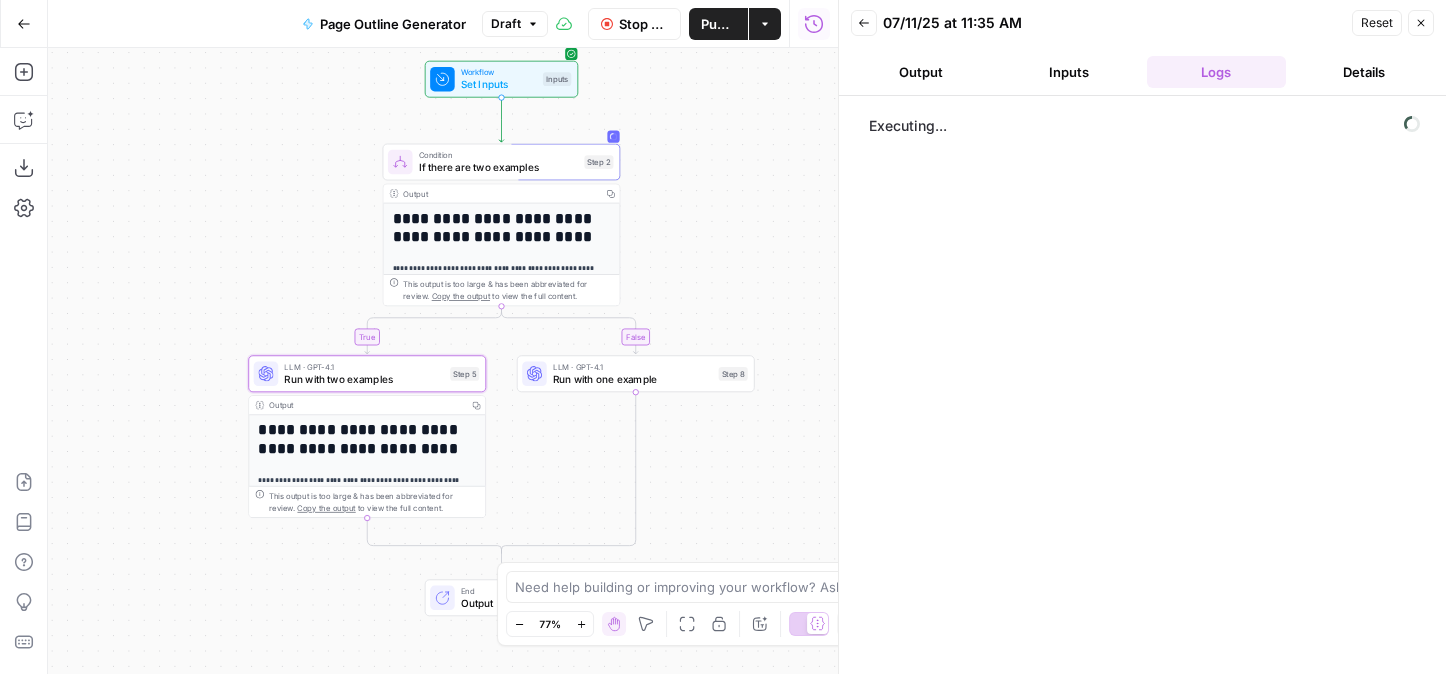 click on "Output" at bounding box center (921, 72) 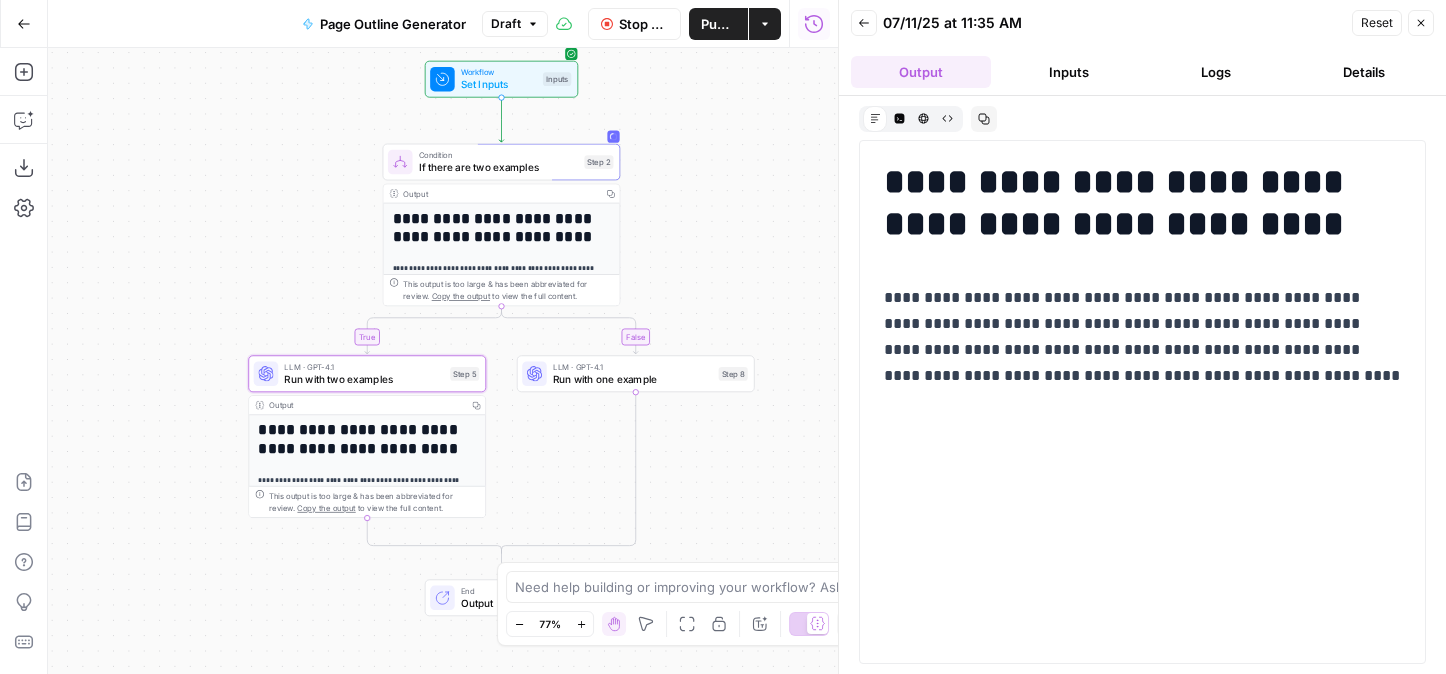 click on "Stop Run" at bounding box center (634, 24) 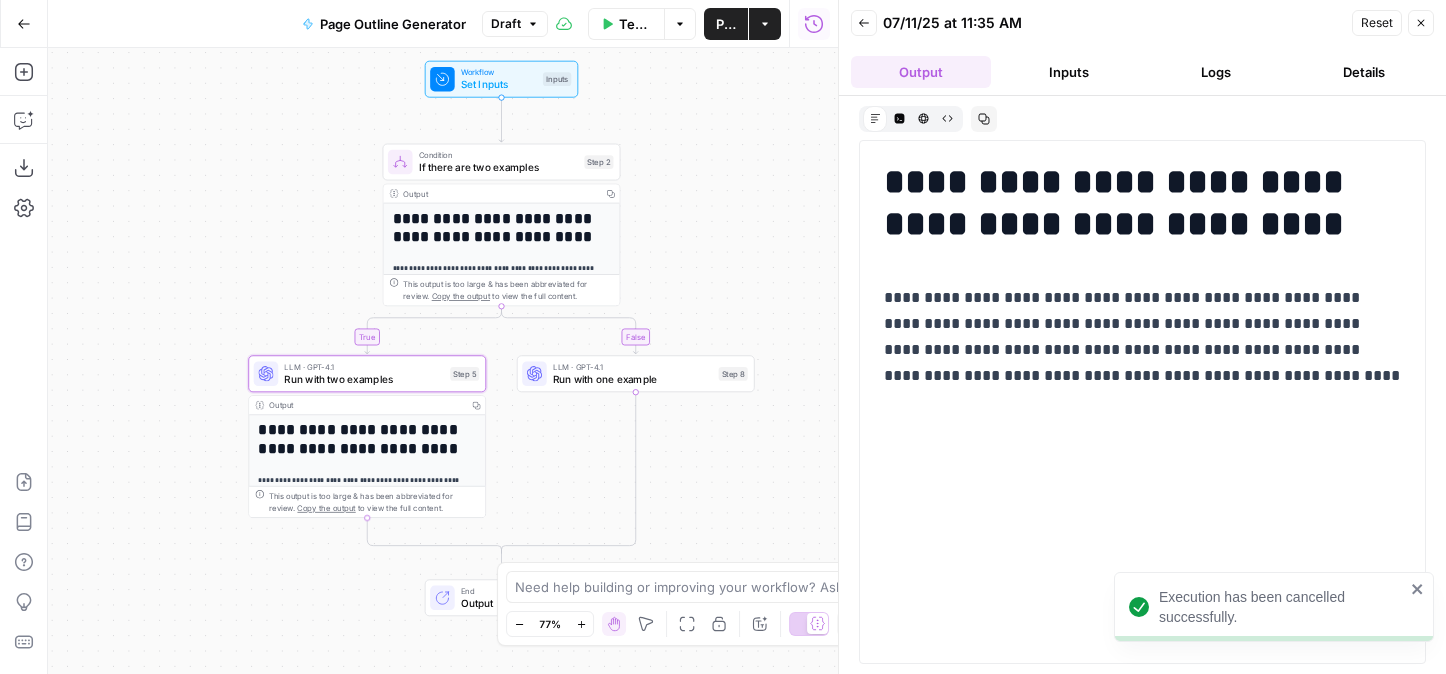 click on "Run with two examples" at bounding box center [364, 378] 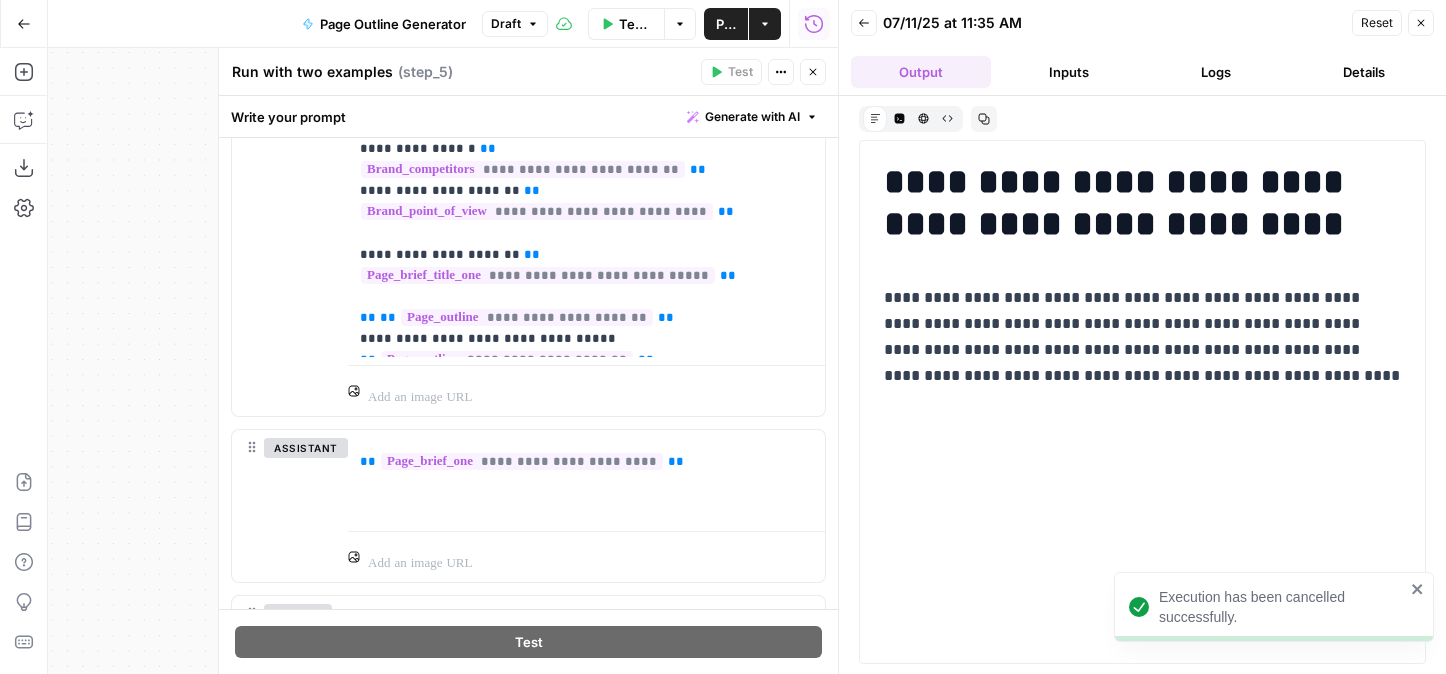 scroll, scrollTop: 514, scrollLeft: 0, axis: vertical 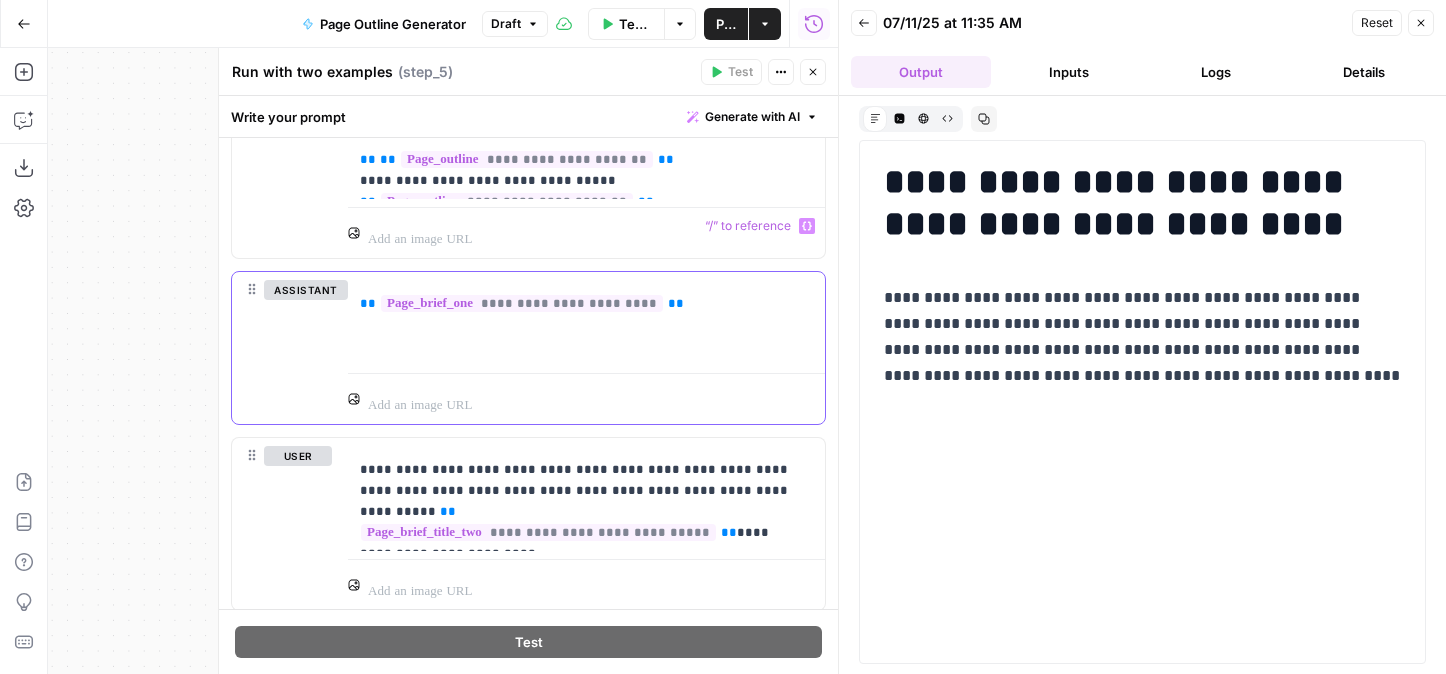 click on "**********" at bounding box center (522, 303) 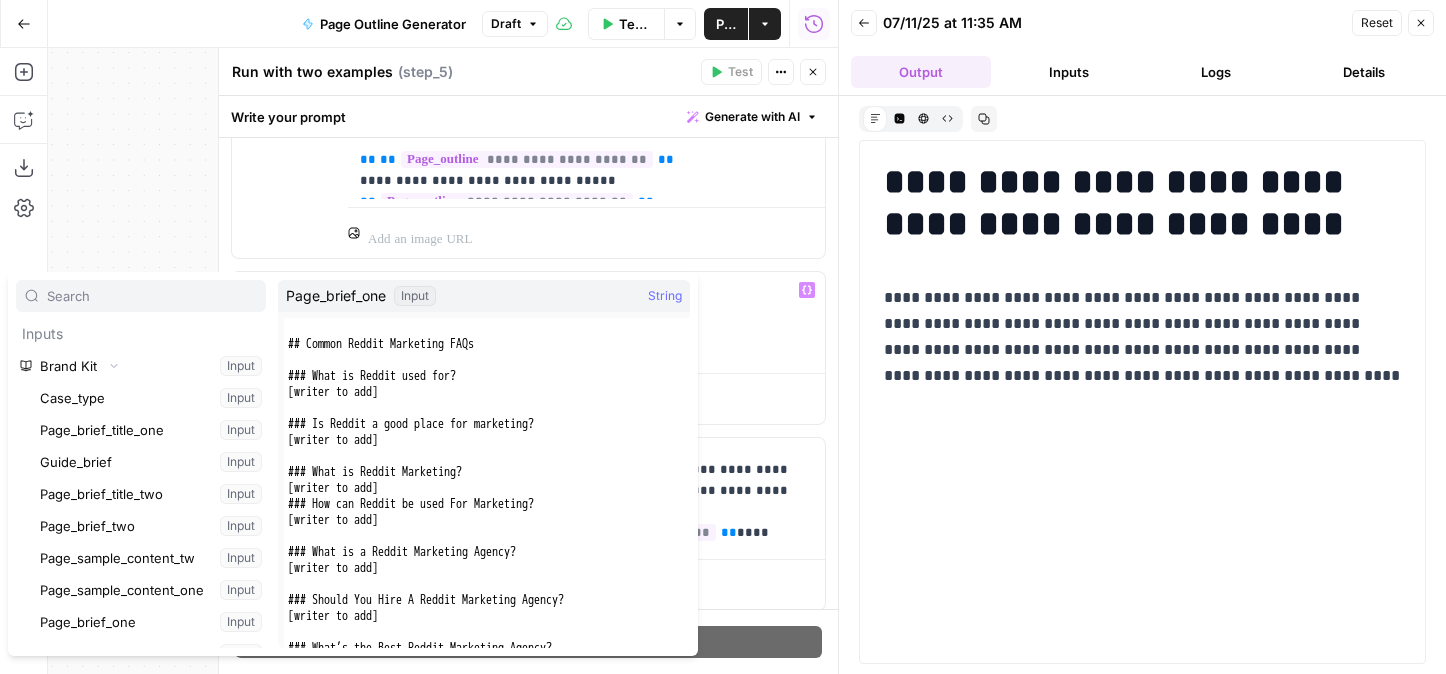 scroll, scrollTop: 854, scrollLeft: 0, axis: vertical 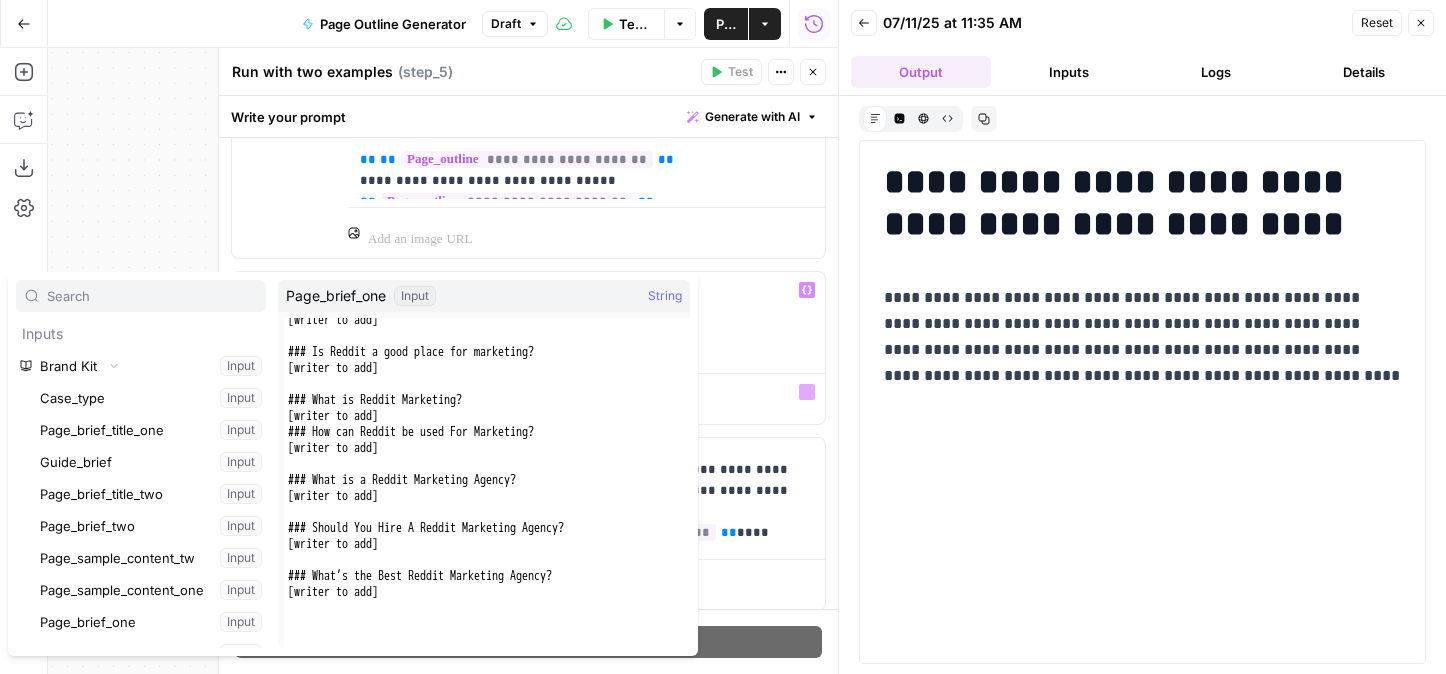 click on "“/” to reference Variables Menu" at bounding box center (586, 394) 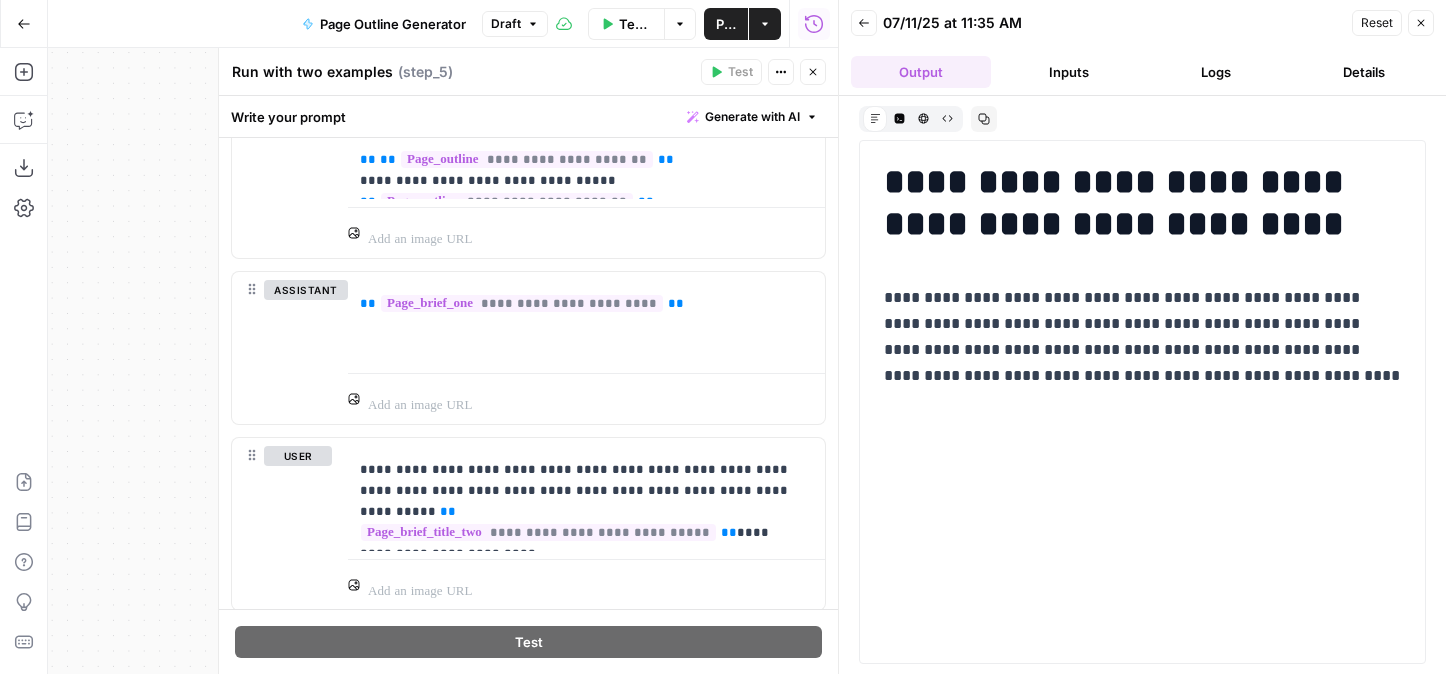 click on "Close" at bounding box center (813, 72) 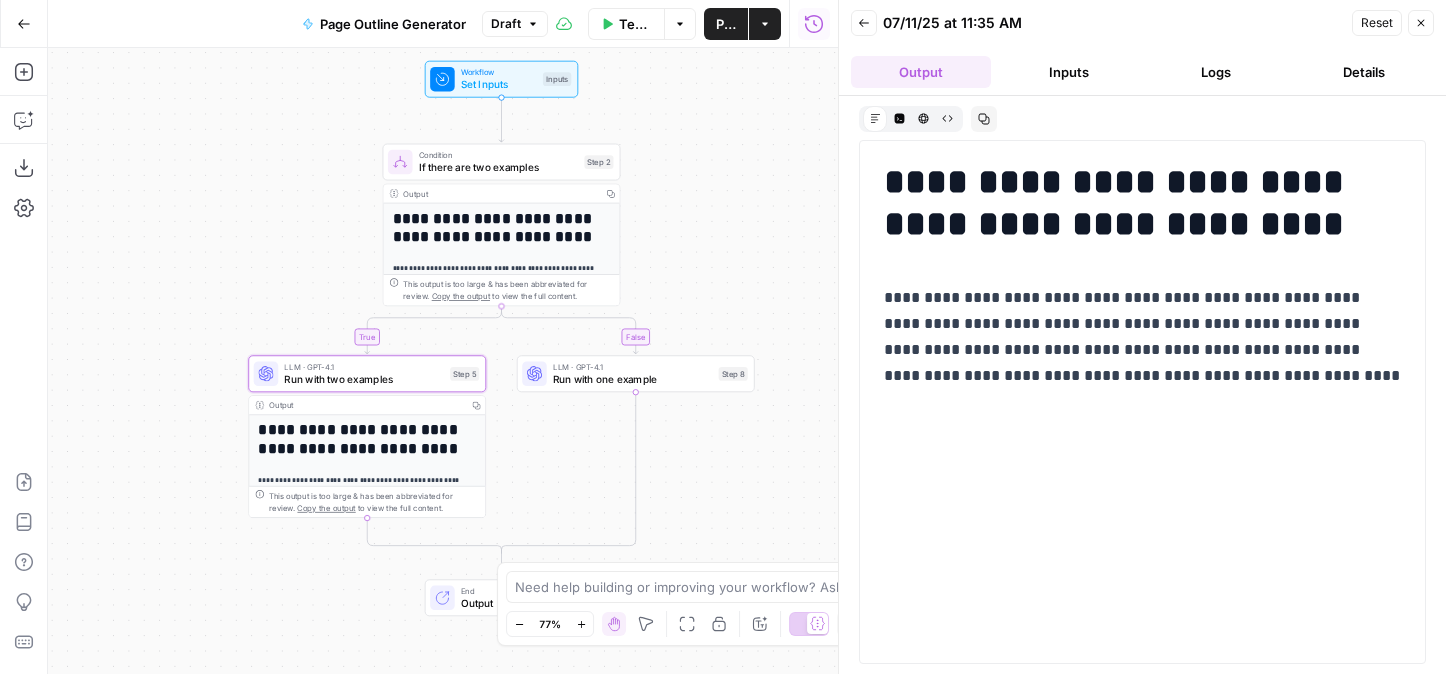 click on "If there are two examples" at bounding box center (499, 167) 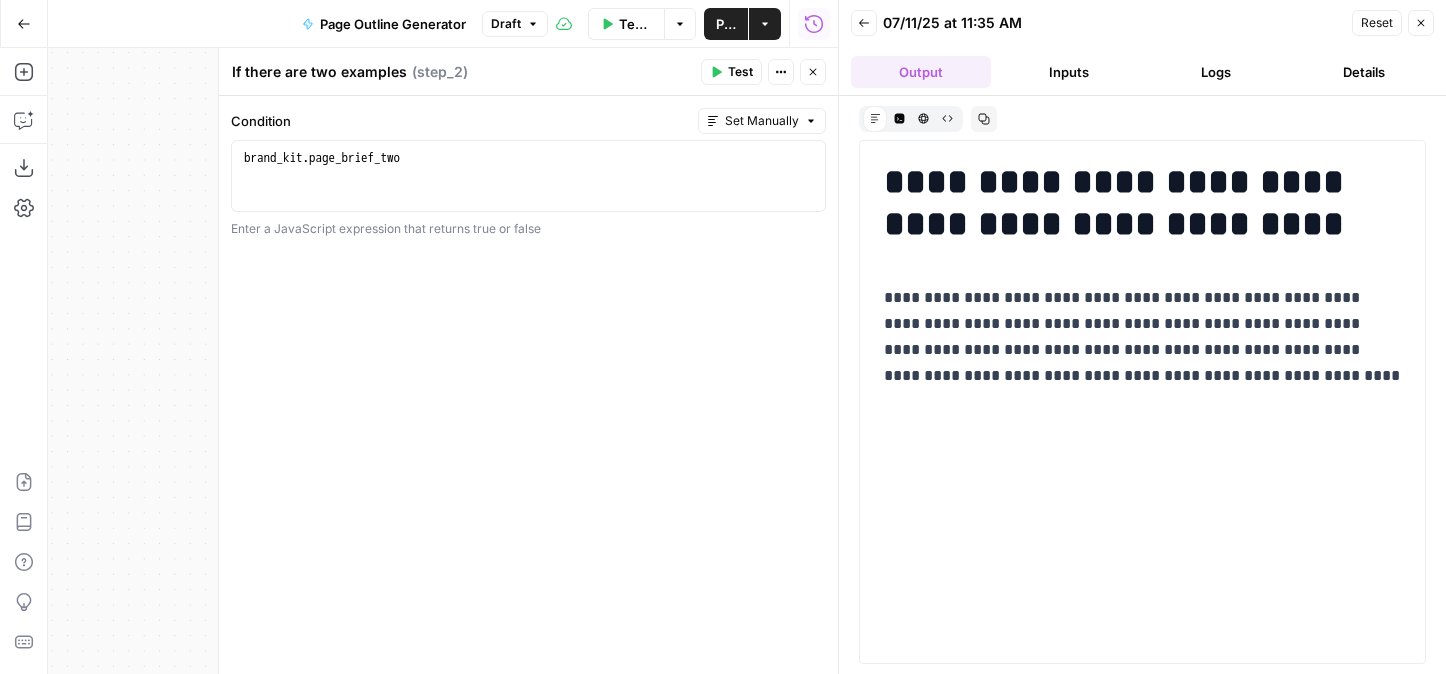 click on "Close" at bounding box center [813, 72] 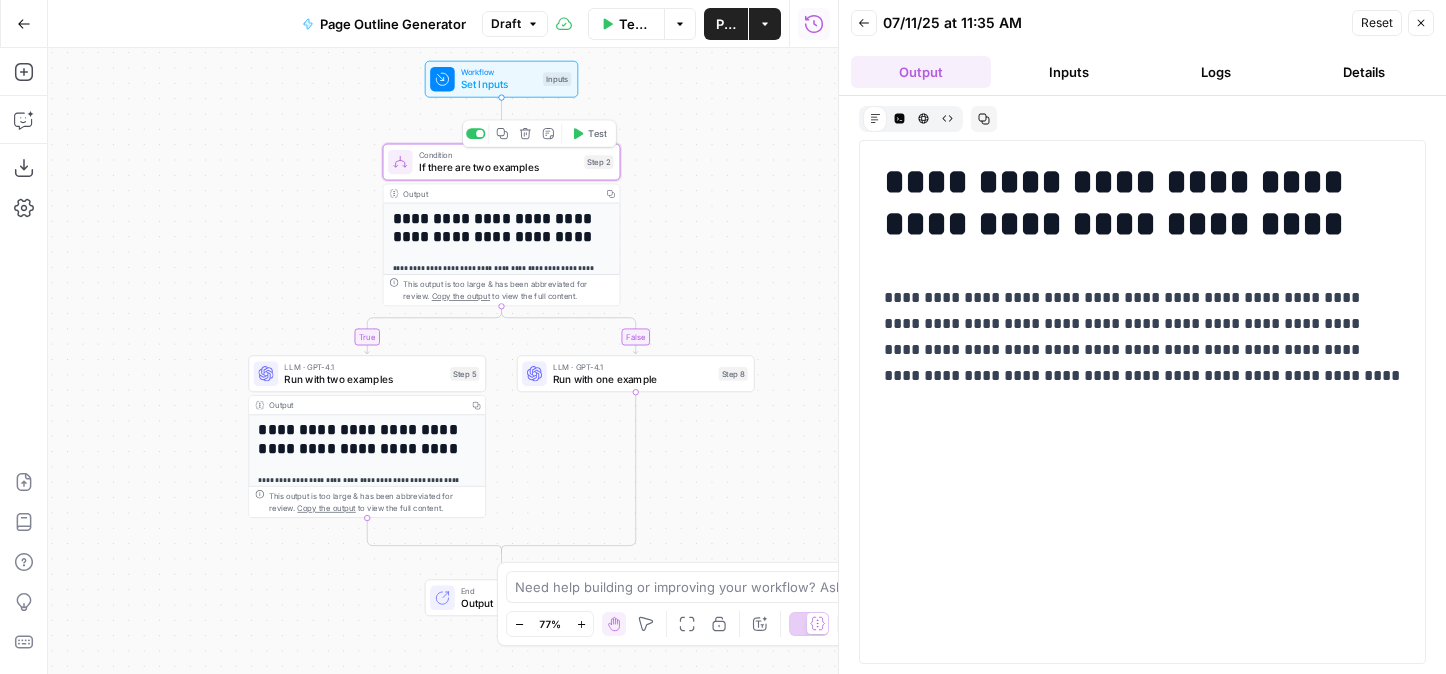 click on "Test" at bounding box center (589, 134) 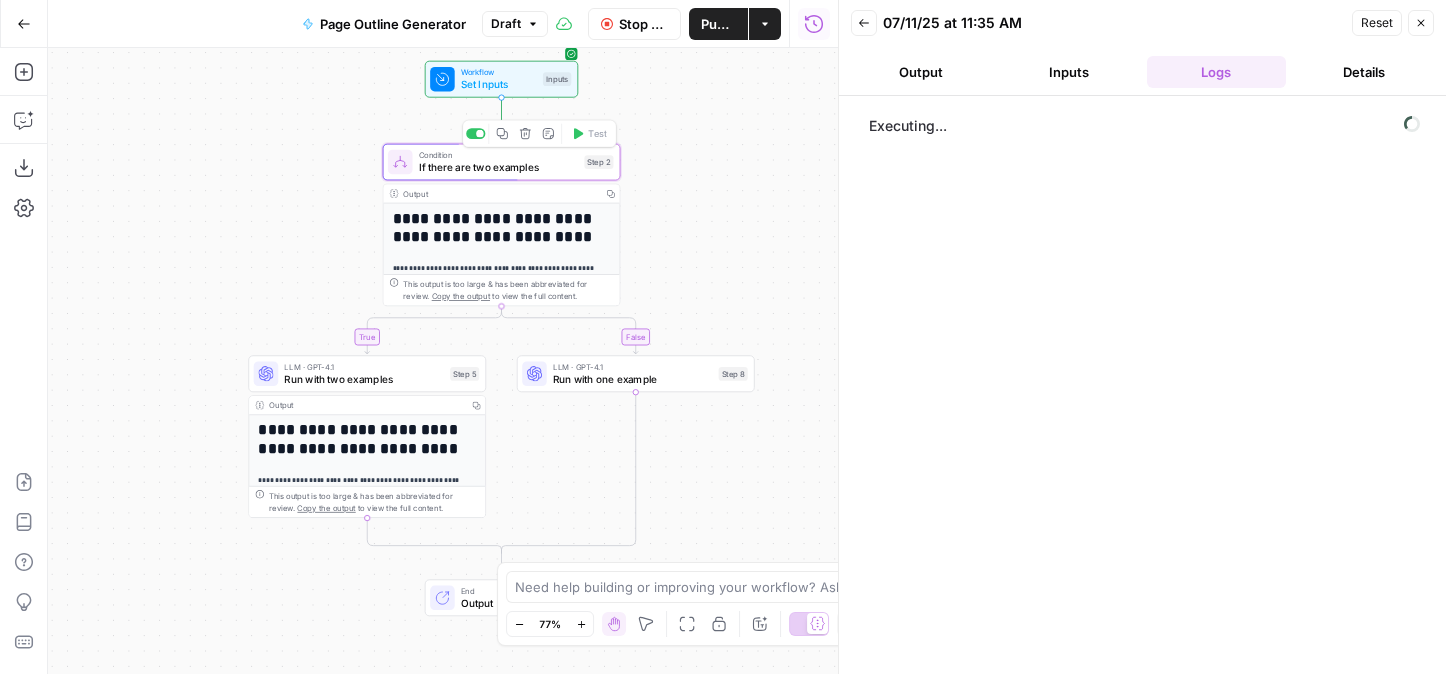 click on "Output" at bounding box center (921, 72) 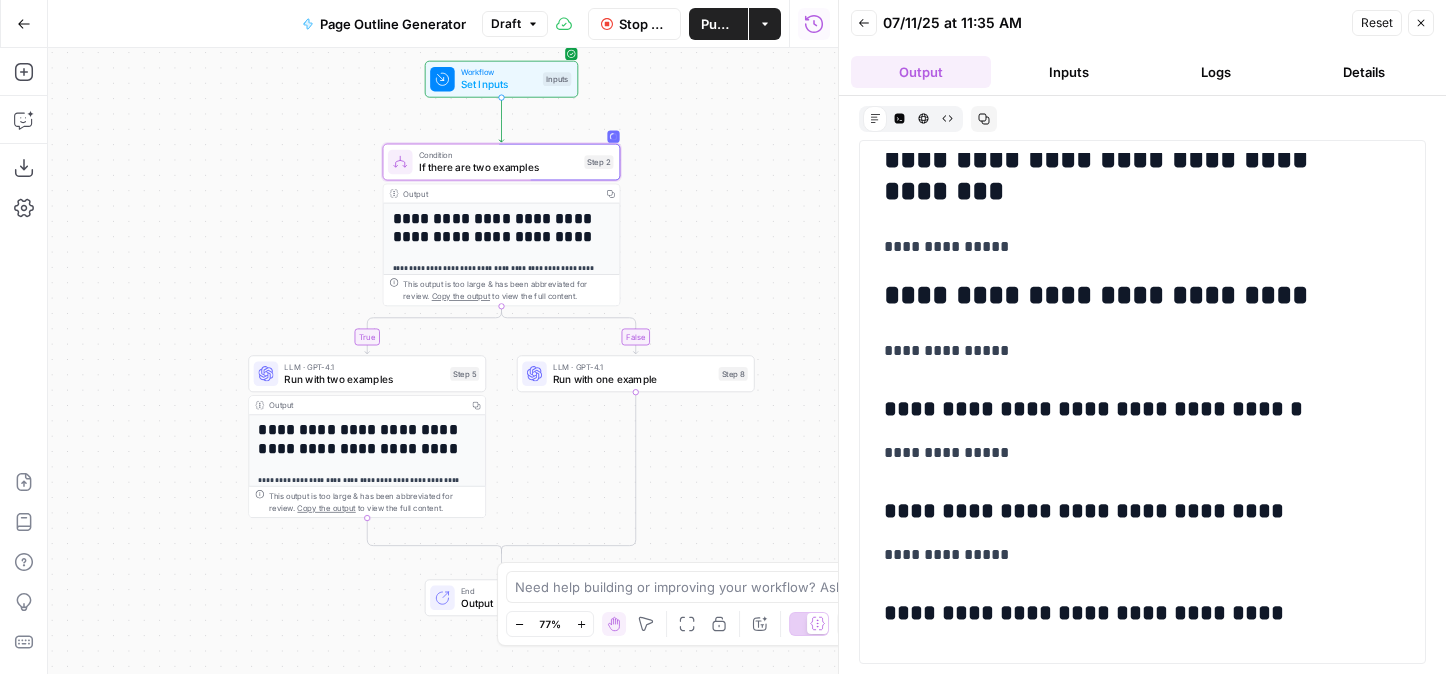 scroll, scrollTop: 931, scrollLeft: 0, axis: vertical 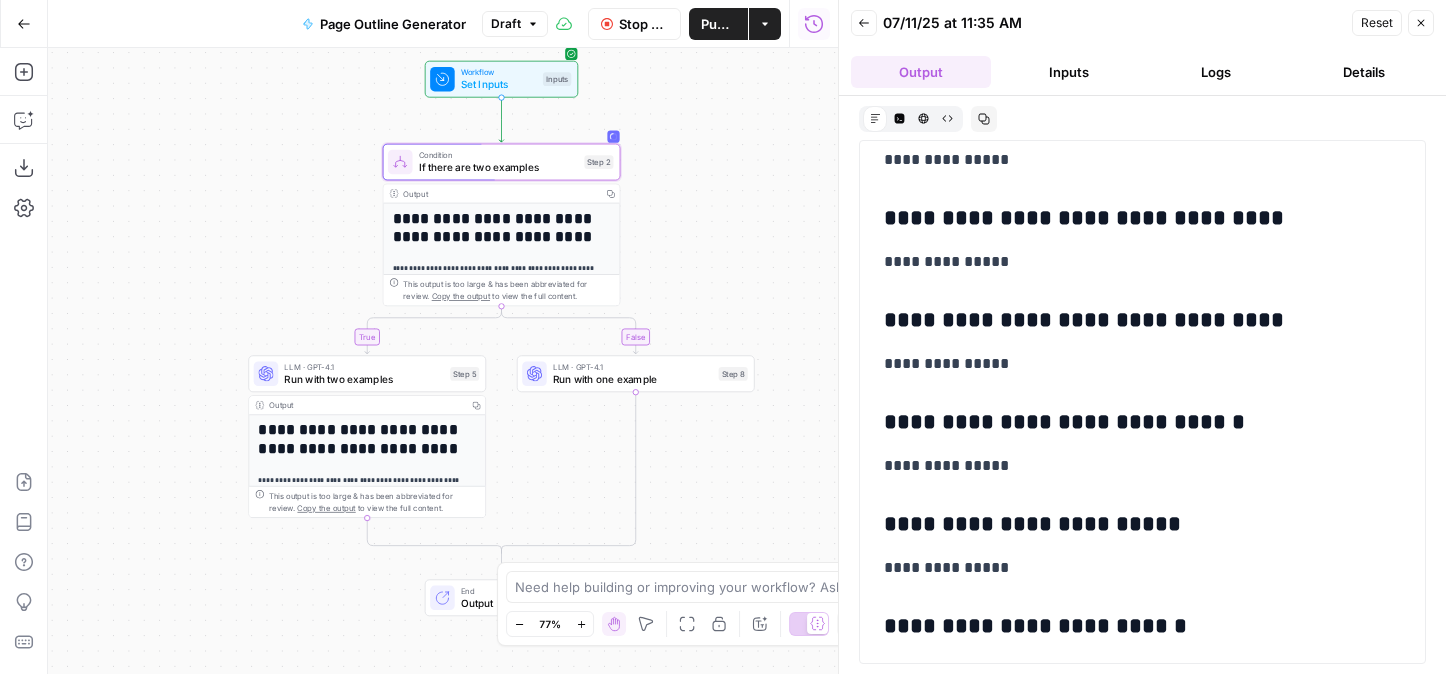 click on "Stop Run" at bounding box center (643, 24) 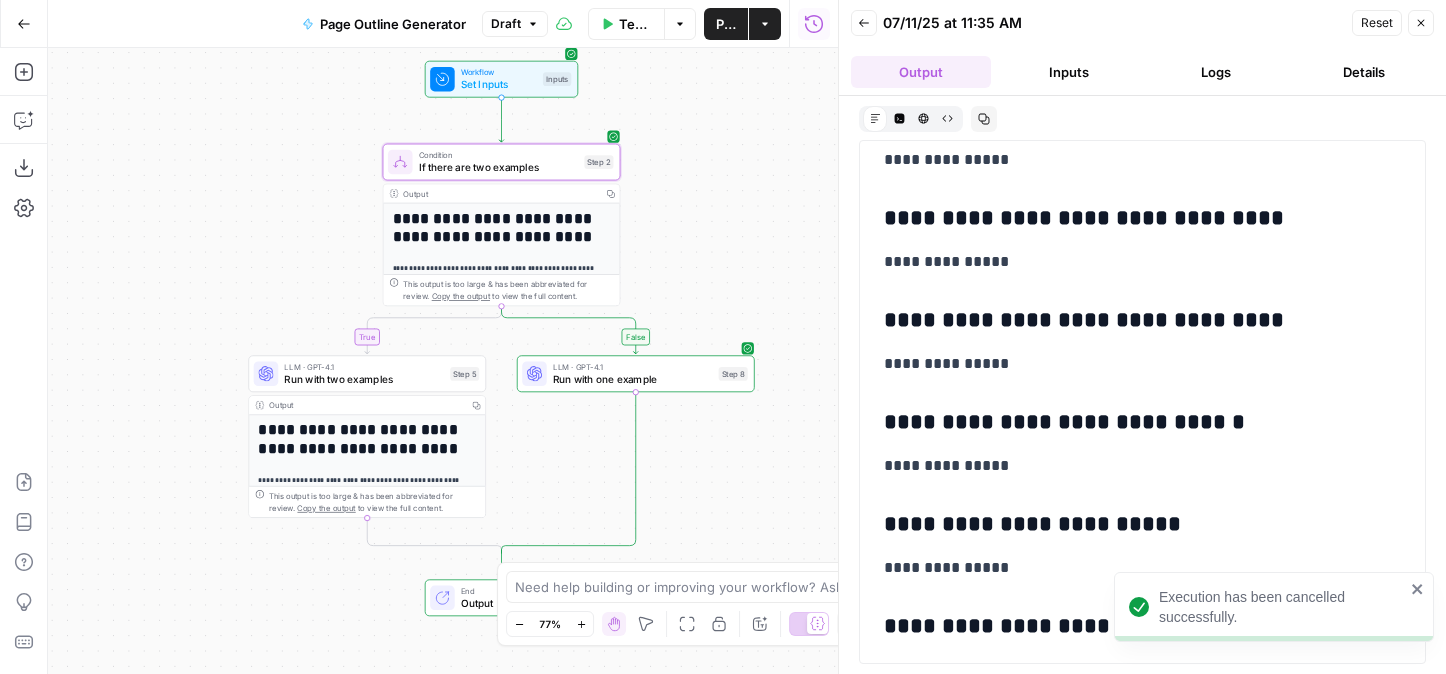 click on "Publish" at bounding box center (726, 24) 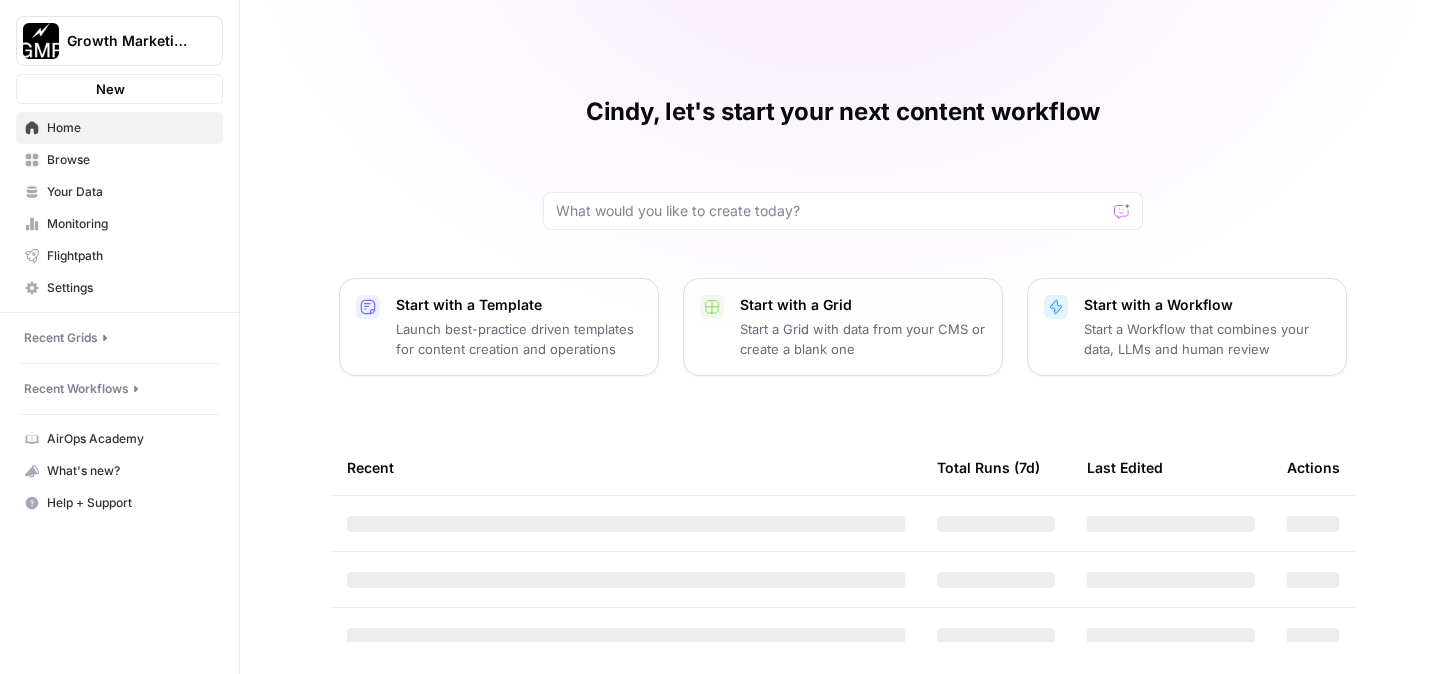 scroll, scrollTop: 0, scrollLeft: 0, axis: both 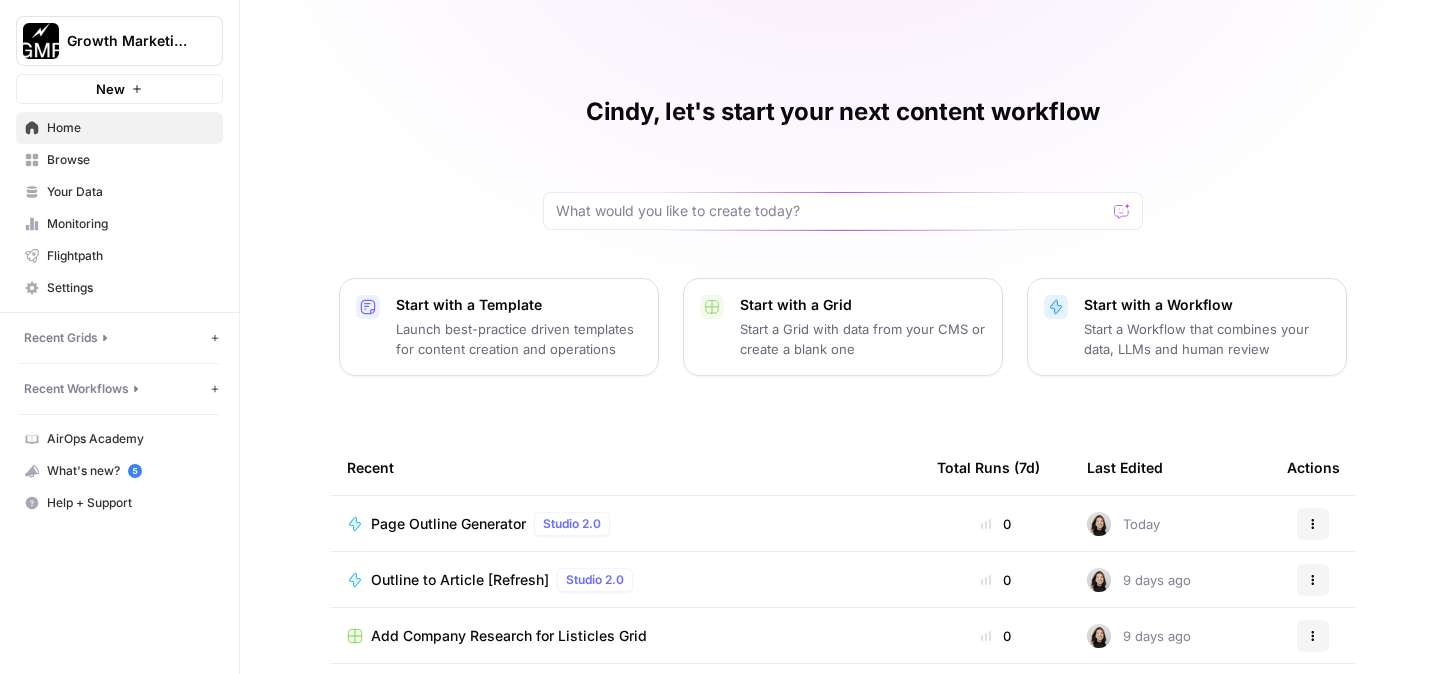 click 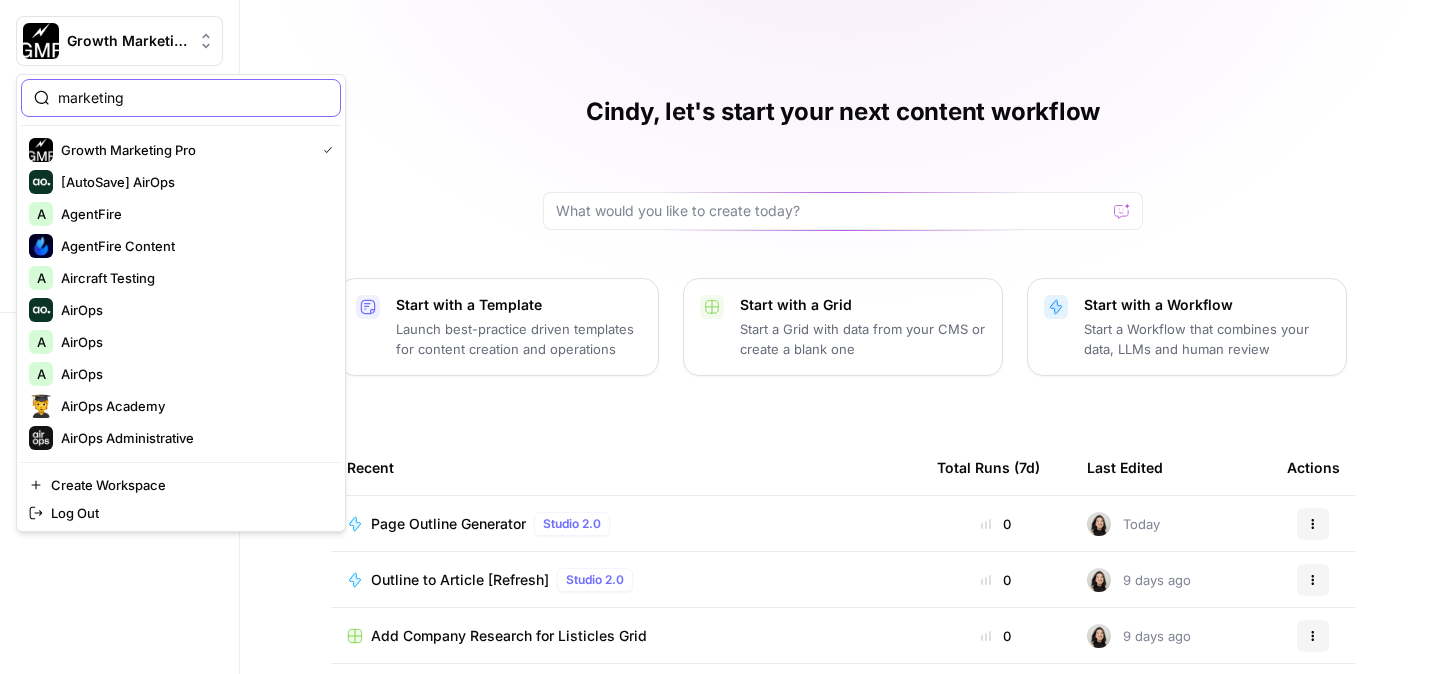 type on "marketing" 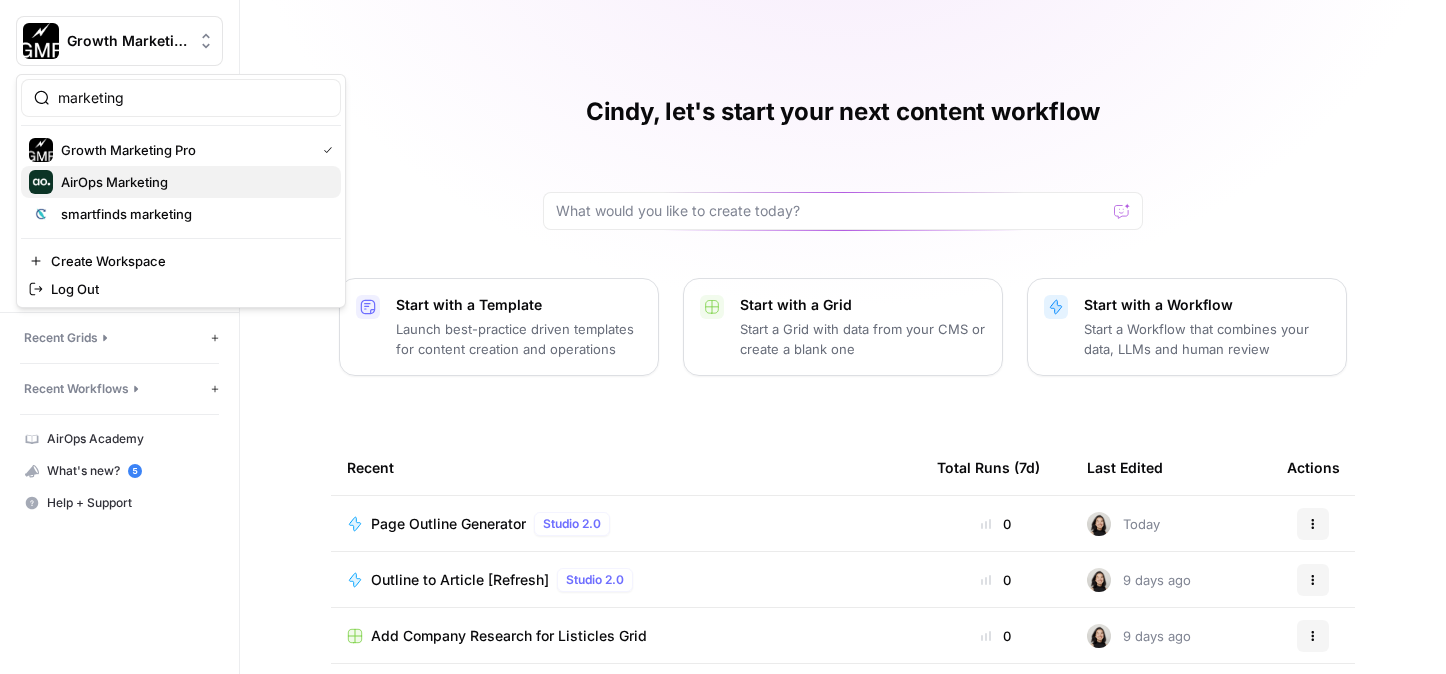 click on "AirOps Marketing" at bounding box center [114, 182] 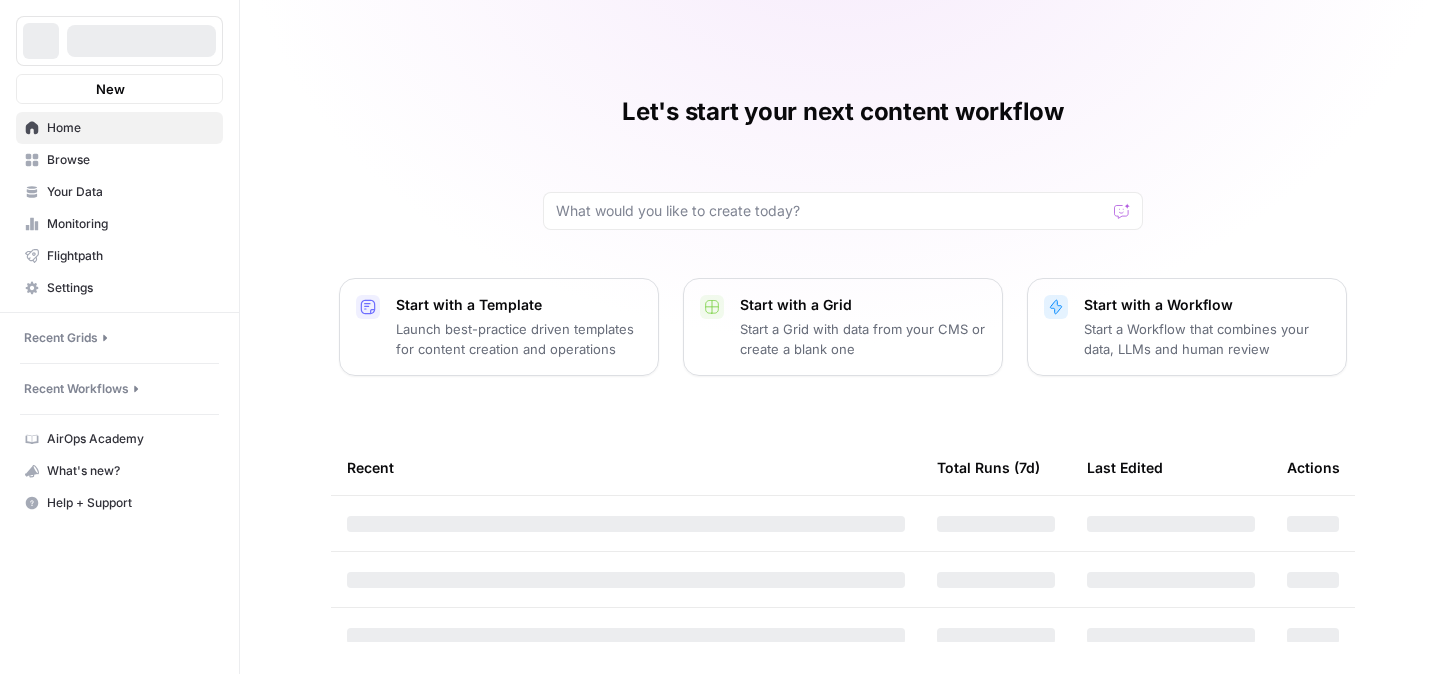 scroll, scrollTop: 0, scrollLeft: 0, axis: both 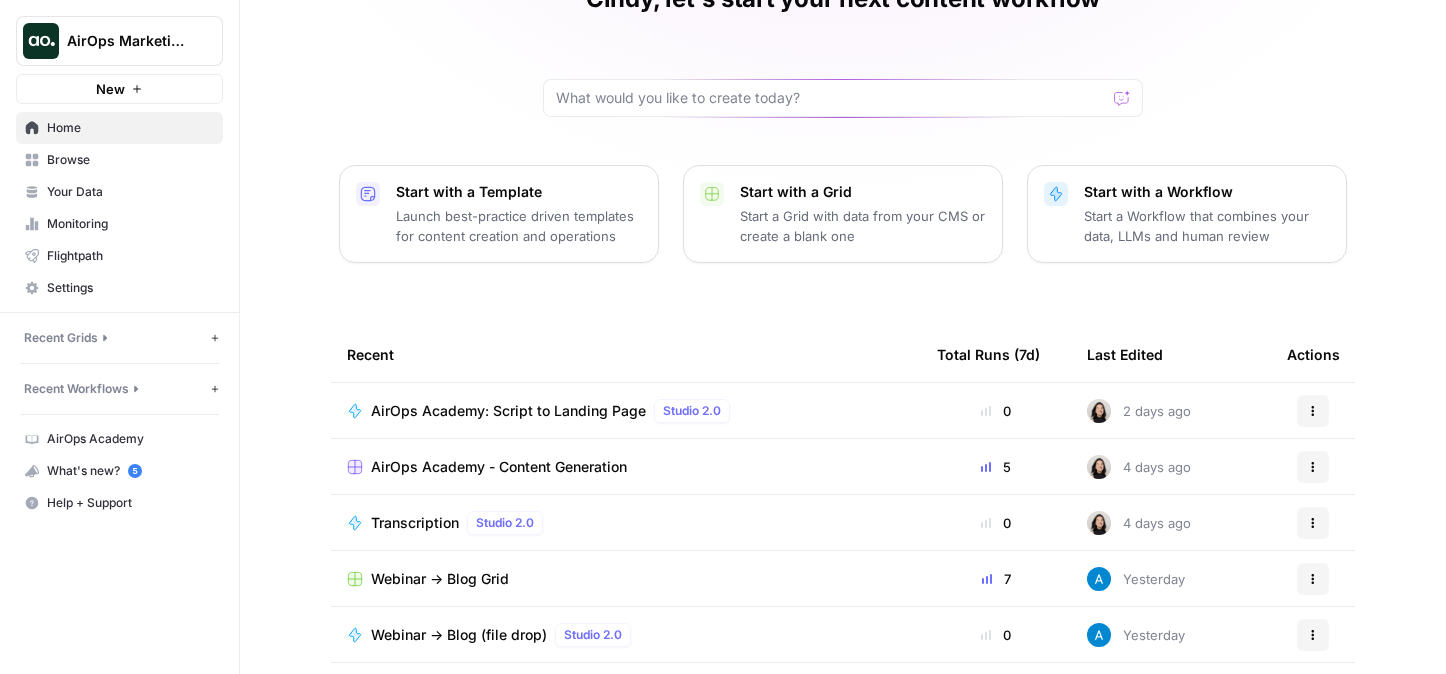click on "AirOps Academy: Script to Landing Page" at bounding box center [508, 411] 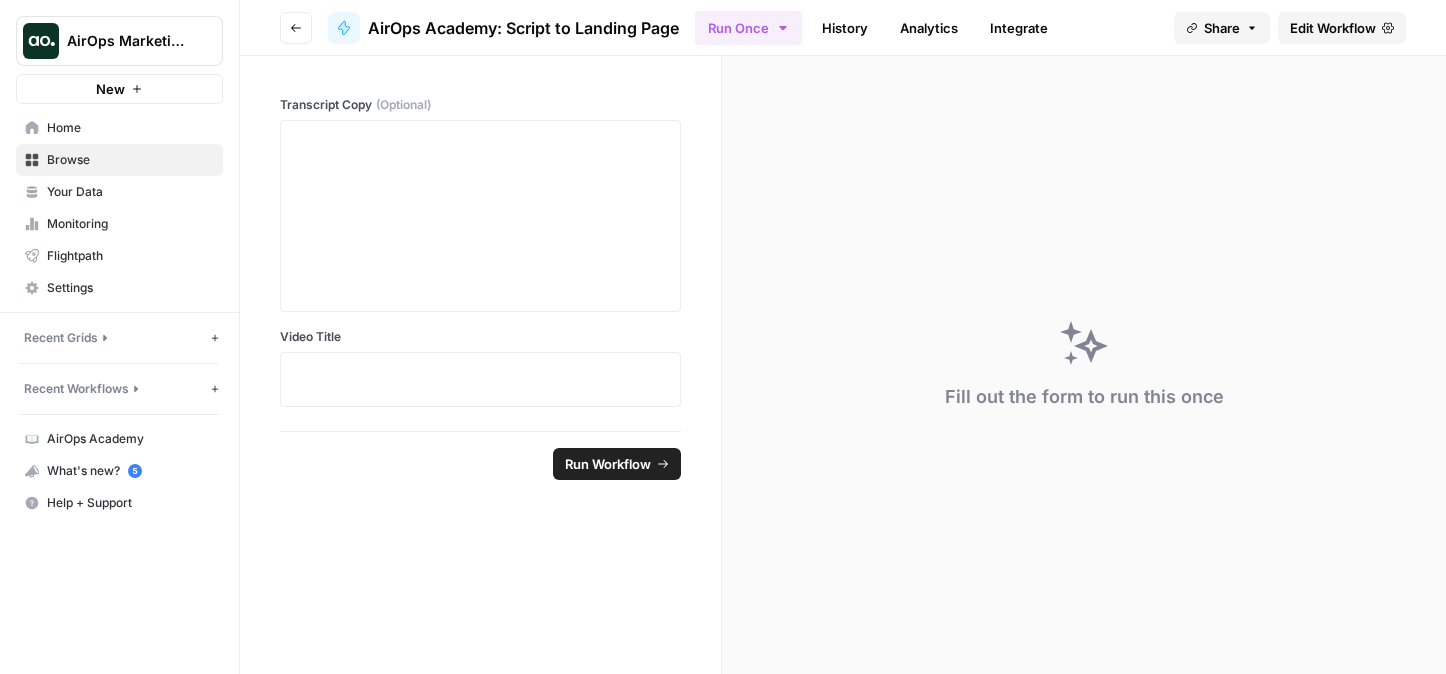 click on "Edit Workflow" at bounding box center (1333, 28) 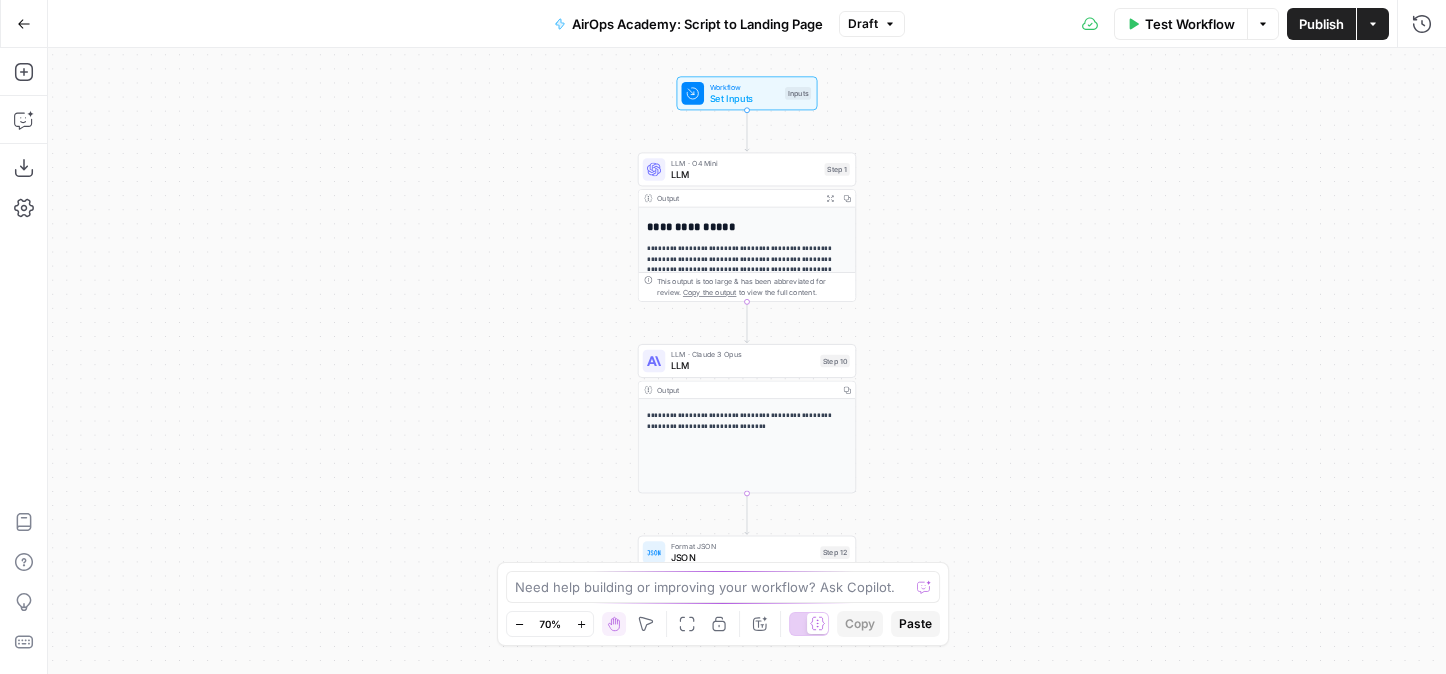 click on "AirOps Academy: Script to Landing Page Draft" at bounding box center (723, 24) 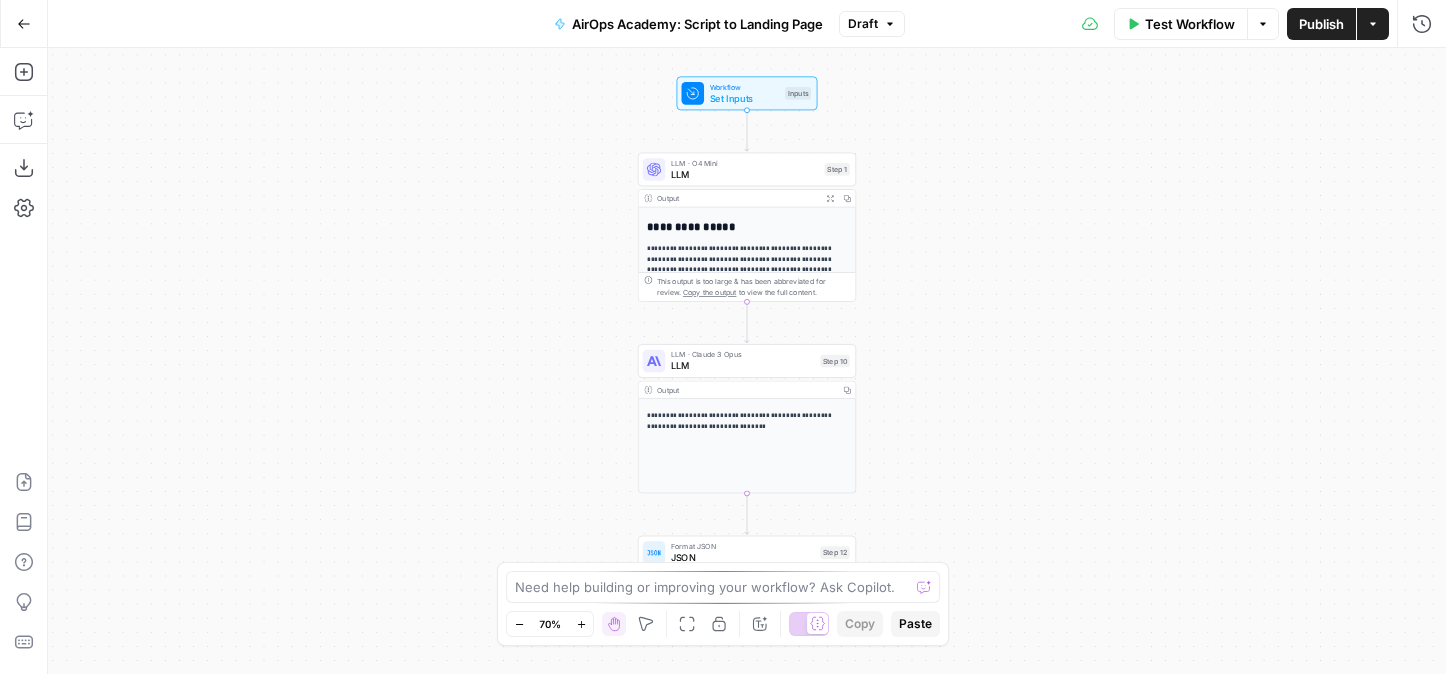 click on "Draft" at bounding box center [863, 24] 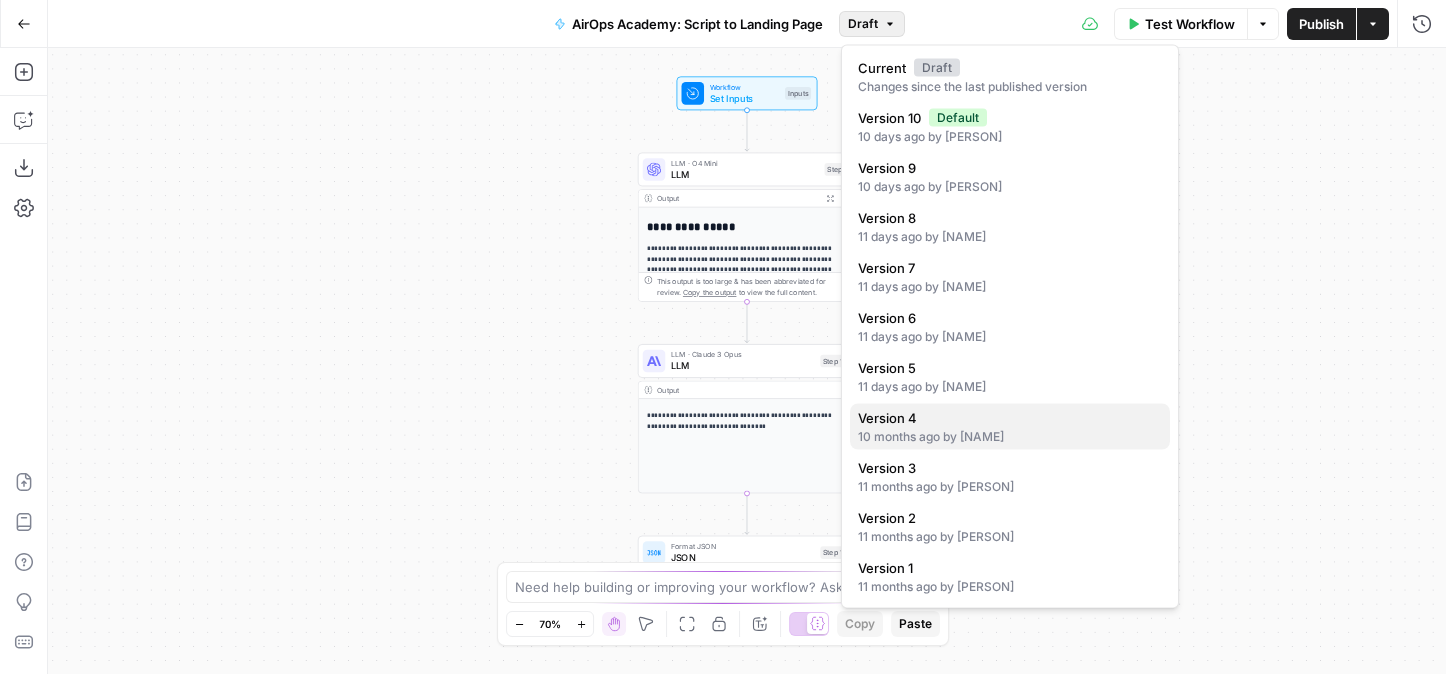 click on "10 months ago
by [NAME]" at bounding box center [1010, 437] 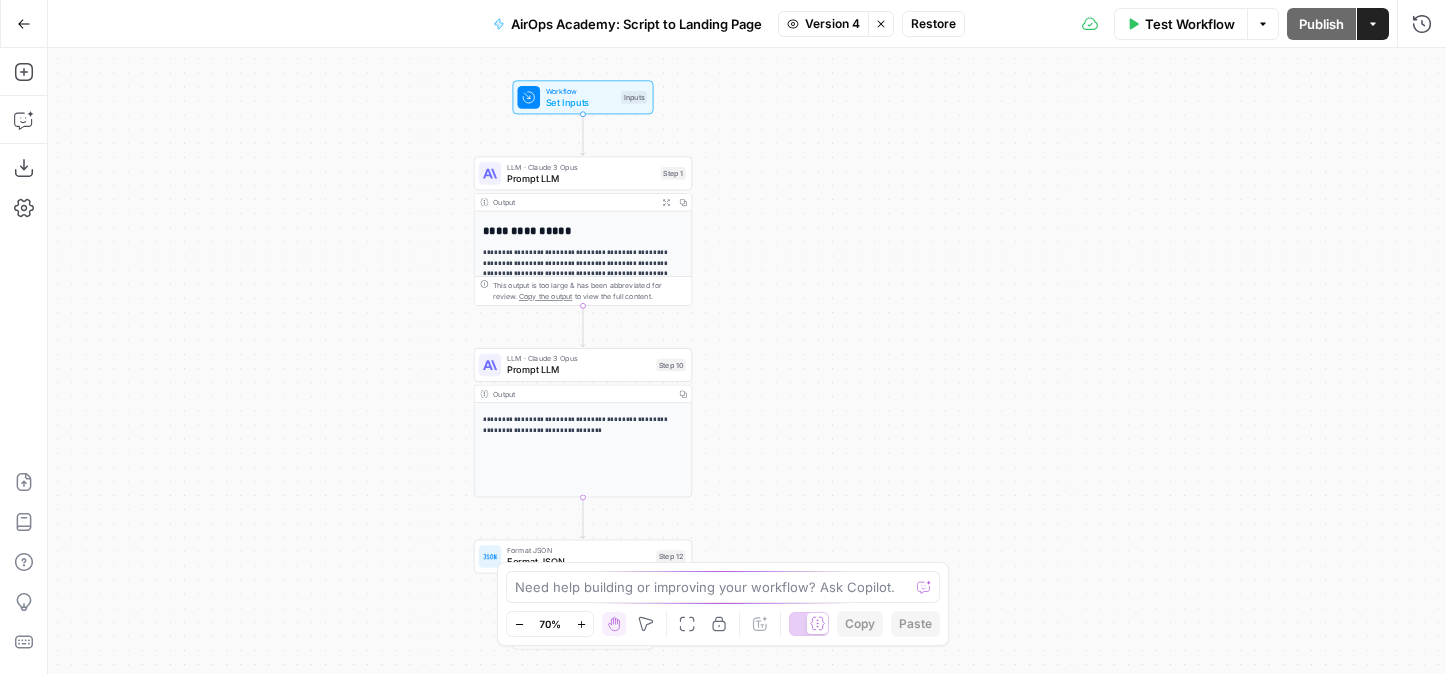 drag, startPoint x: 563, startPoint y: 332, endPoint x: 371, endPoint y: 338, distance: 192.09373 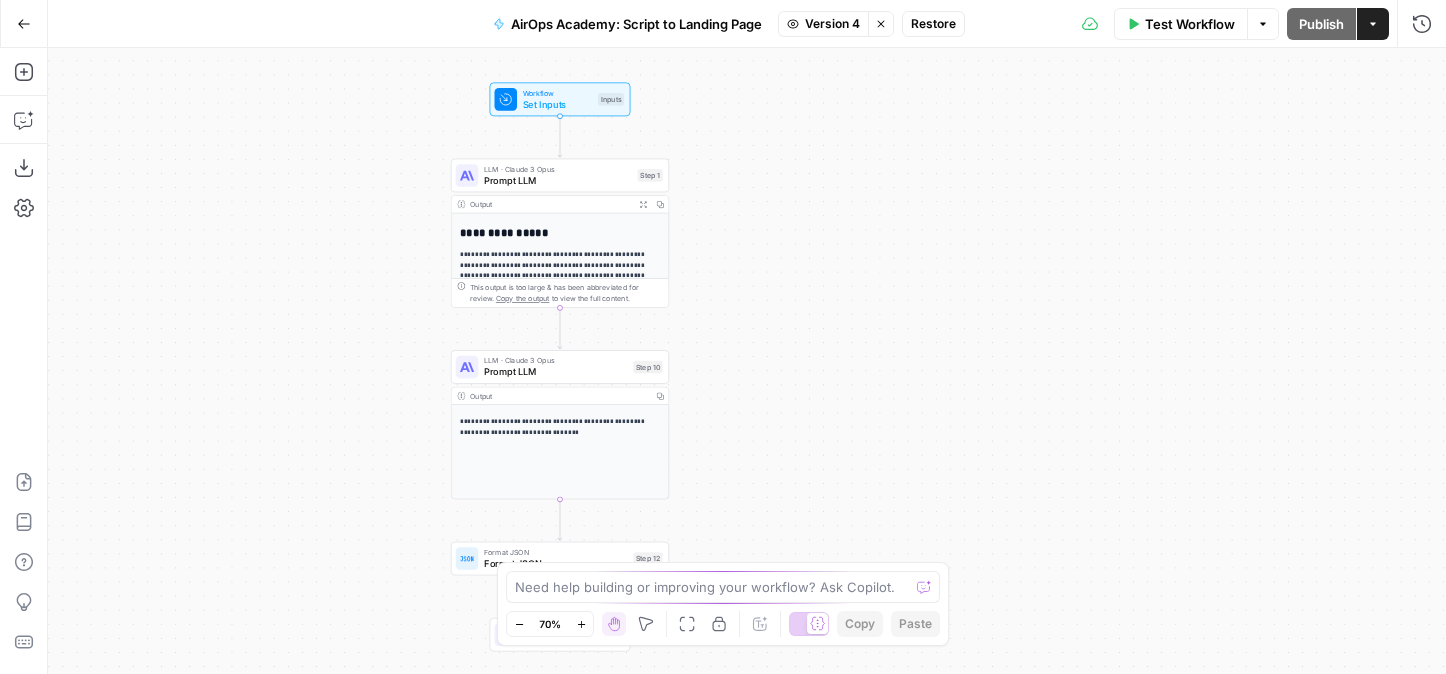 click on "**********" at bounding box center [560, 233] 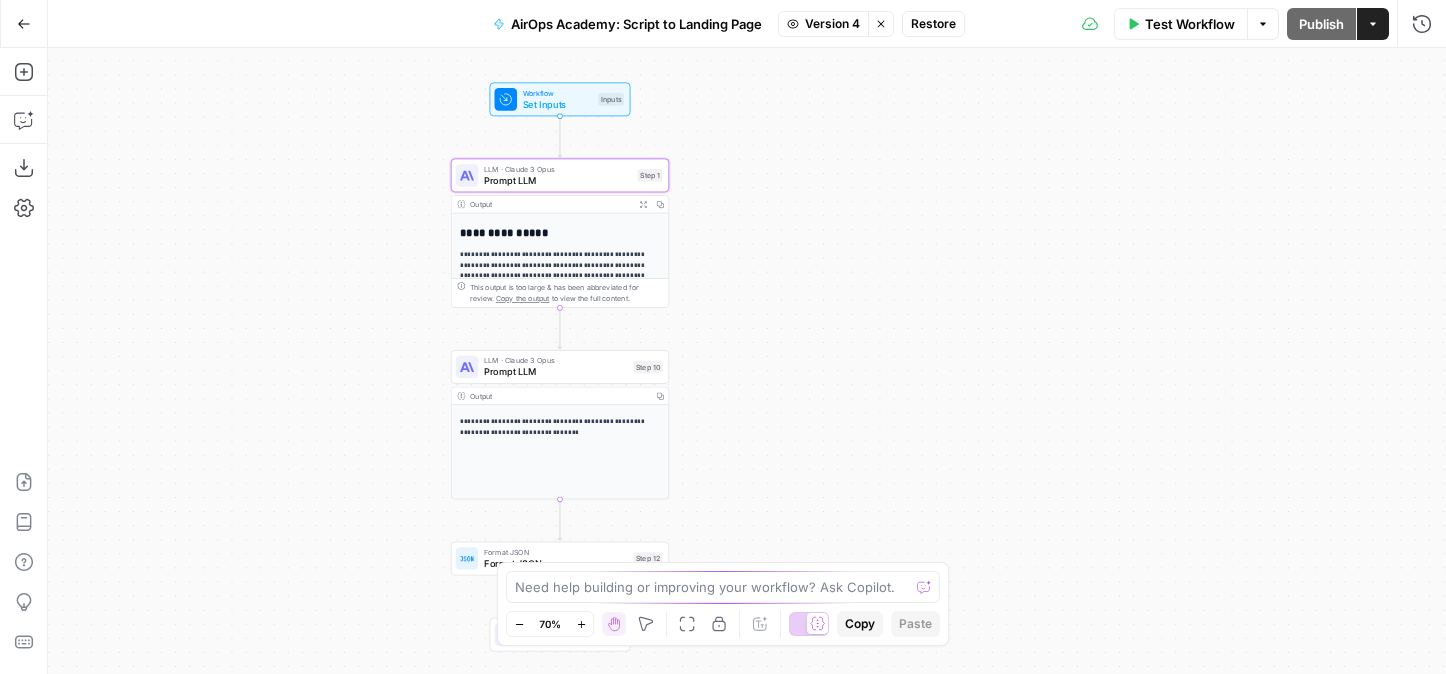 click on "Prompt LLM" at bounding box center (558, 180) 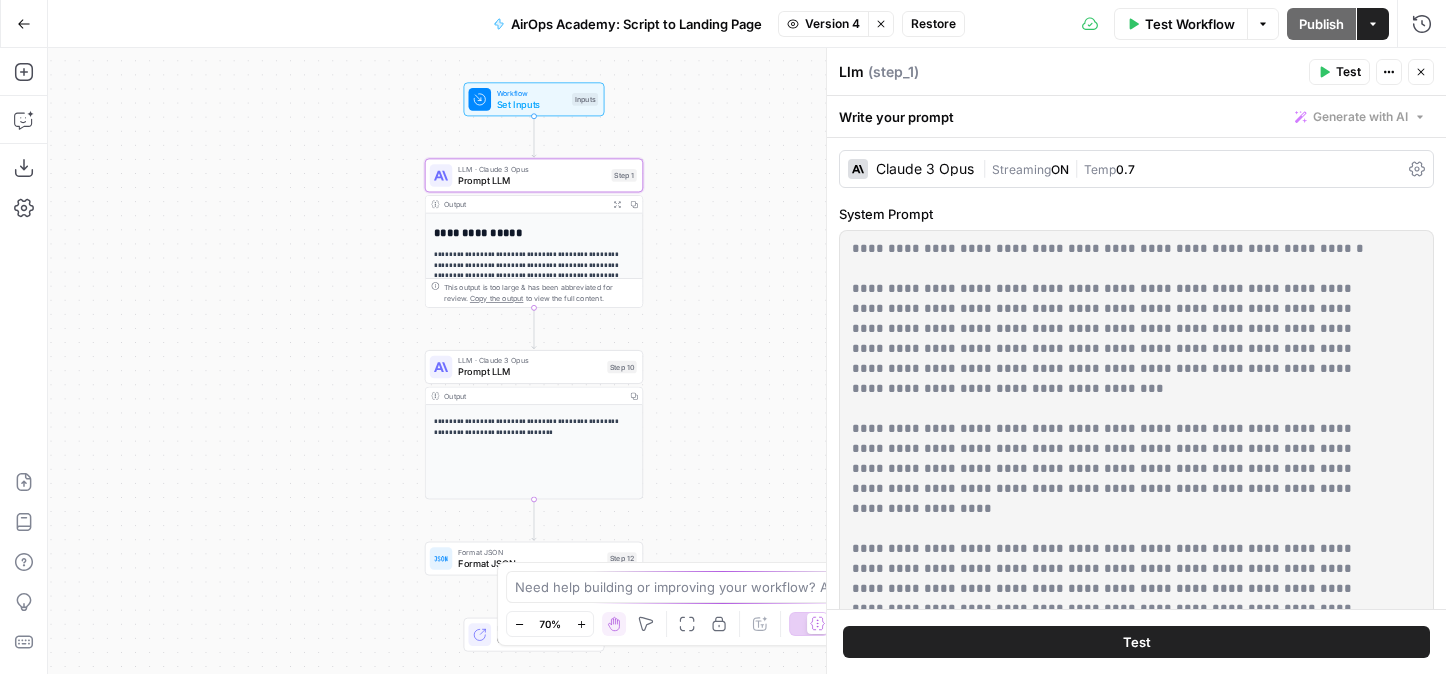 drag, startPoint x: 350, startPoint y: 328, endPoint x: 264, endPoint y: 328, distance: 86 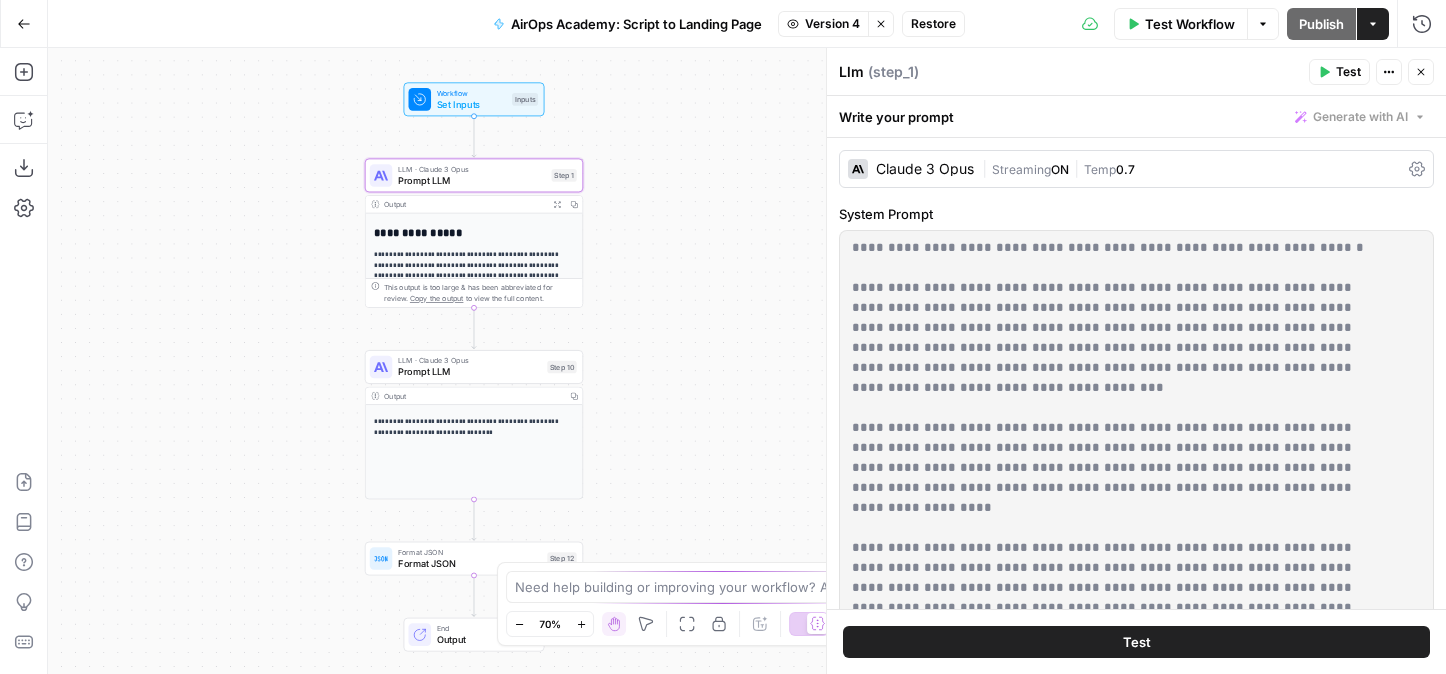 scroll, scrollTop: 12, scrollLeft: 0, axis: vertical 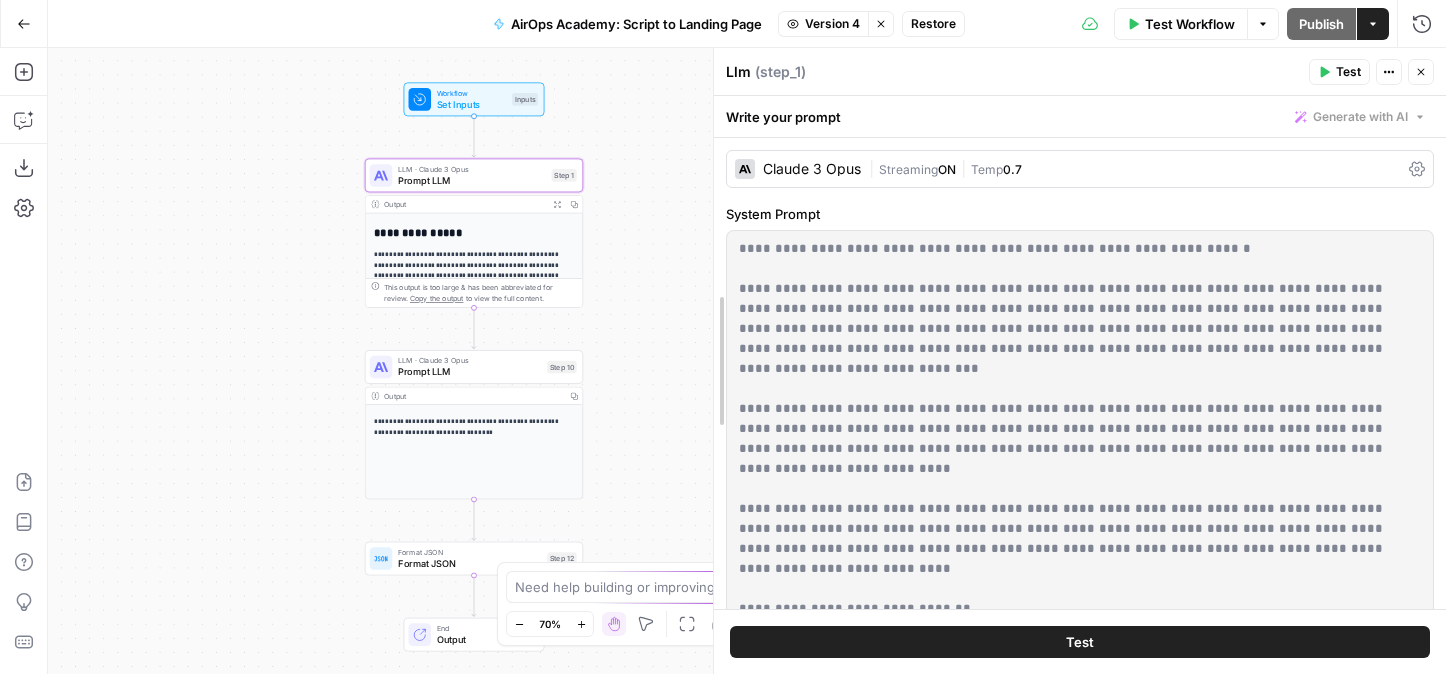 drag, startPoint x: 832, startPoint y: 307, endPoint x: 719, endPoint y: 306, distance: 113.004425 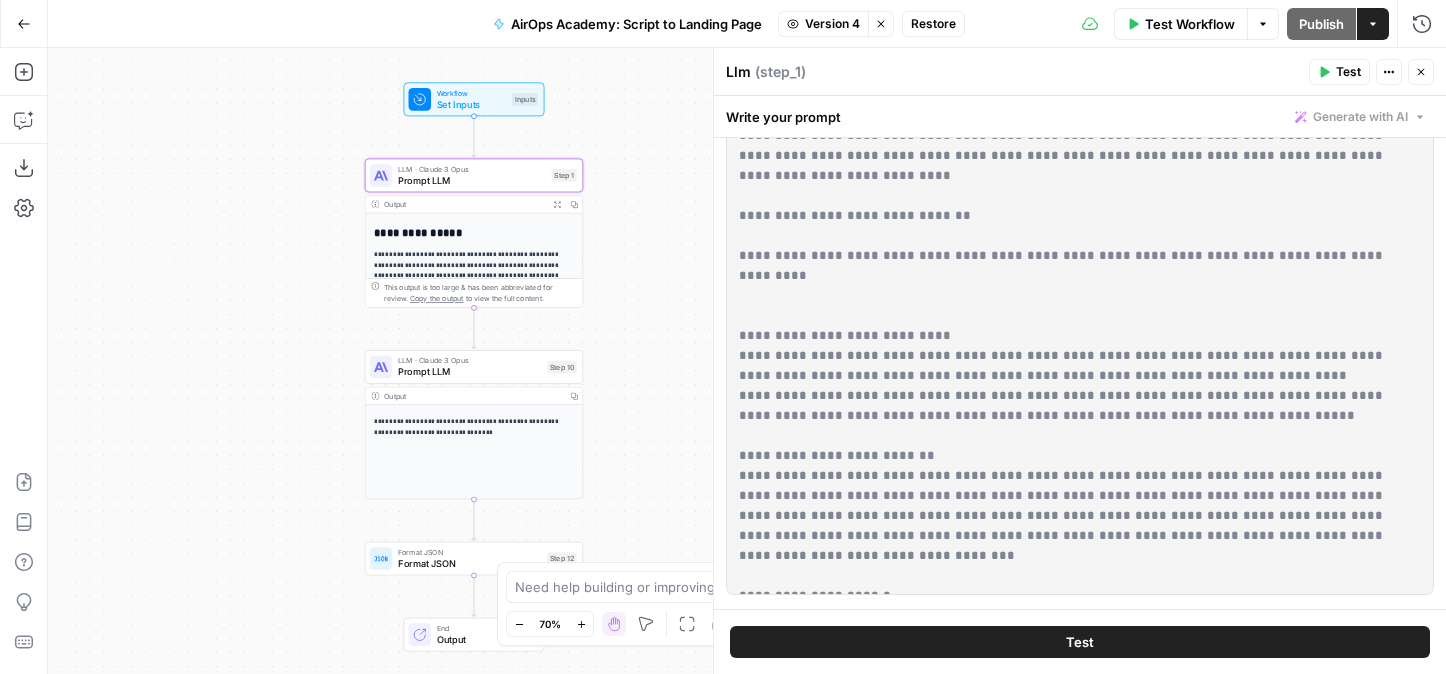 scroll, scrollTop: 0, scrollLeft: 0, axis: both 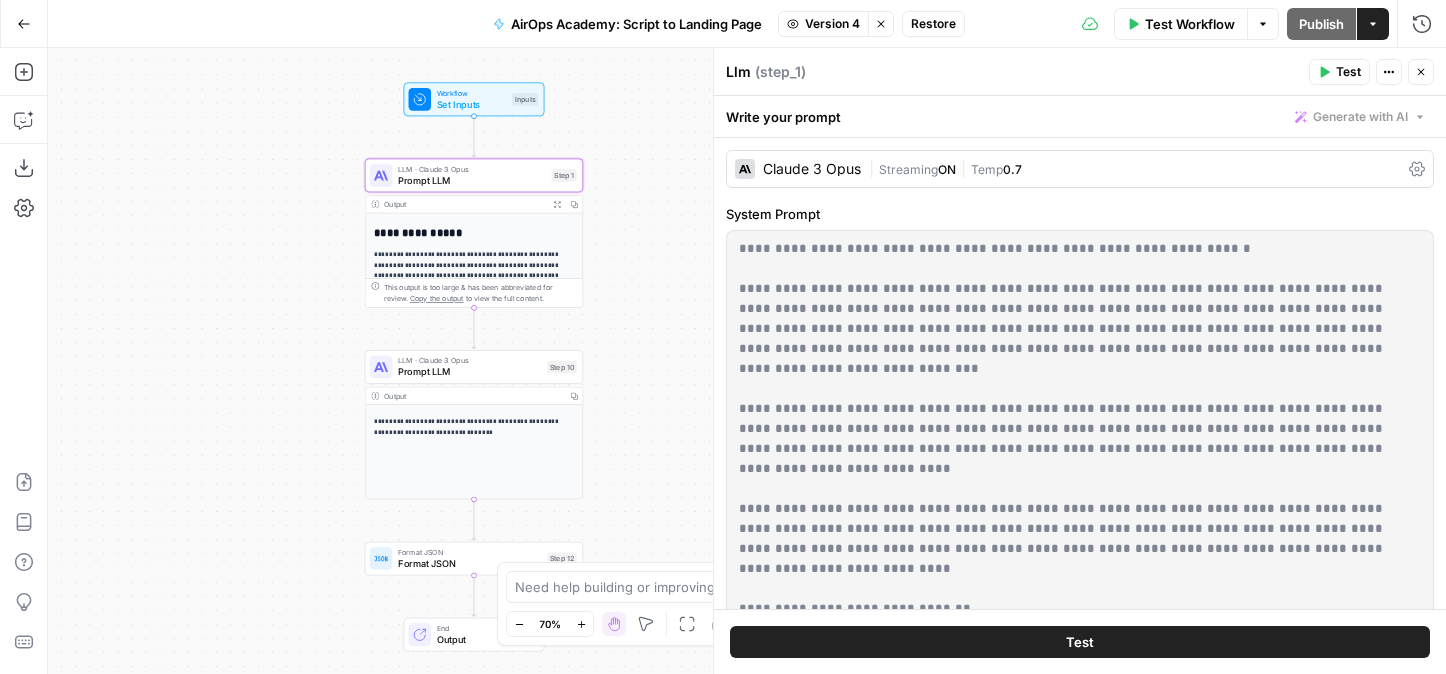 click on "Go Back" at bounding box center (24, 24) 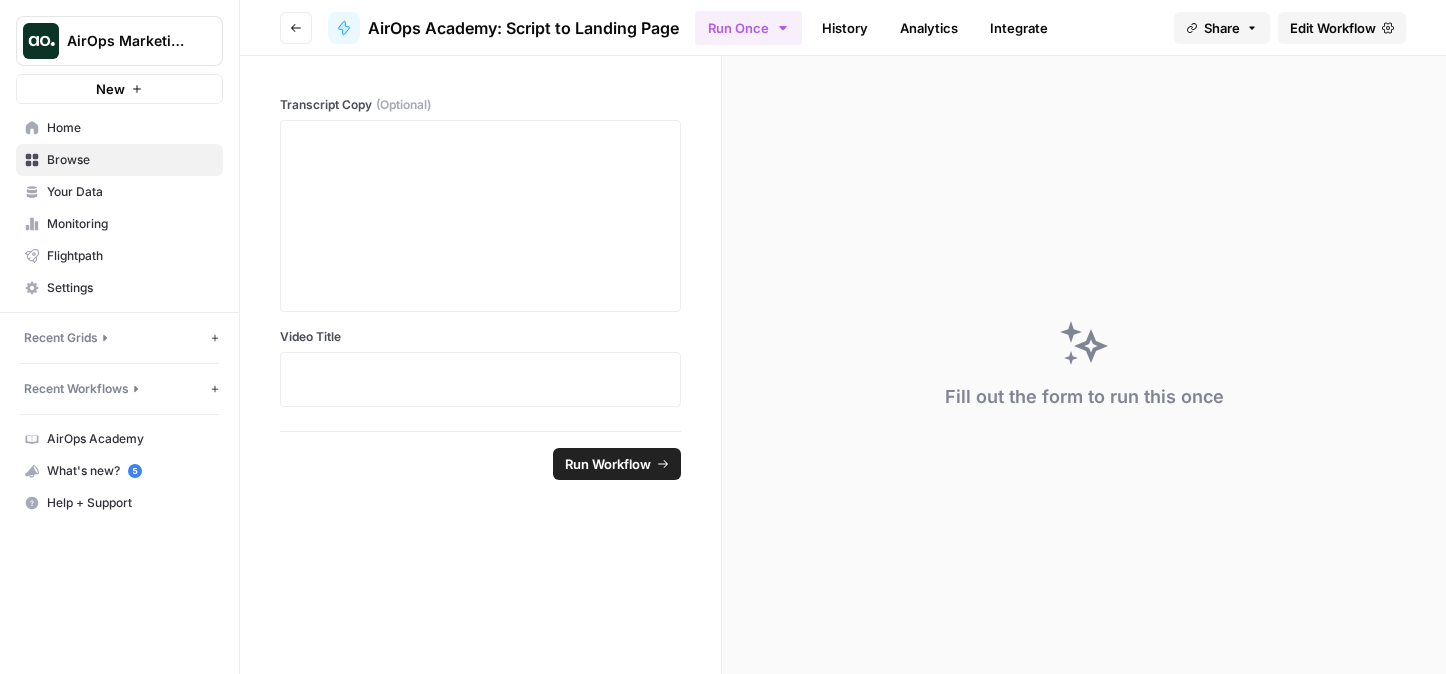 click on "Browse" at bounding box center [130, 160] 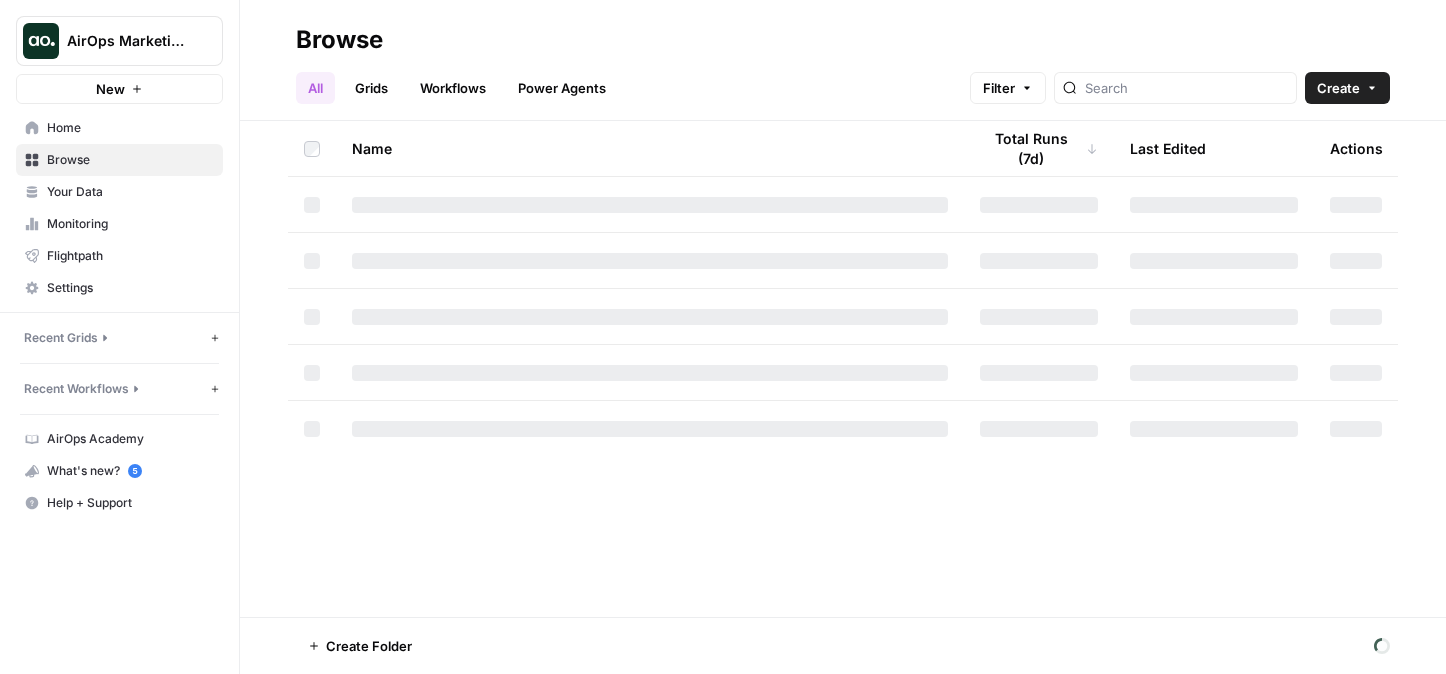 click on "Create" at bounding box center [1338, 88] 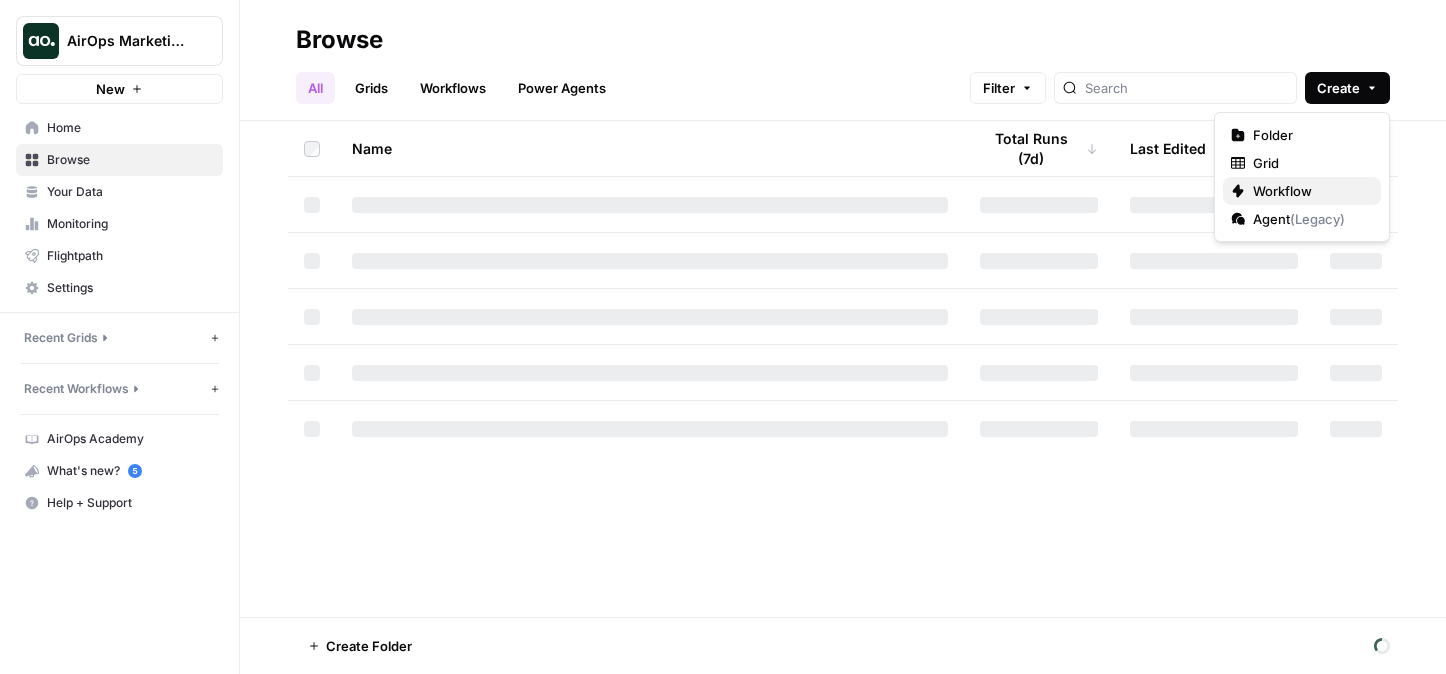 click on "Workflow" at bounding box center (1302, 191) 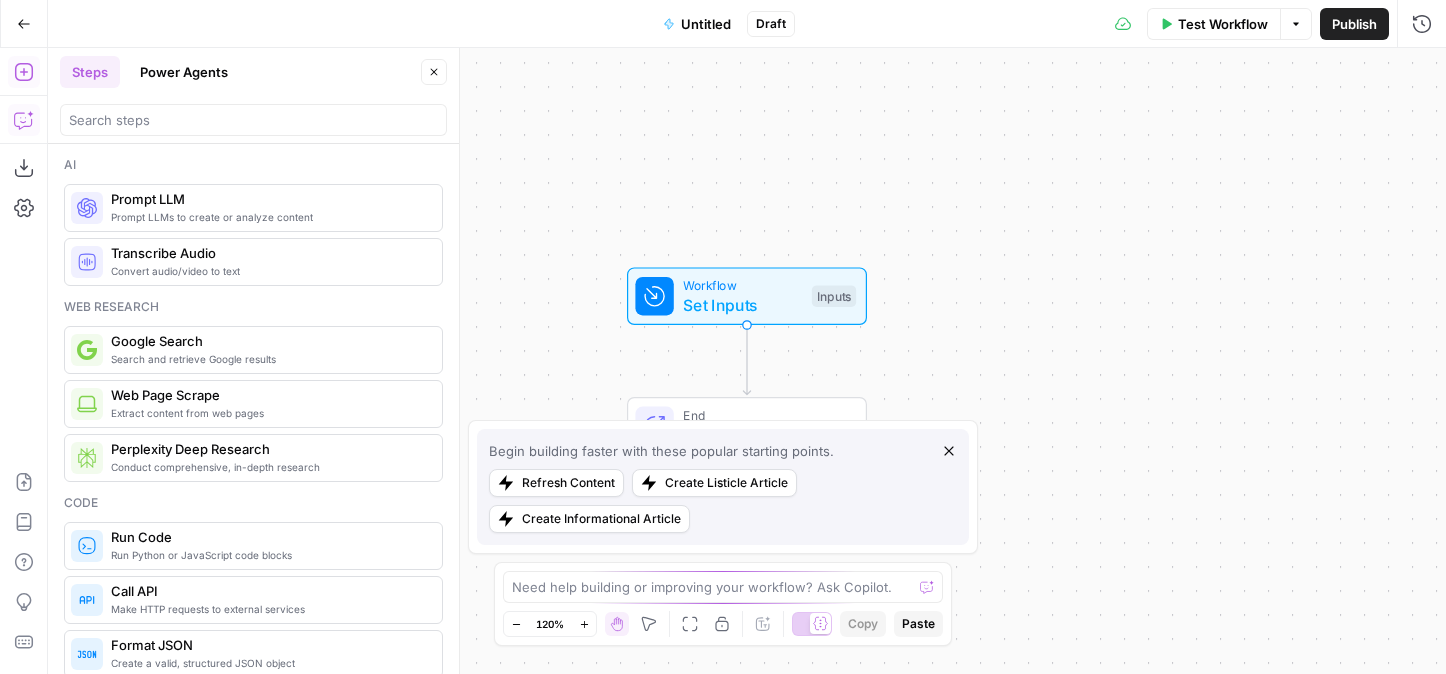 click 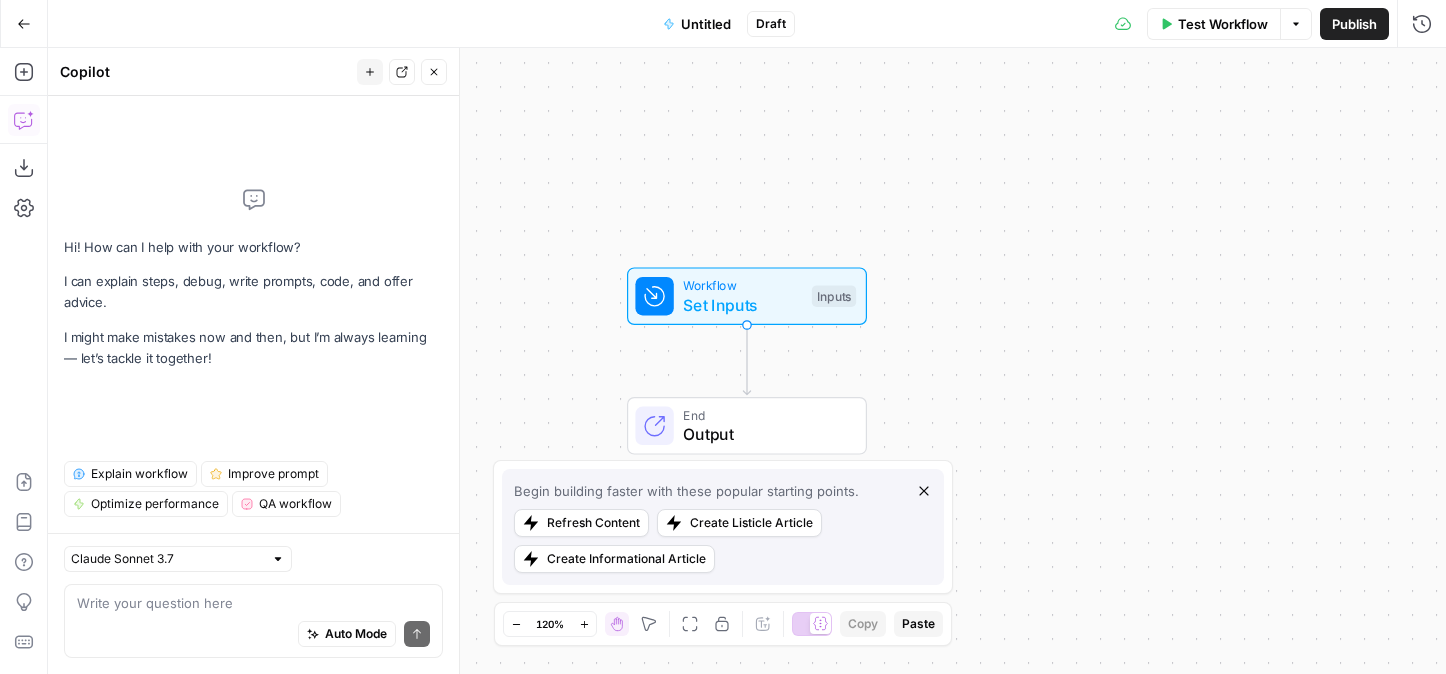 click at bounding box center (253, 603) 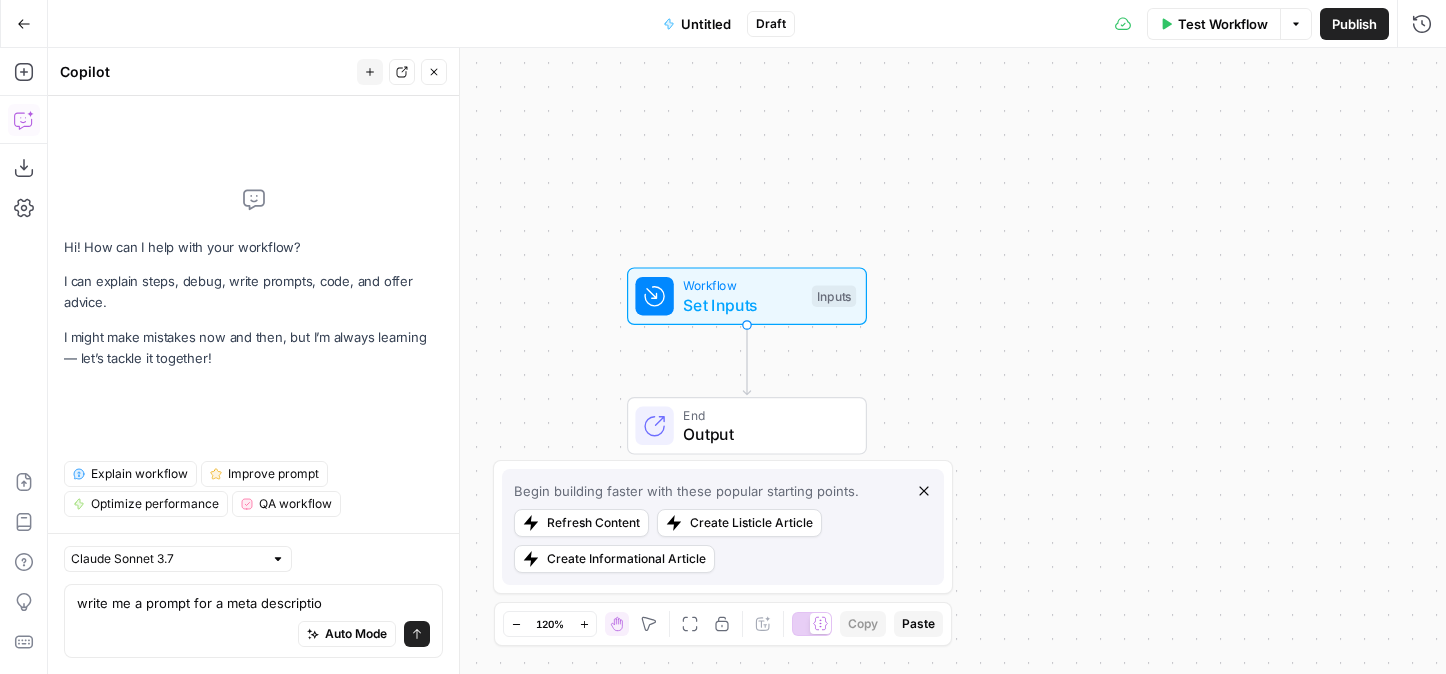 type on "write me a prompt for a meta description" 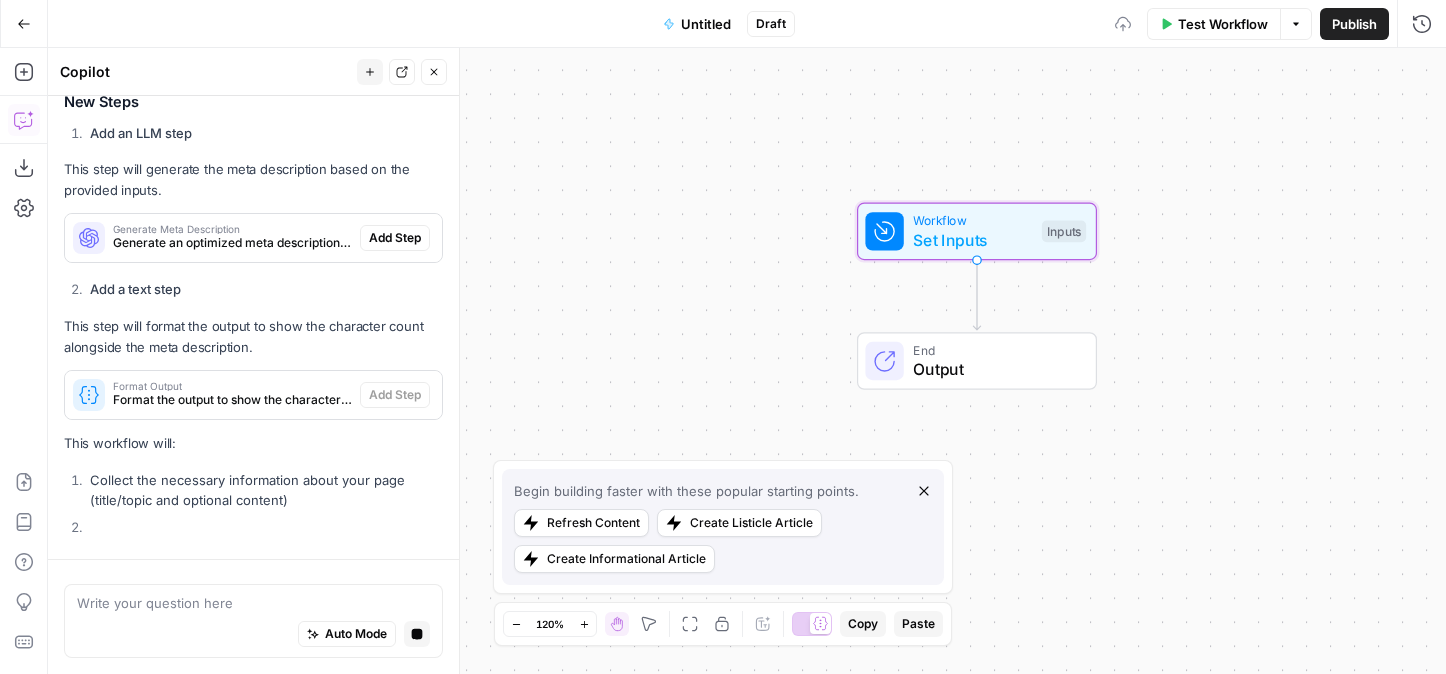 click on "Generate Meta Description Generate an optimized meta description based on the provided inputs Add Step" at bounding box center [253, 238] 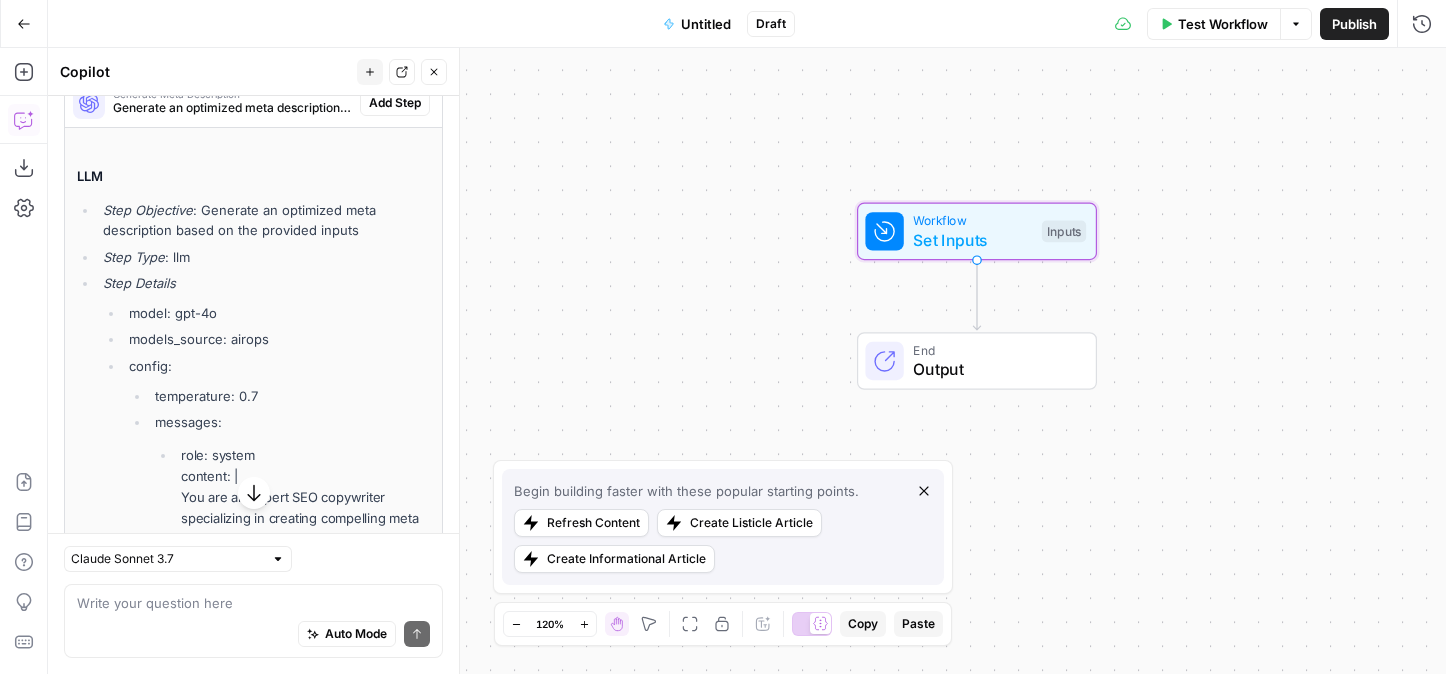 scroll, scrollTop: 911, scrollLeft: 0, axis: vertical 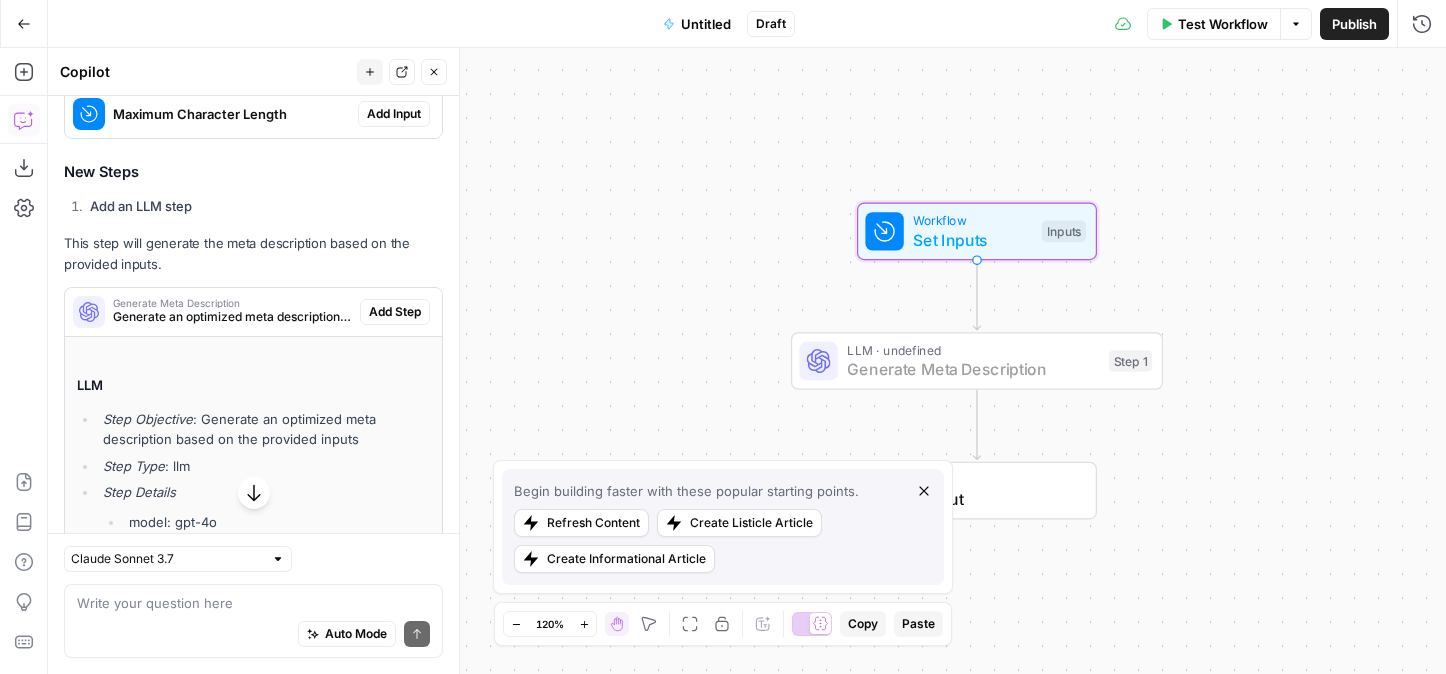 click on "Add Step" at bounding box center (395, 312) 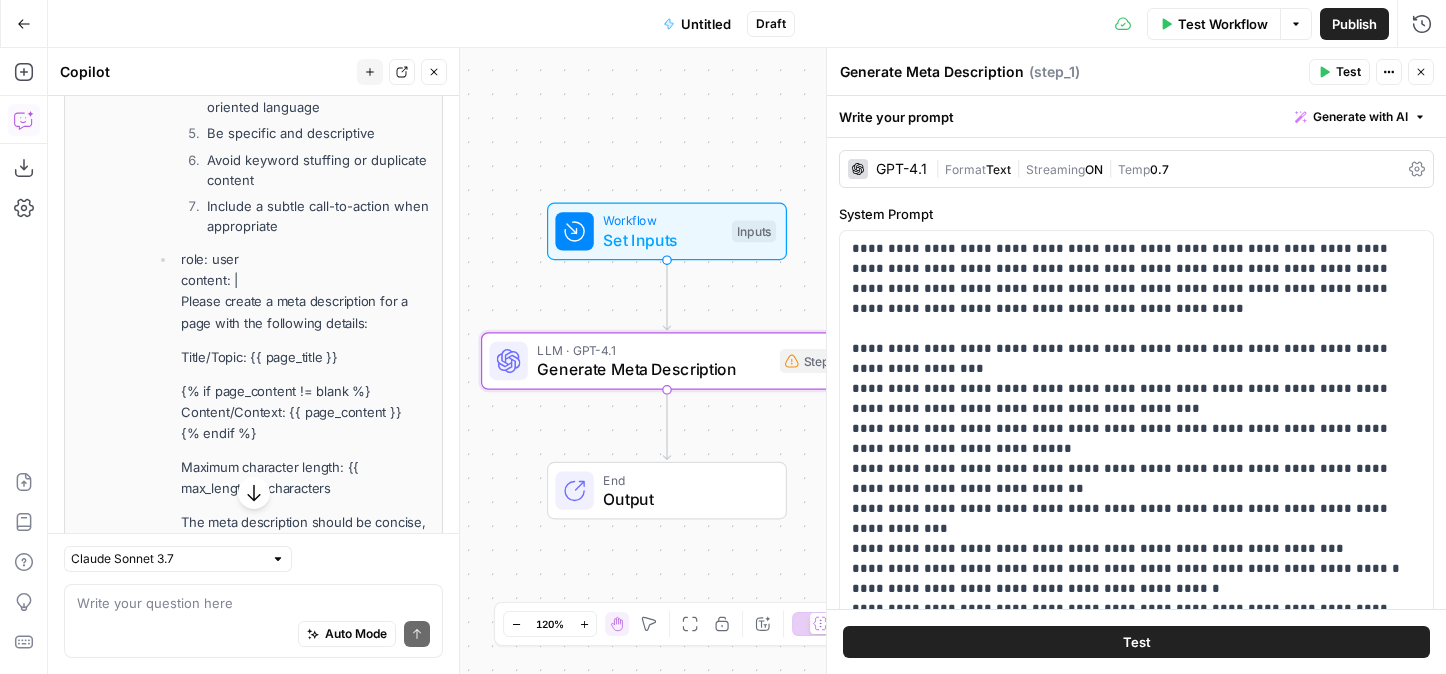 scroll, scrollTop: 1703, scrollLeft: 0, axis: vertical 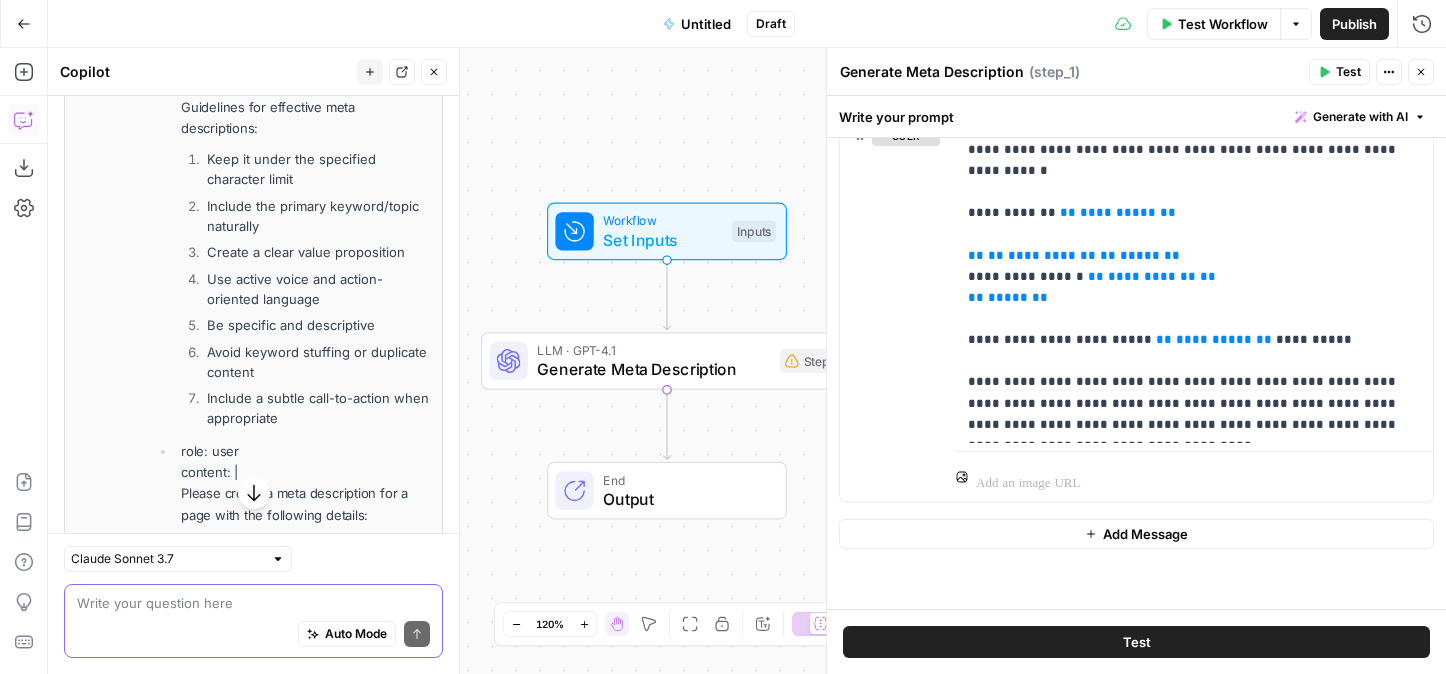 click at bounding box center (253, 603) 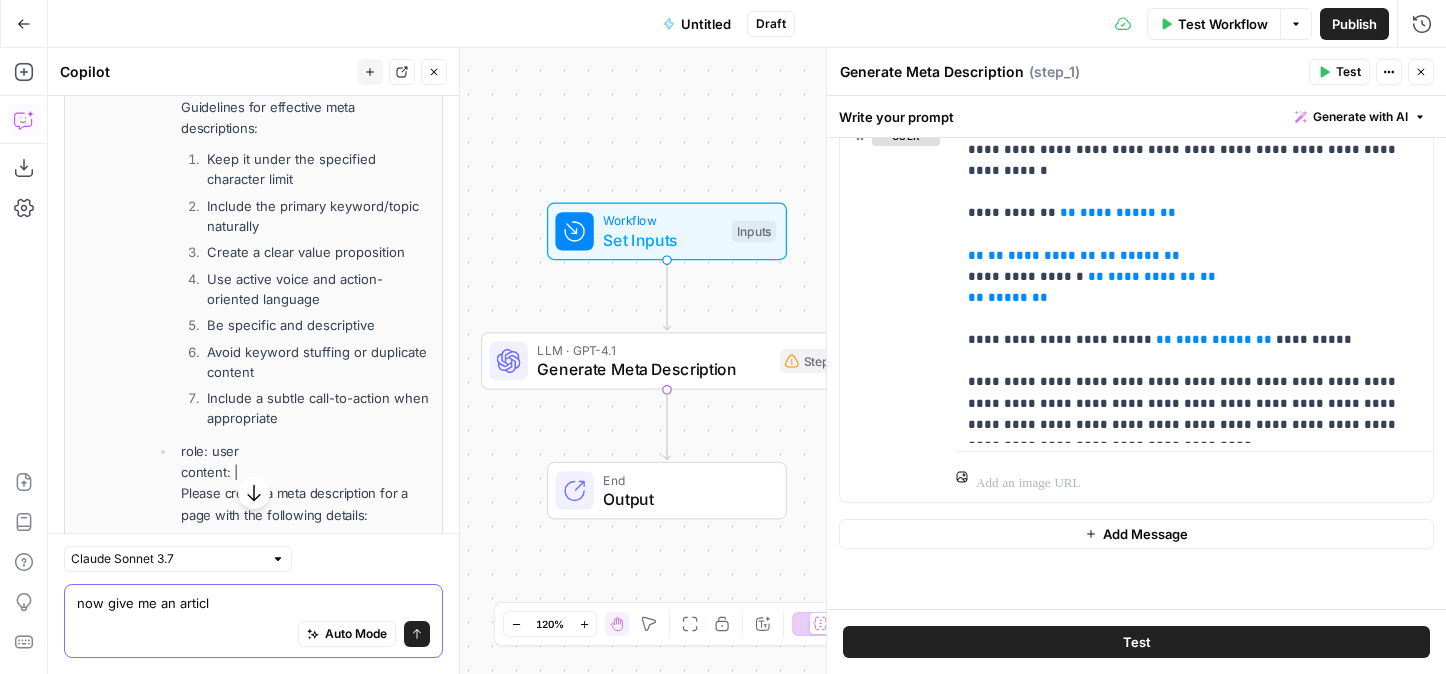type on "now give me an article" 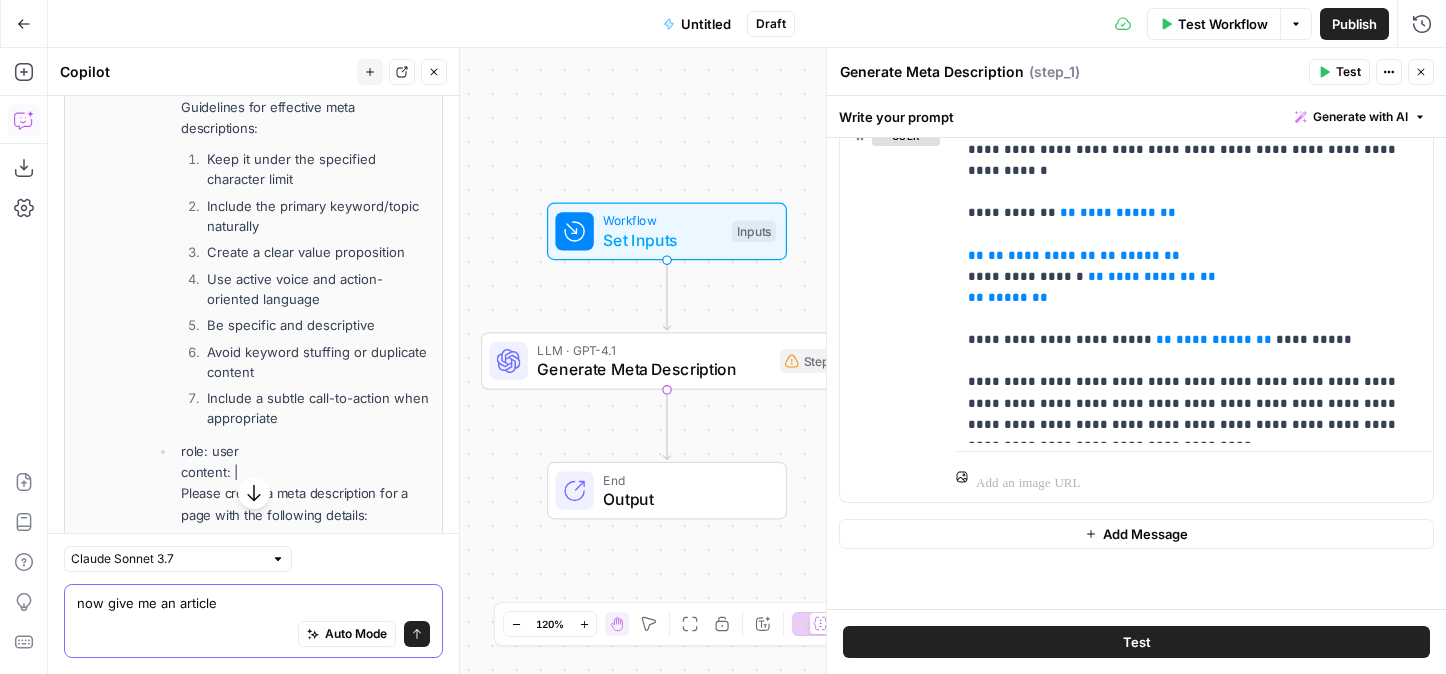 type 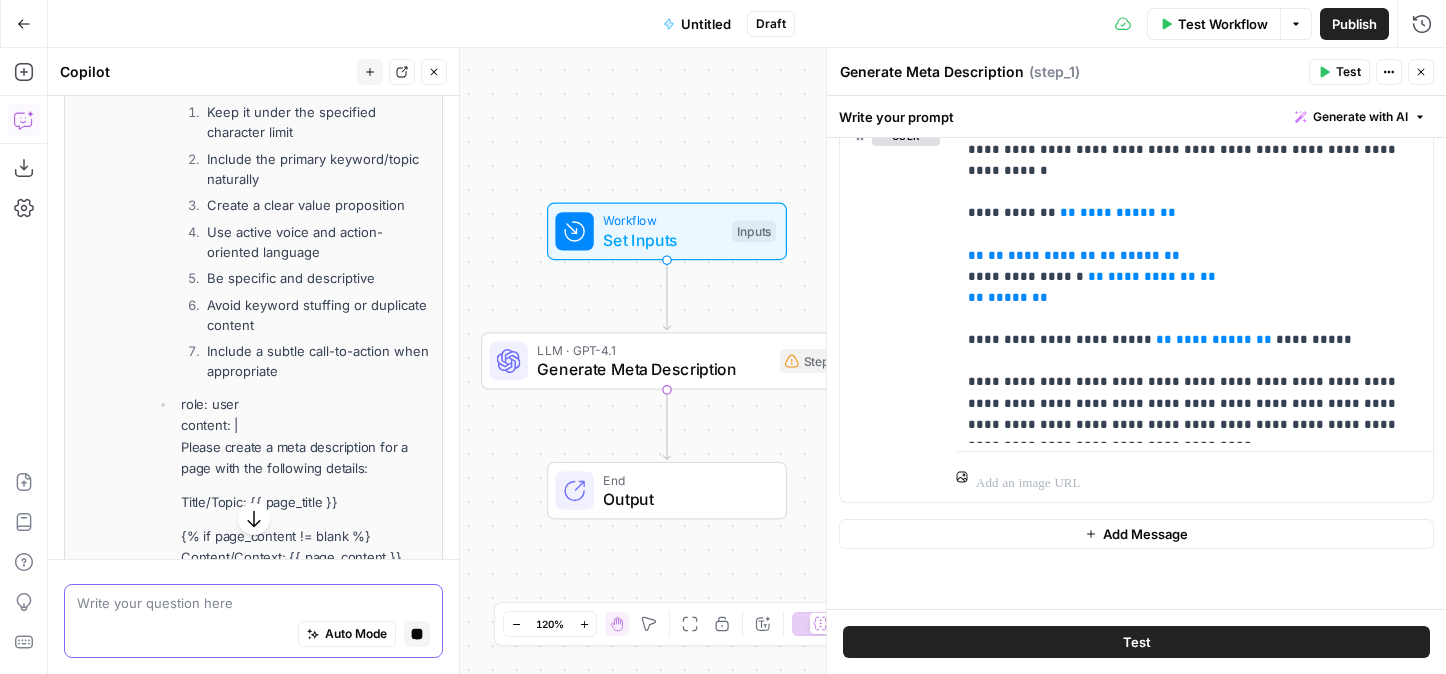 scroll, scrollTop: 1656, scrollLeft: 0, axis: vertical 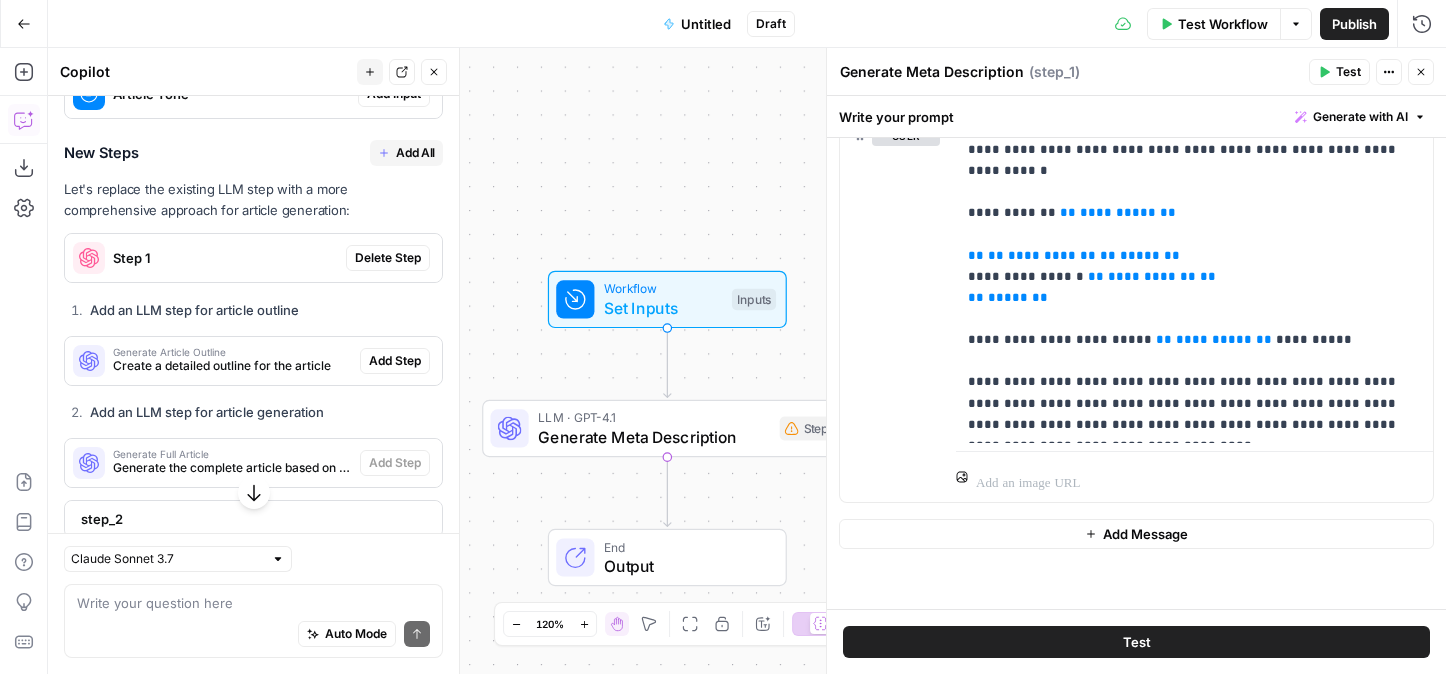 click on "Add All" at bounding box center [406, 153] 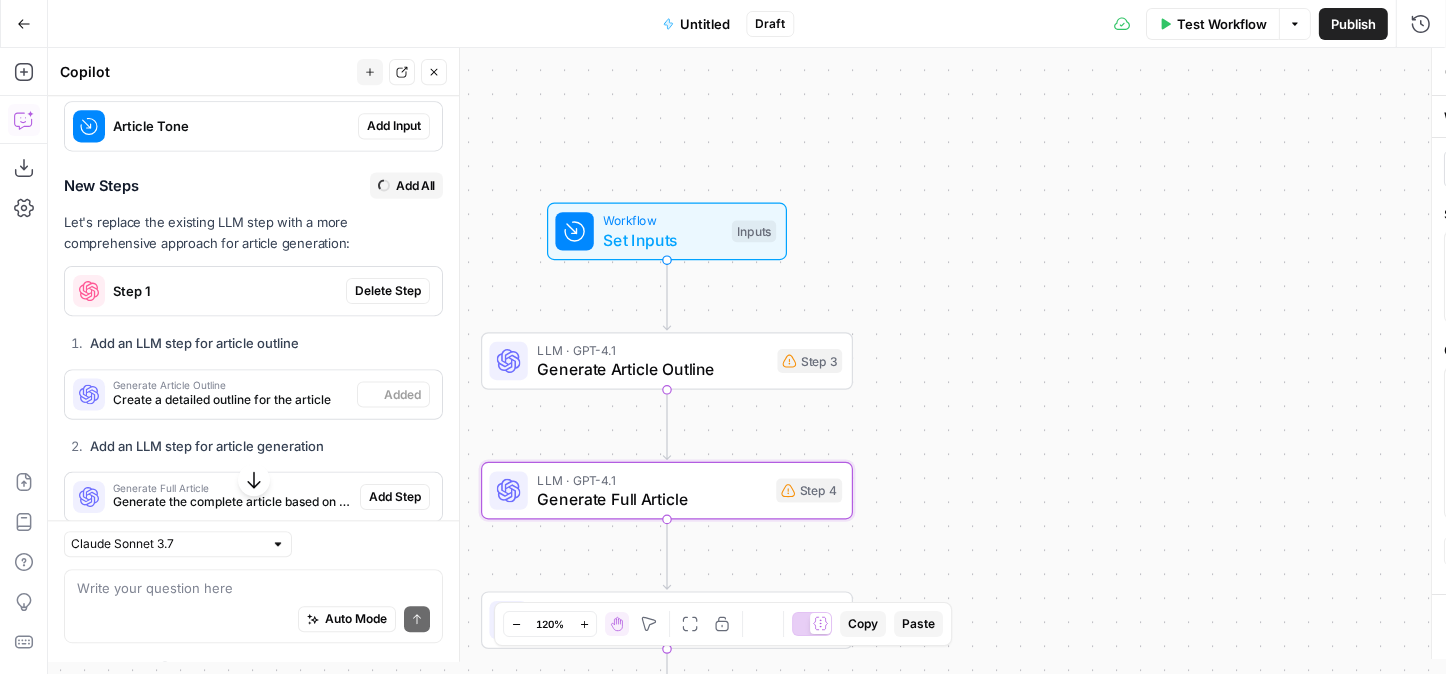 type on "Generate Full Article" 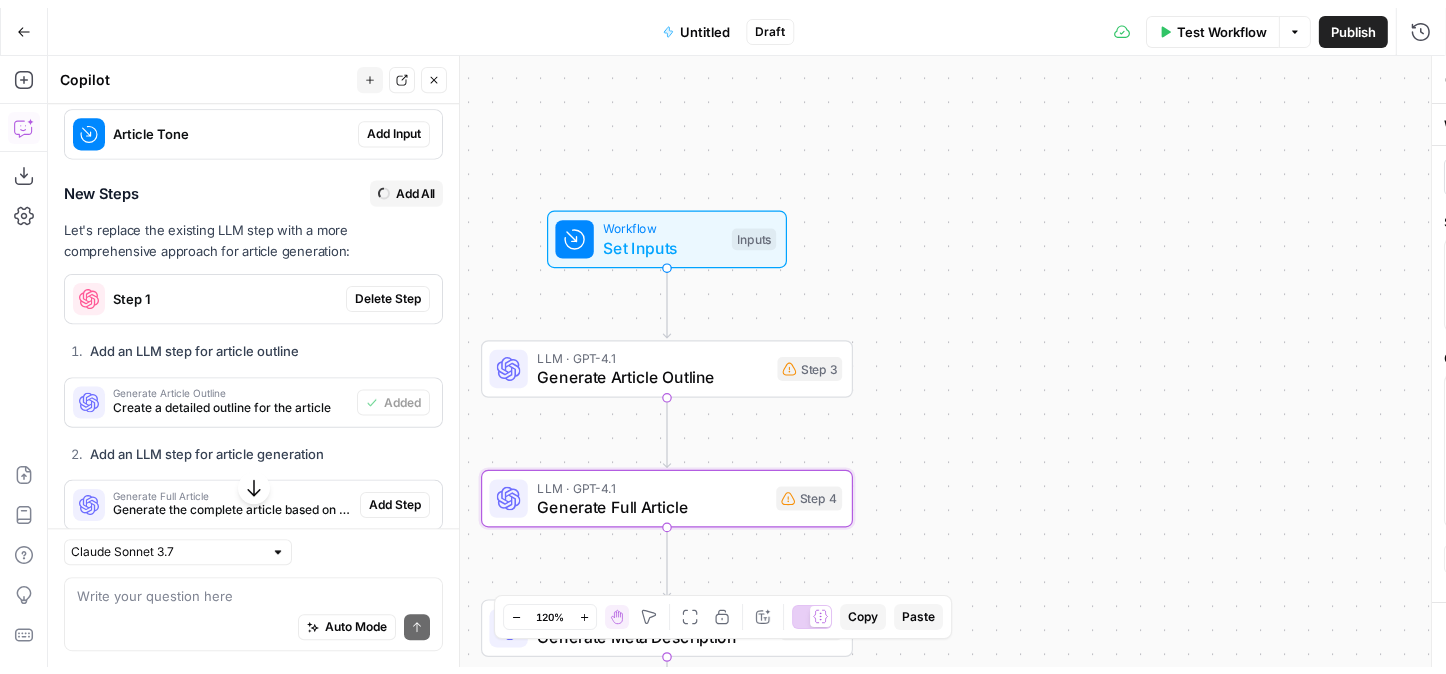 scroll, scrollTop: 3536, scrollLeft: 0, axis: vertical 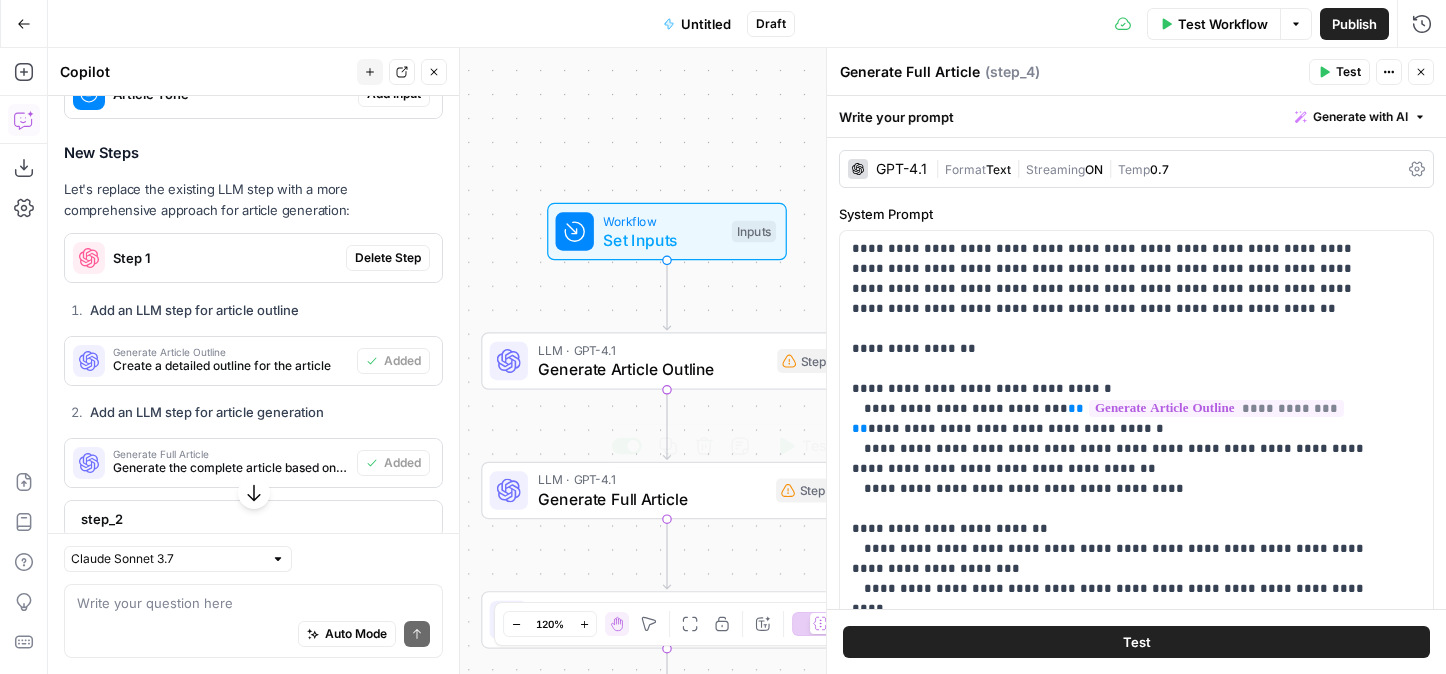 click on "Generate Full Article" at bounding box center [652, 499] 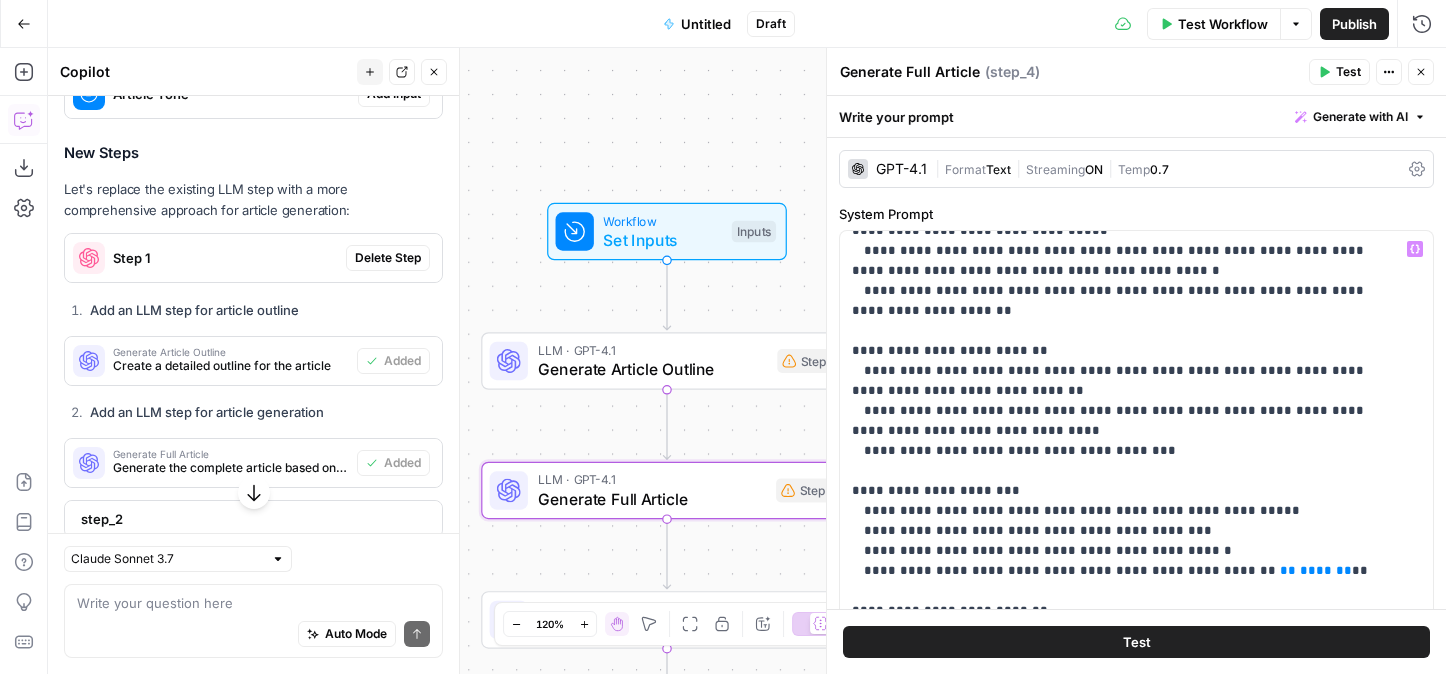 scroll, scrollTop: 459, scrollLeft: 0, axis: vertical 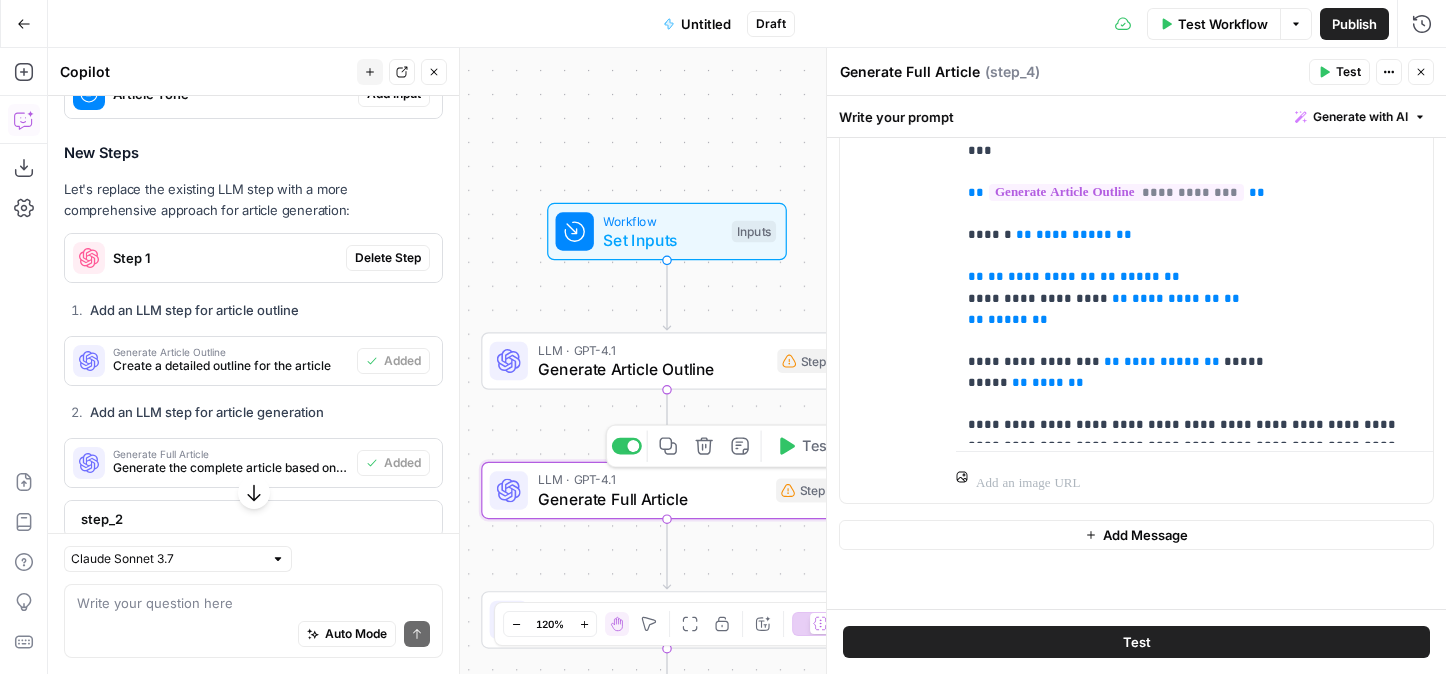 click on "LLM · GPT-4.1" at bounding box center [652, 479] 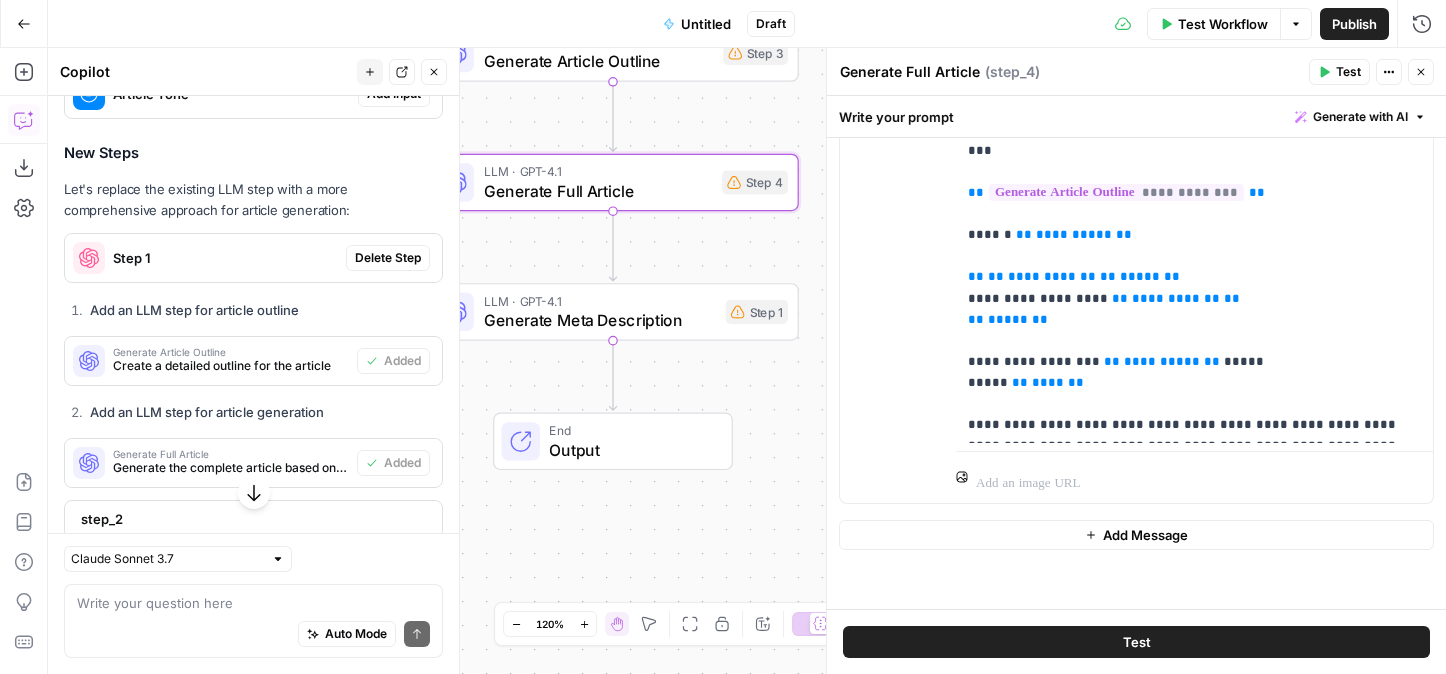 drag, startPoint x: 713, startPoint y: 571, endPoint x: 659, endPoint y: 263, distance: 312.69794 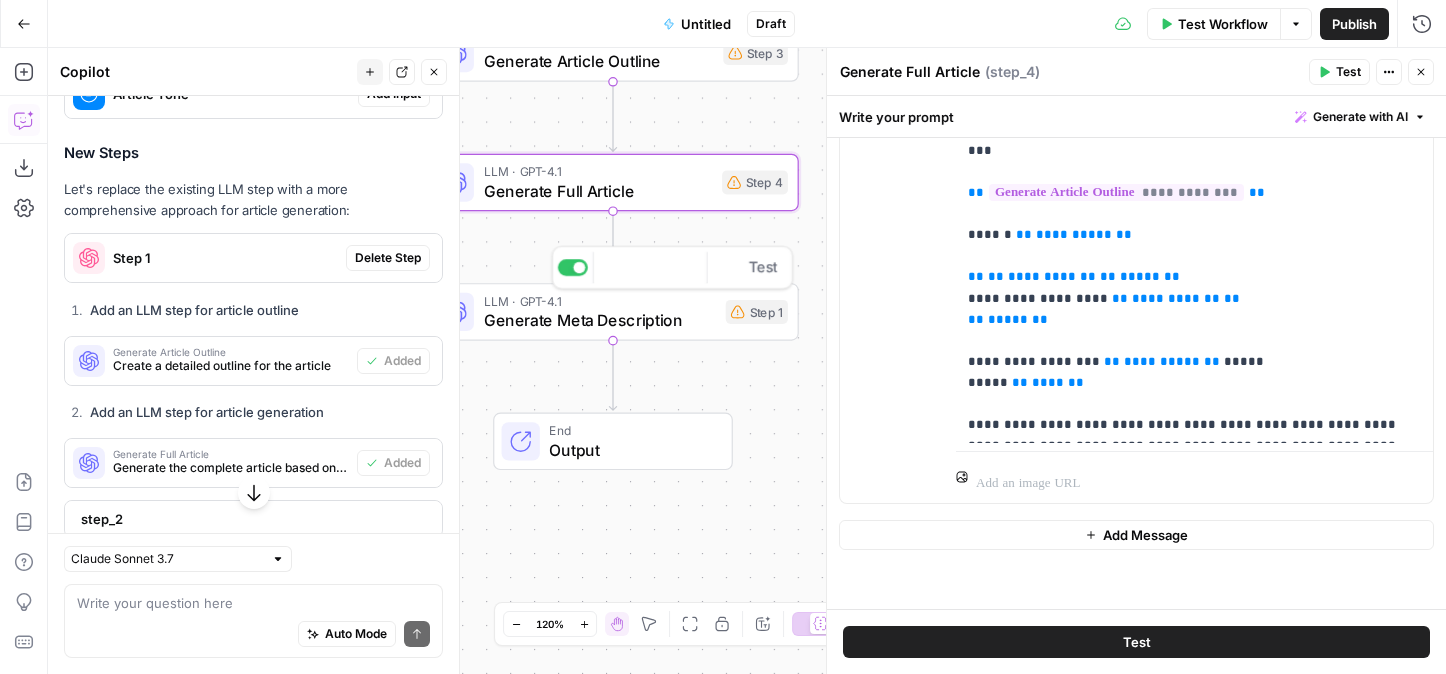 click on "Generate Meta Description" at bounding box center (600, 320) 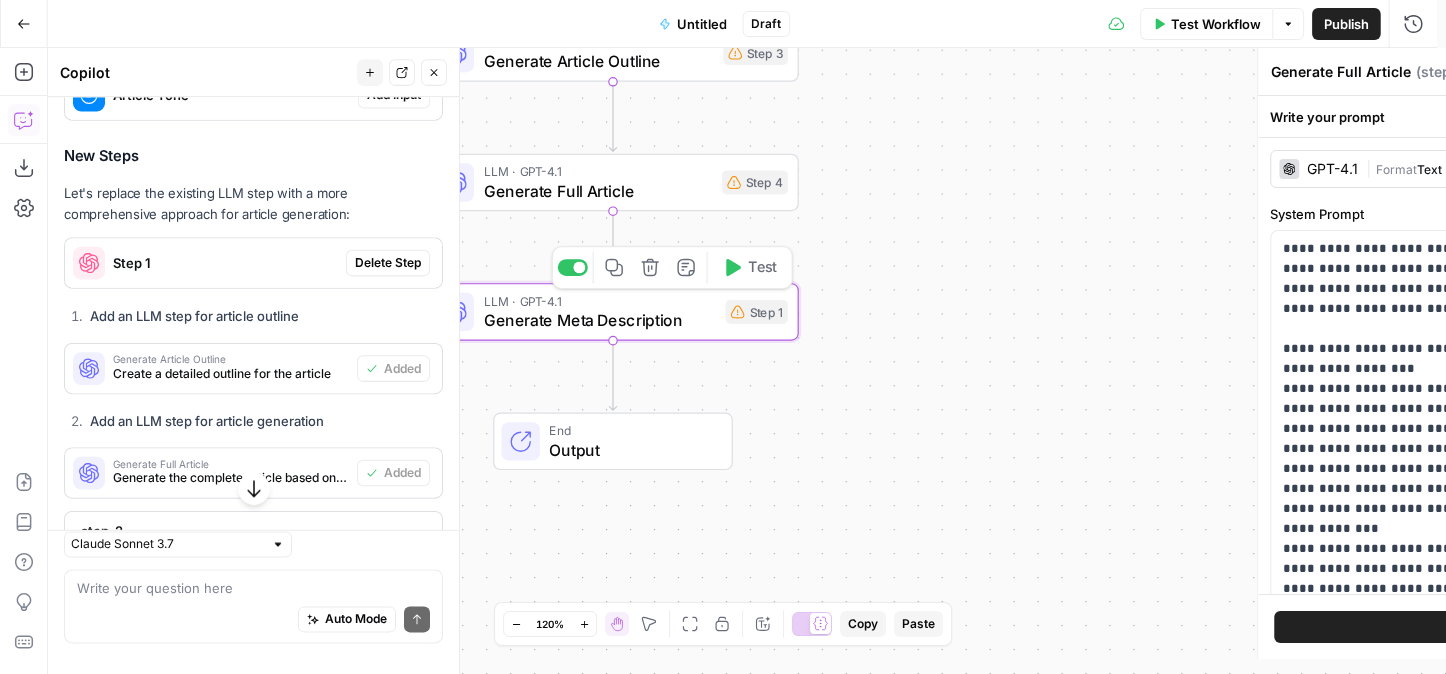 type on "Generate Meta Description" 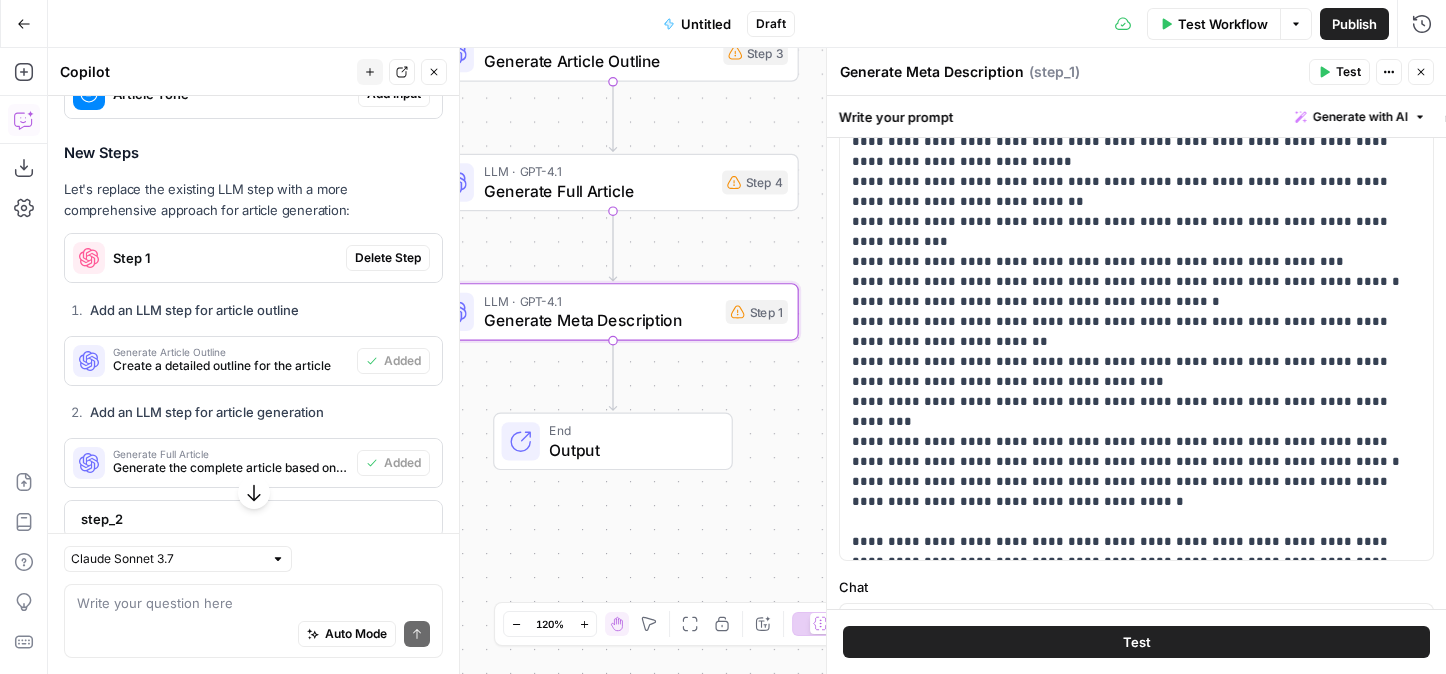 scroll, scrollTop: 261, scrollLeft: 0, axis: vertical 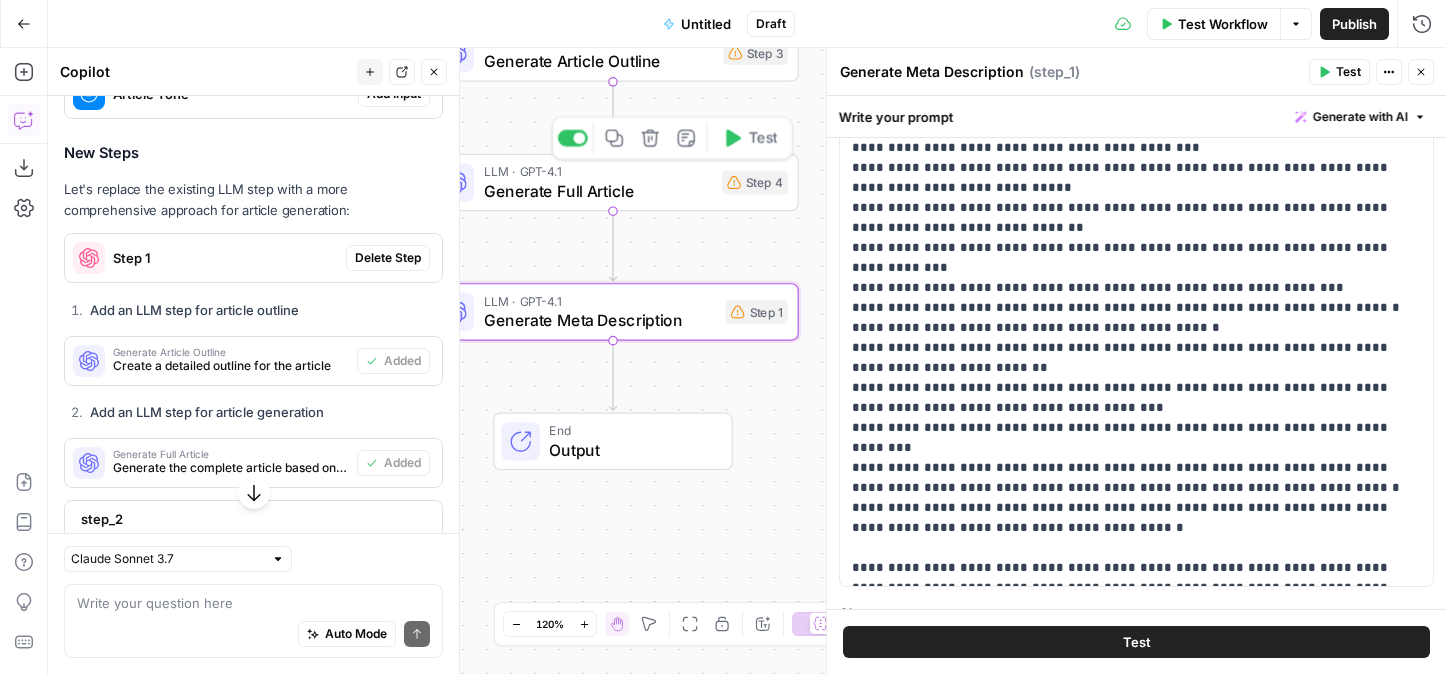 click on "LLM · GPT-4.1 Generate Full Article Step 4 Copy step Delete step Add Note Test" at bounding box center (612, 182) 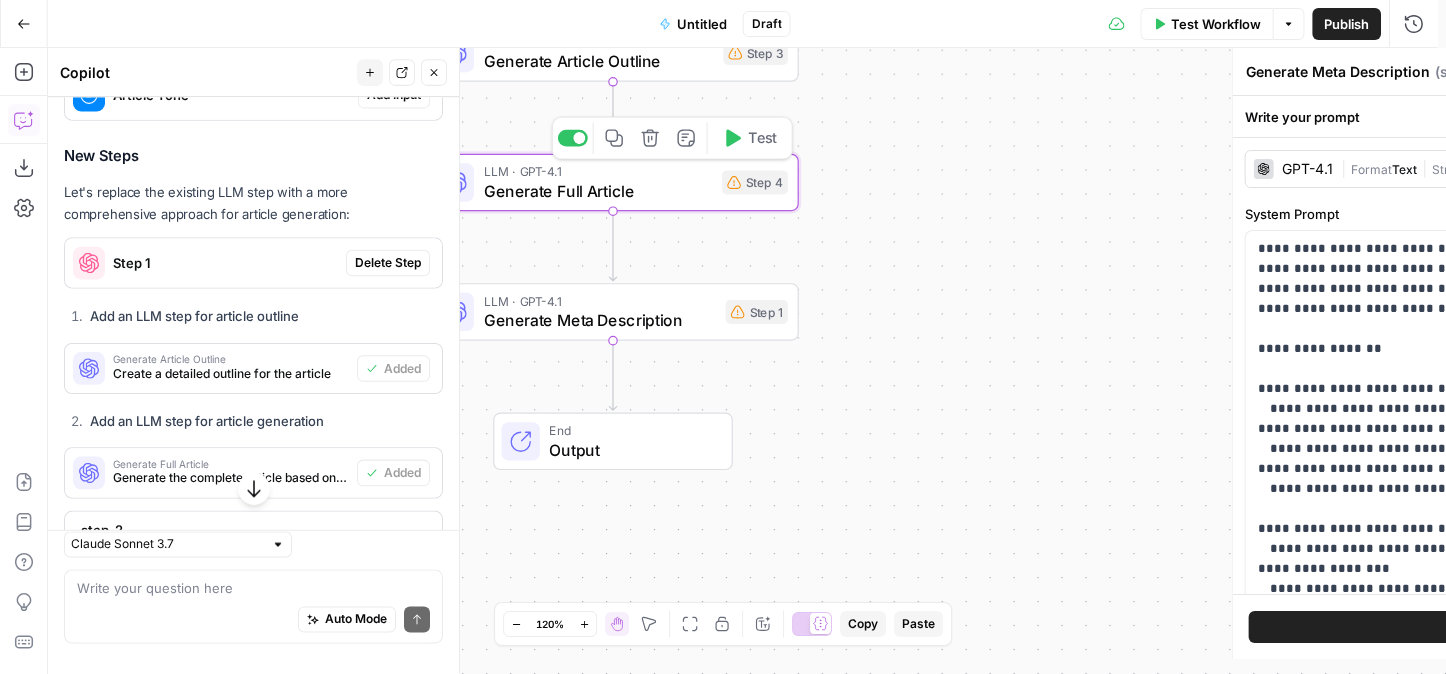 type on "Generate Full Article" 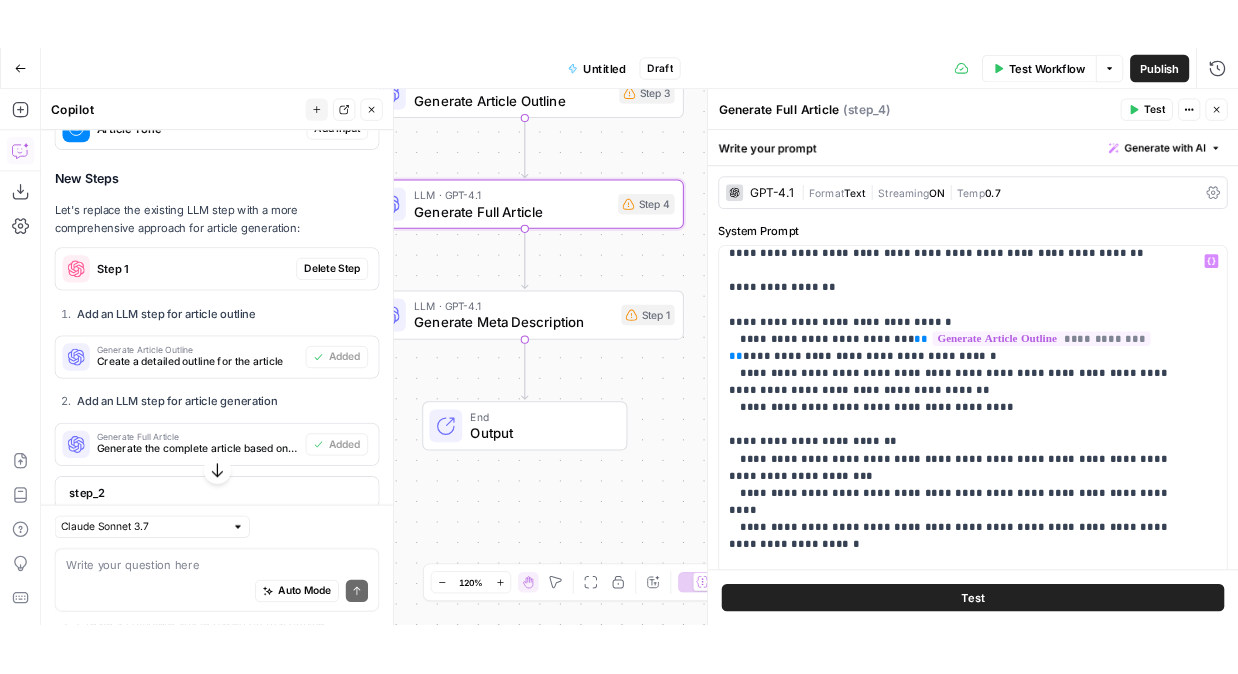 scroll, scrollTop: 0, scrollLeft: 0, axis: both 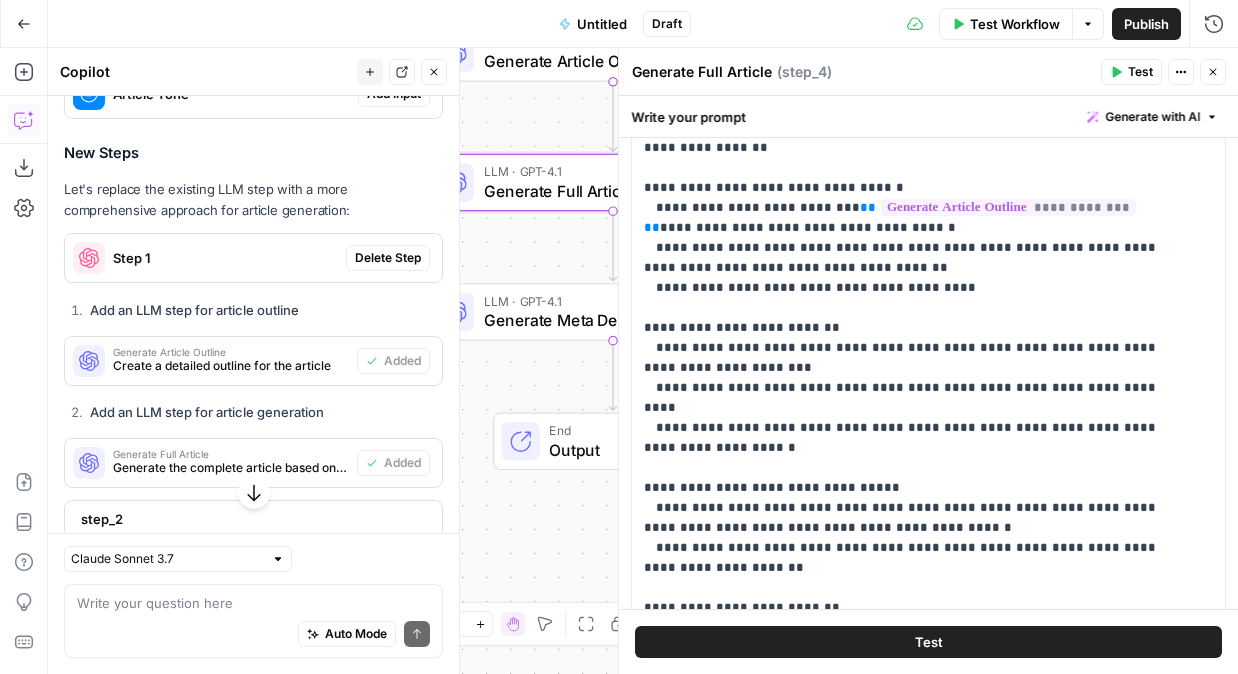 click on "Close" at bounding box center (1213, 72) 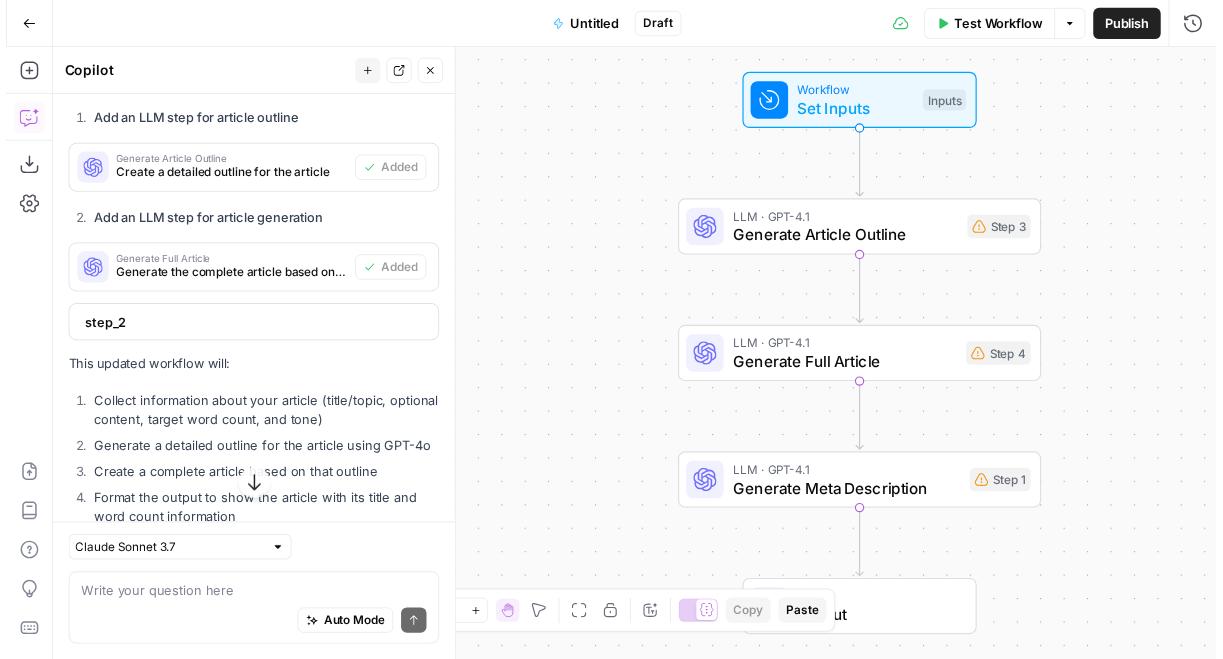 scroll, scrollTop: 3921, scrollLeft: 0, axis: vertical 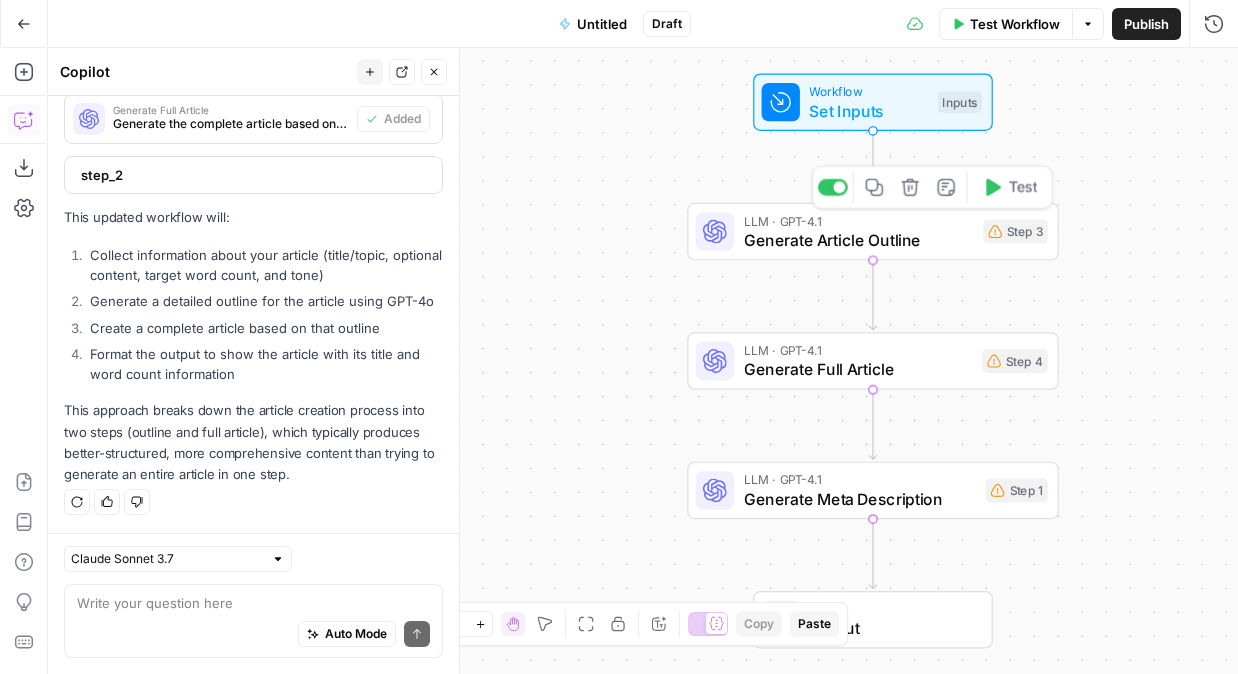 click on "Generate Article Outline" at bounding box center (859, 240) 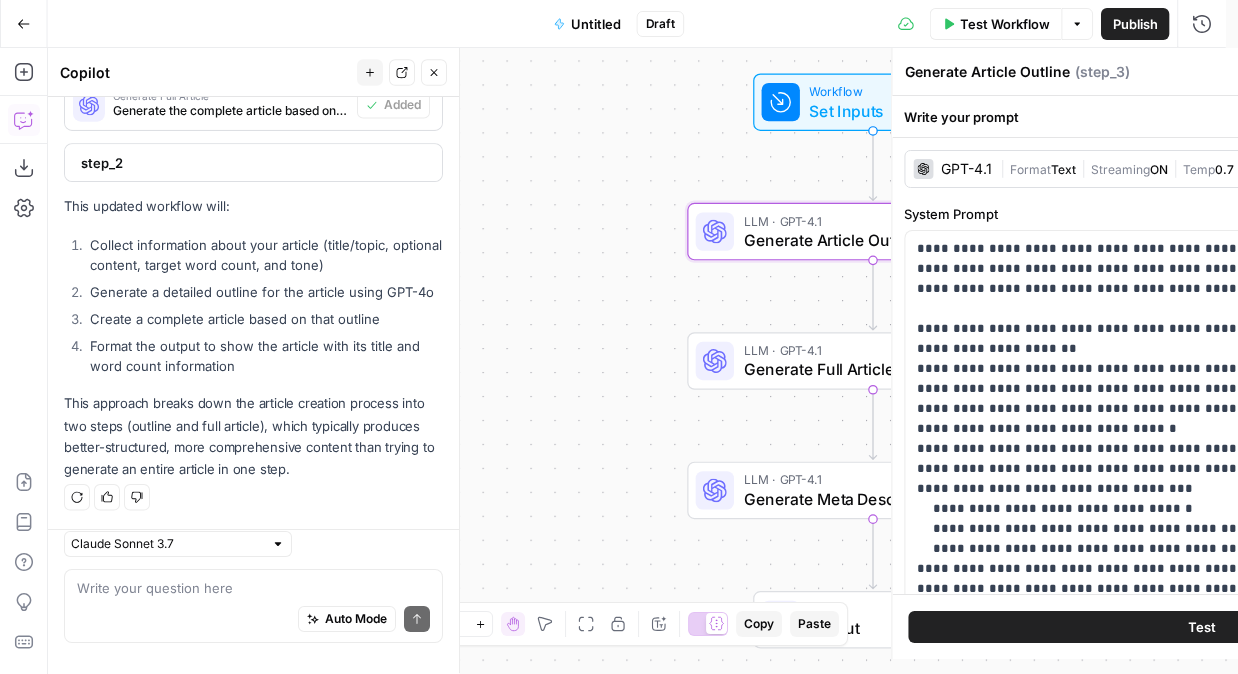 scroll, scrollTop: 3921, scrollLeft: 0, axis: vertical 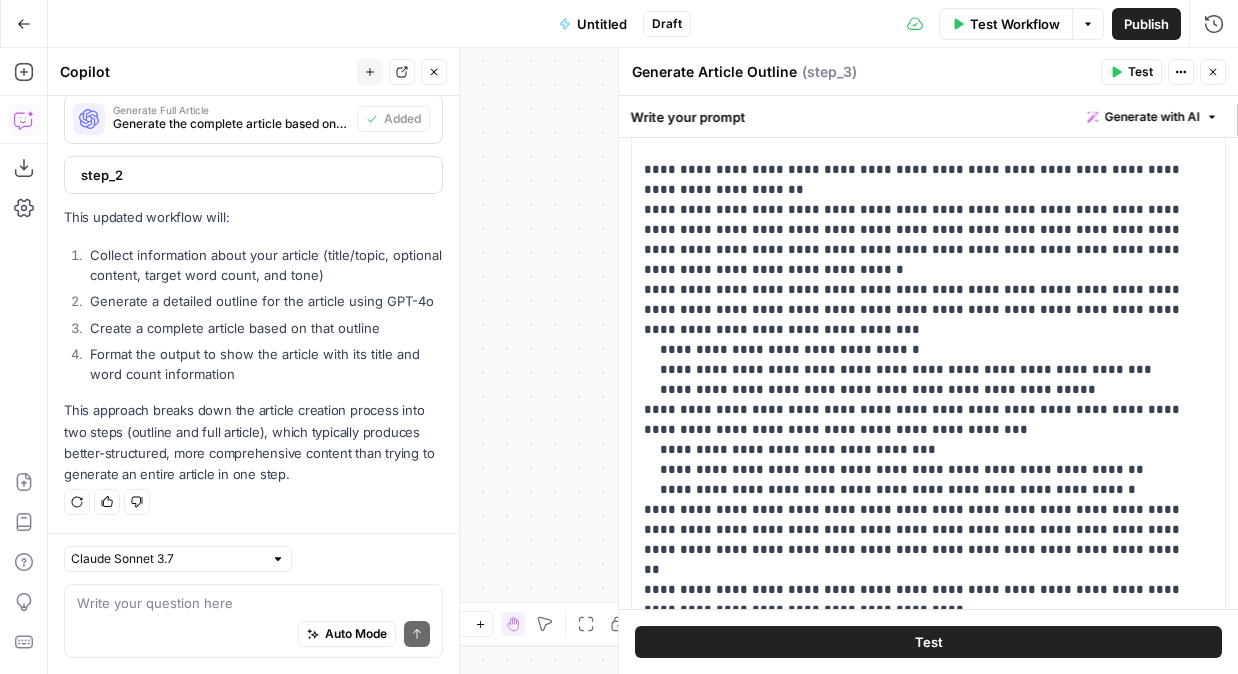 click 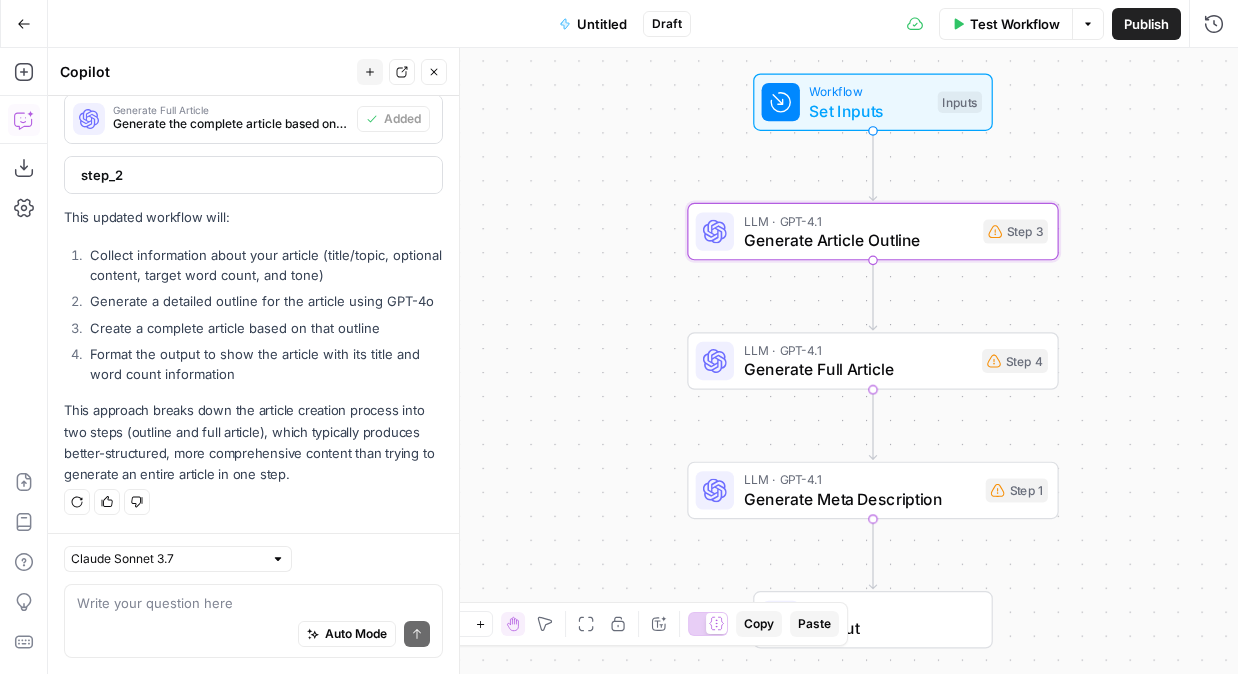 click on "Generate Full Article" at bounding box center (858, 369) 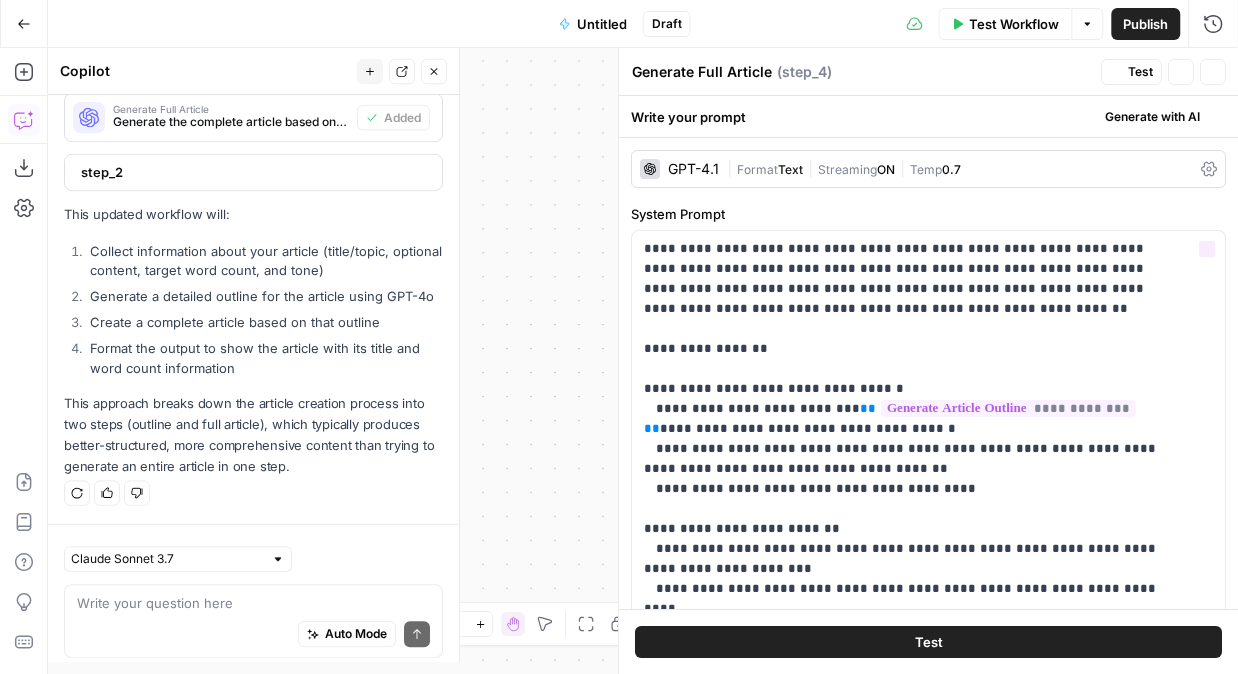 scroll, scrollTop: 3921, scrollLeft: 0, axis: vertical 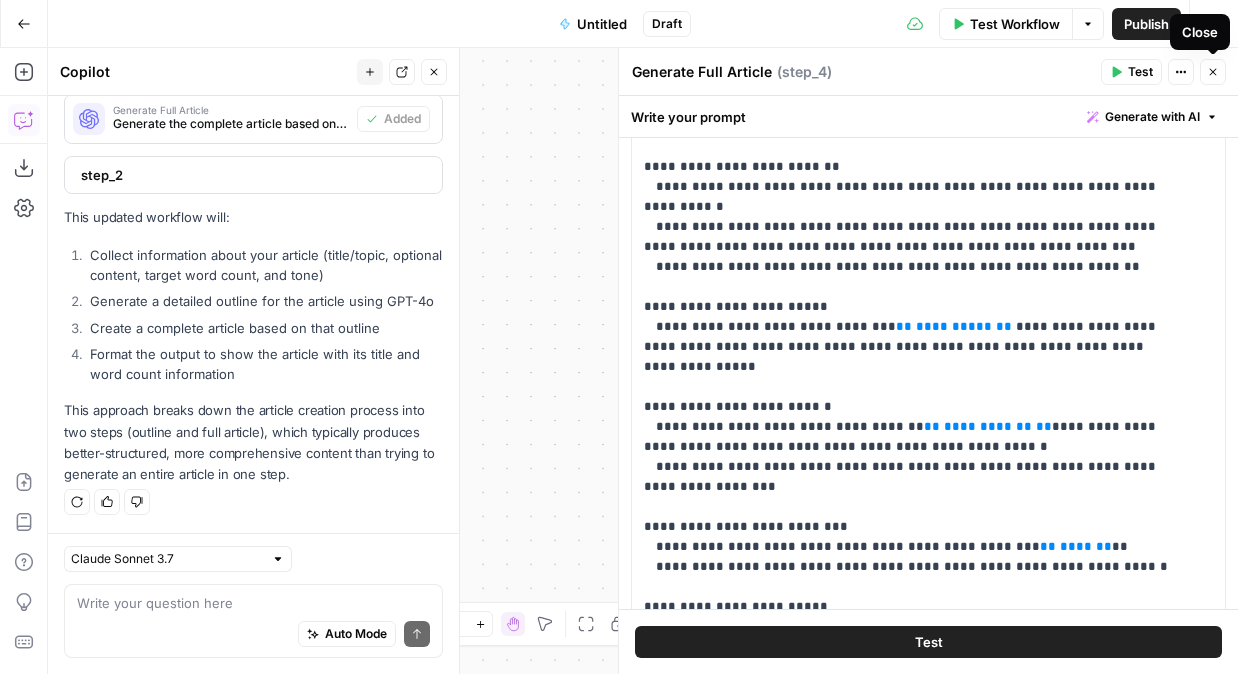 click 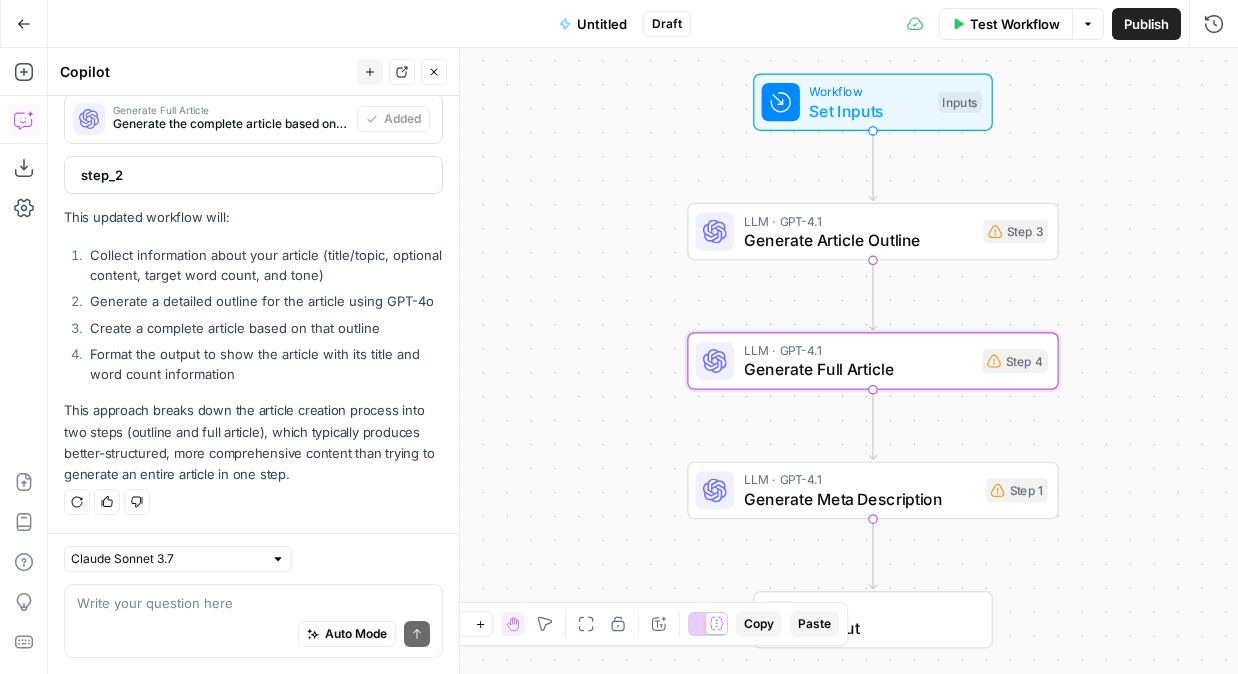 click on "Generate Meta Description" at bounding box center [860, 499] 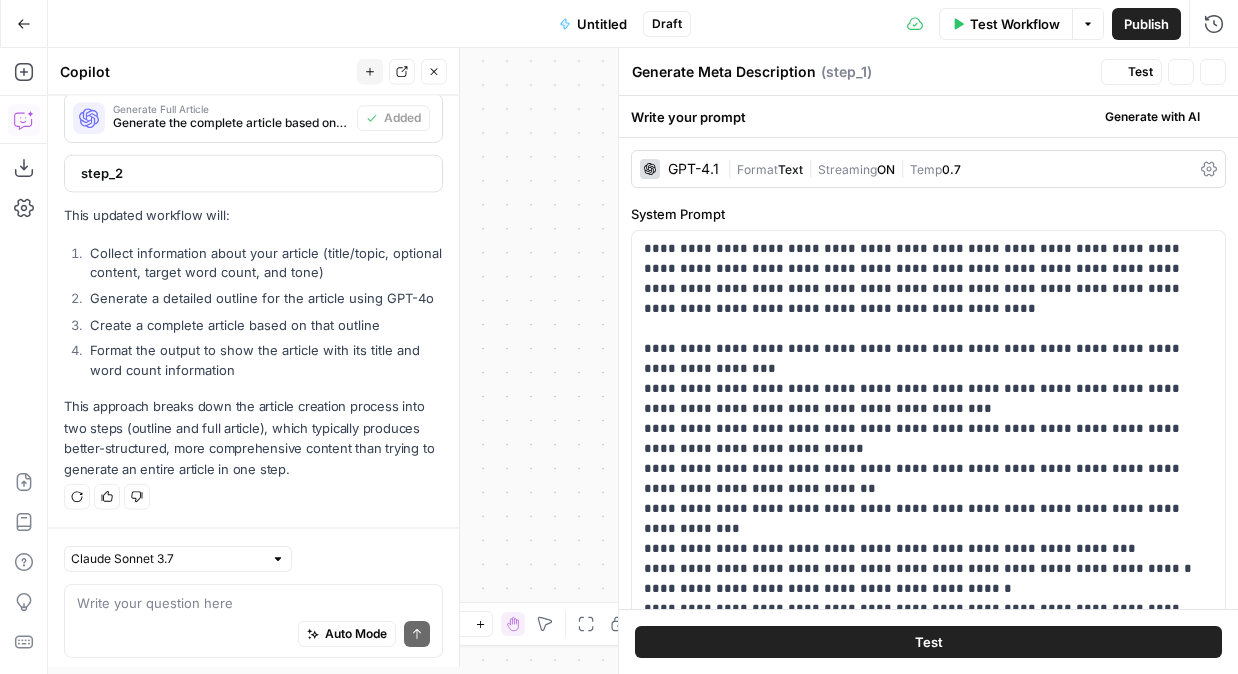 scroll, scrollTop: 3921, scrollLeft: 0, axis: vertical 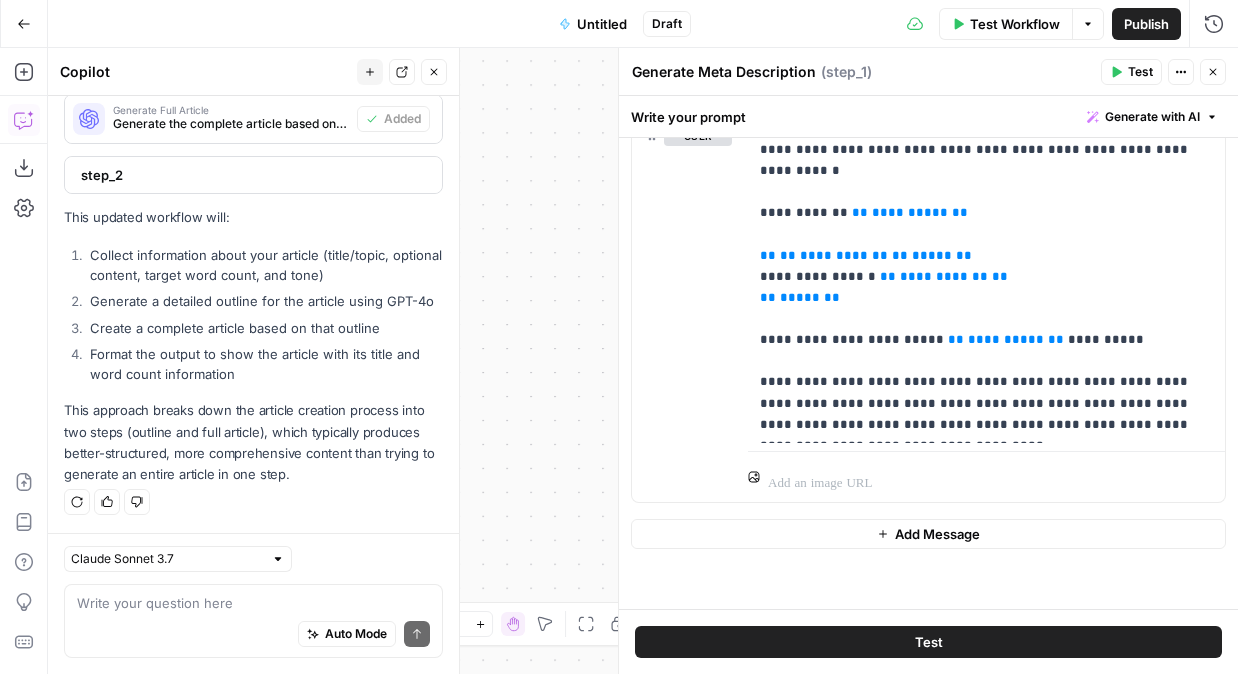 click on "Close" at bounding box center [1213, 72] 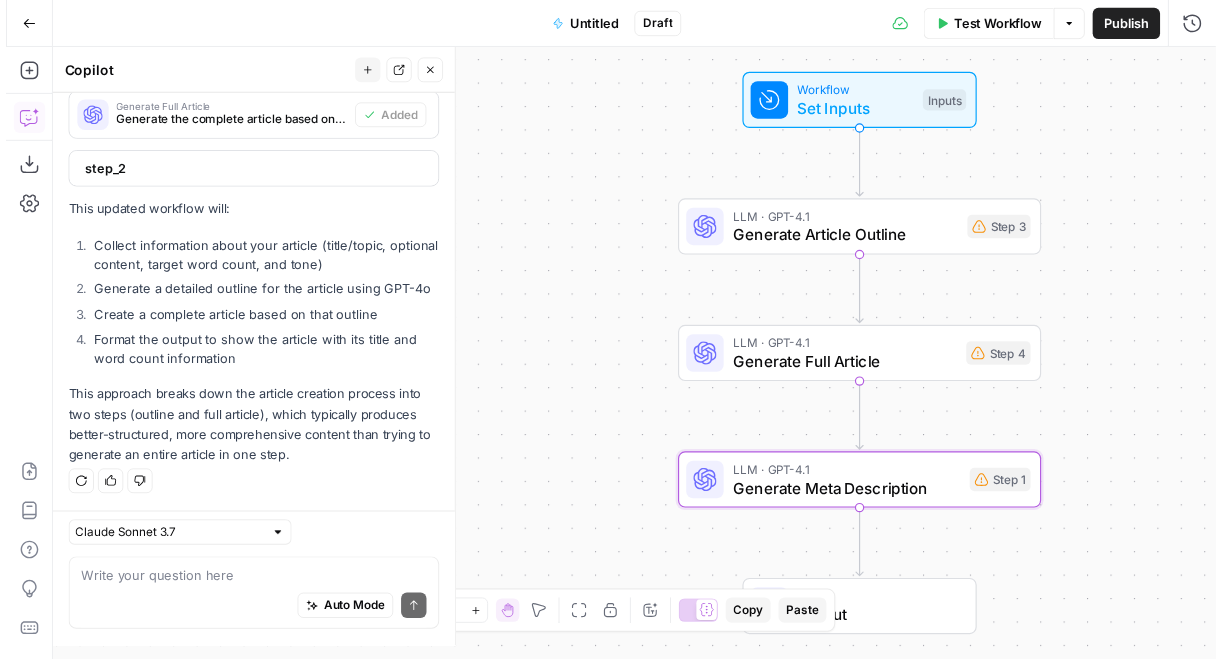 scroll, scrollTop: 3921, scrollLeft: 0, axis: vertical 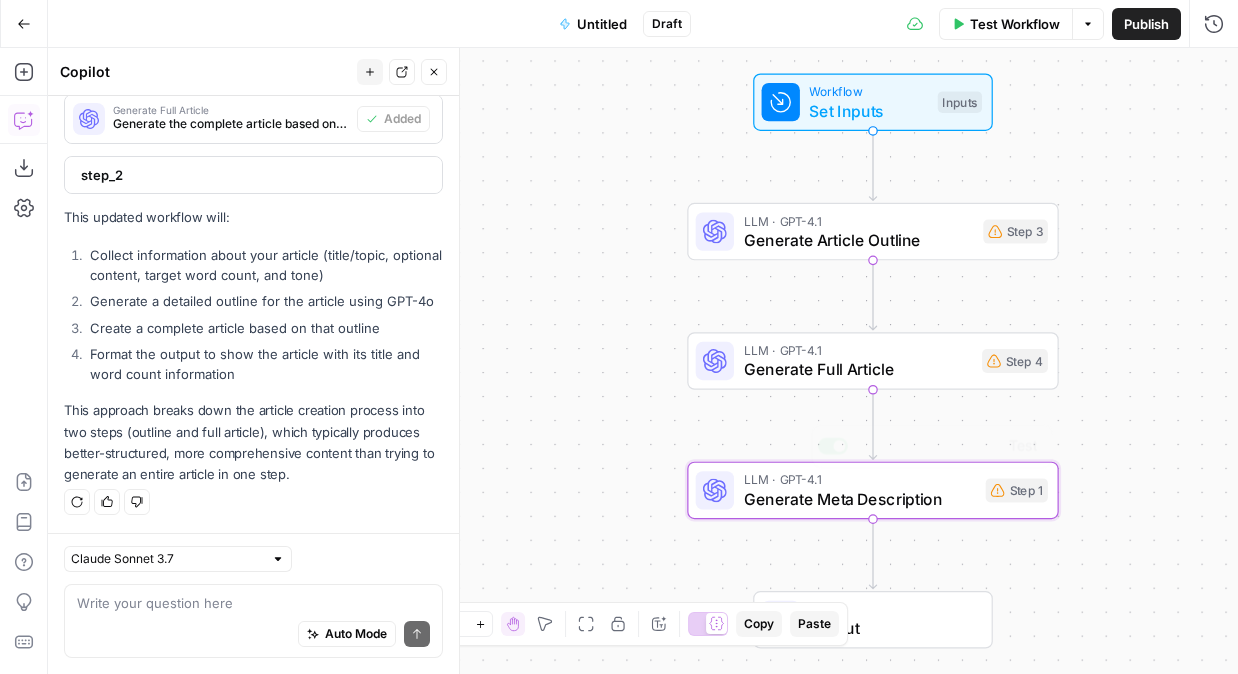 click on "Workflow Set Inputs Inputs LLM · GPT-4.1 Generate Article Outline Step 3 LLM · GPT-4.1 Generate Full Article Step 4 LLM · GPT-4.1 Generate Meta Description Step 1 Copy step Delete step Add Note Test End Output" at bounding box center [643, 361] 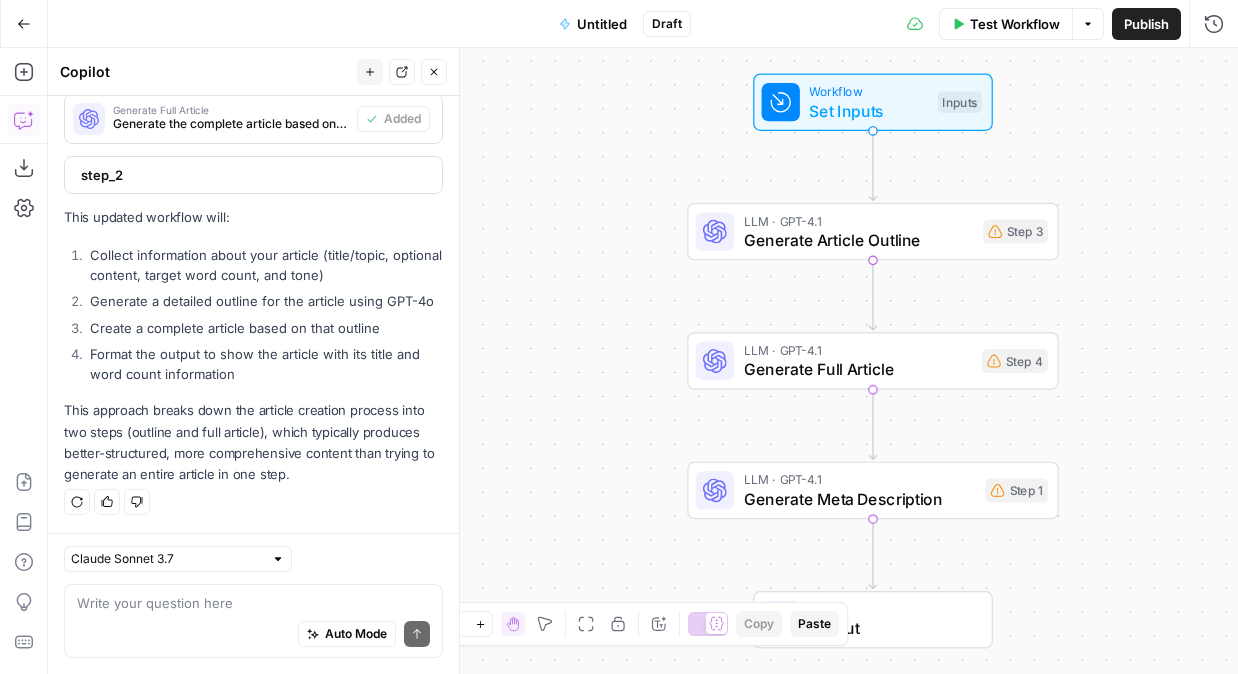 click on "Generate Full Article" at bounding box center [858, 369] 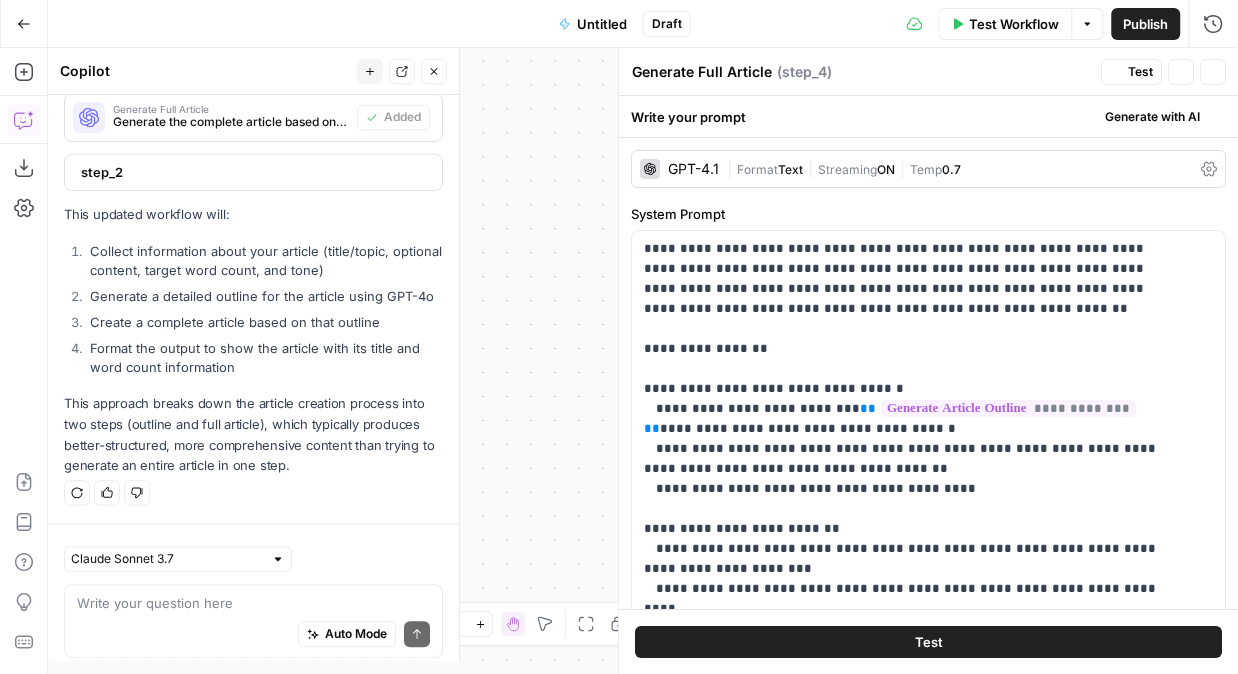 scroll, scrollTop: 3921, scrollLeft: 0, axis: vertical 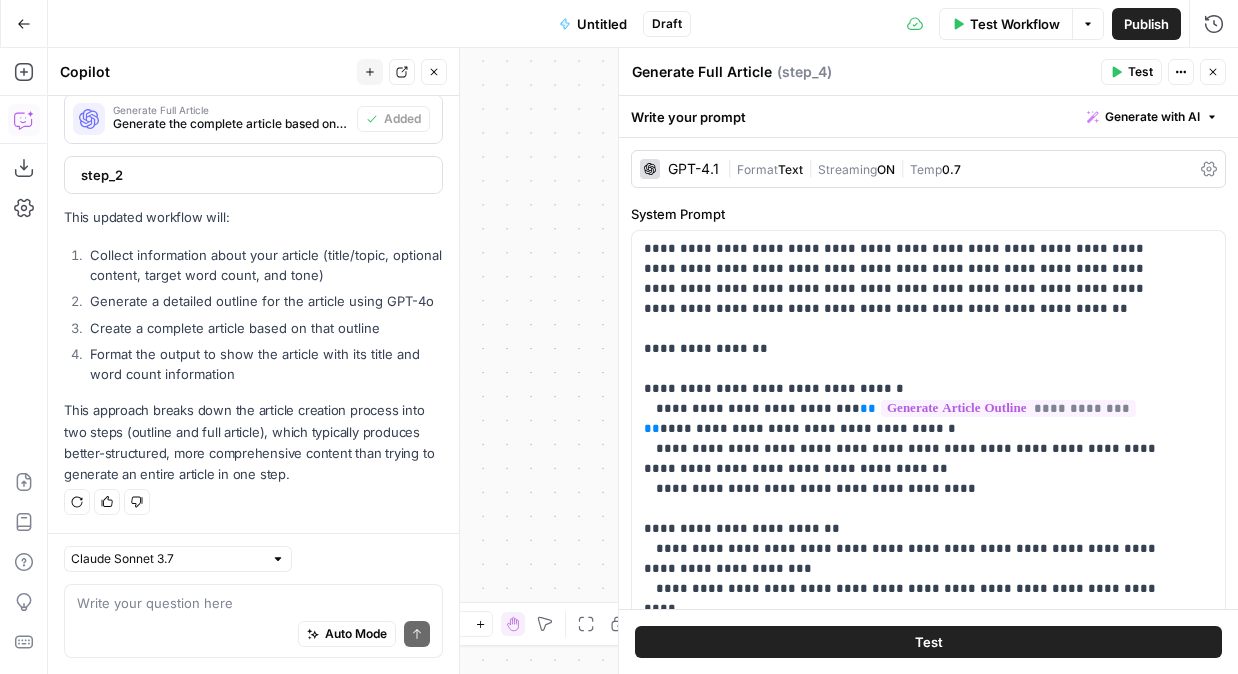 click 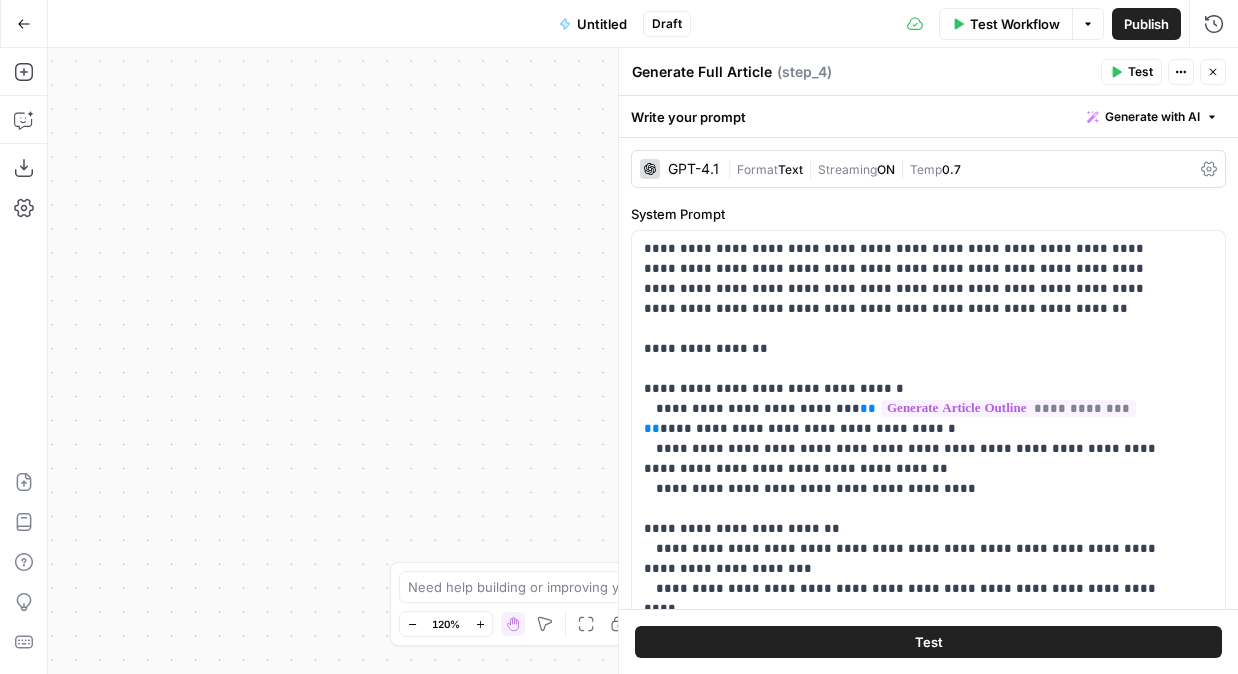 click 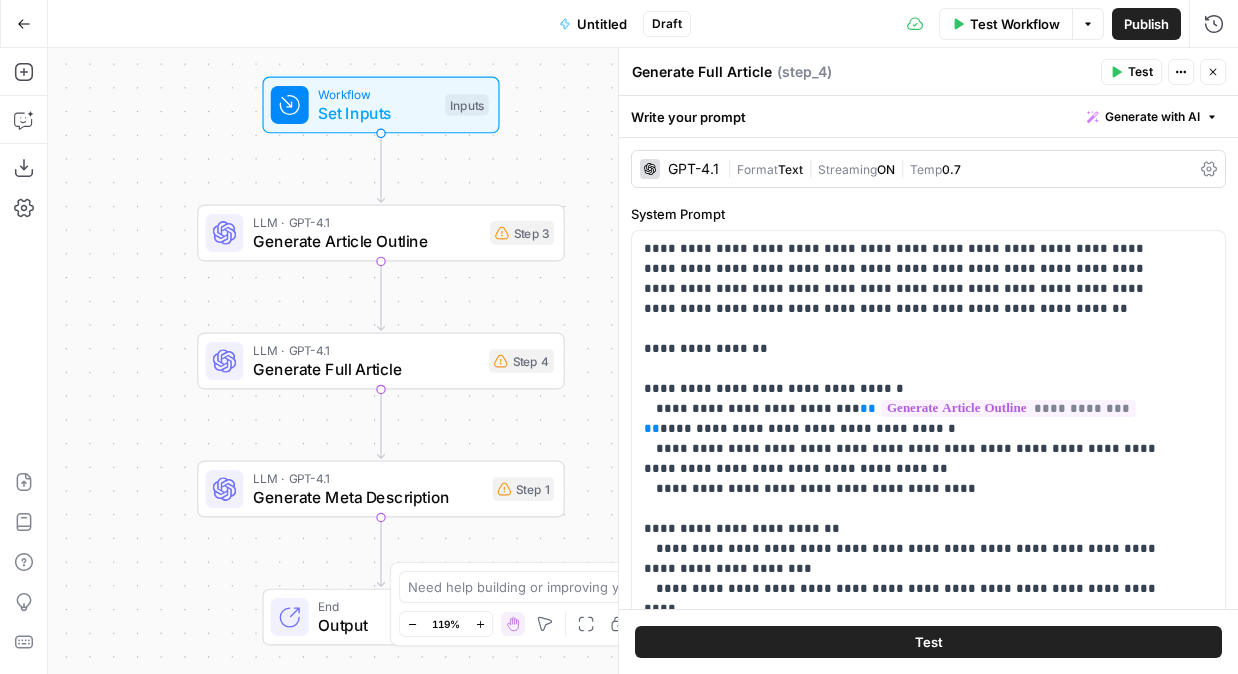 drag, startPoint x: 403, startPoint y: 500, endPoint x: 132, endPoint y: 499, distance: 271.00183 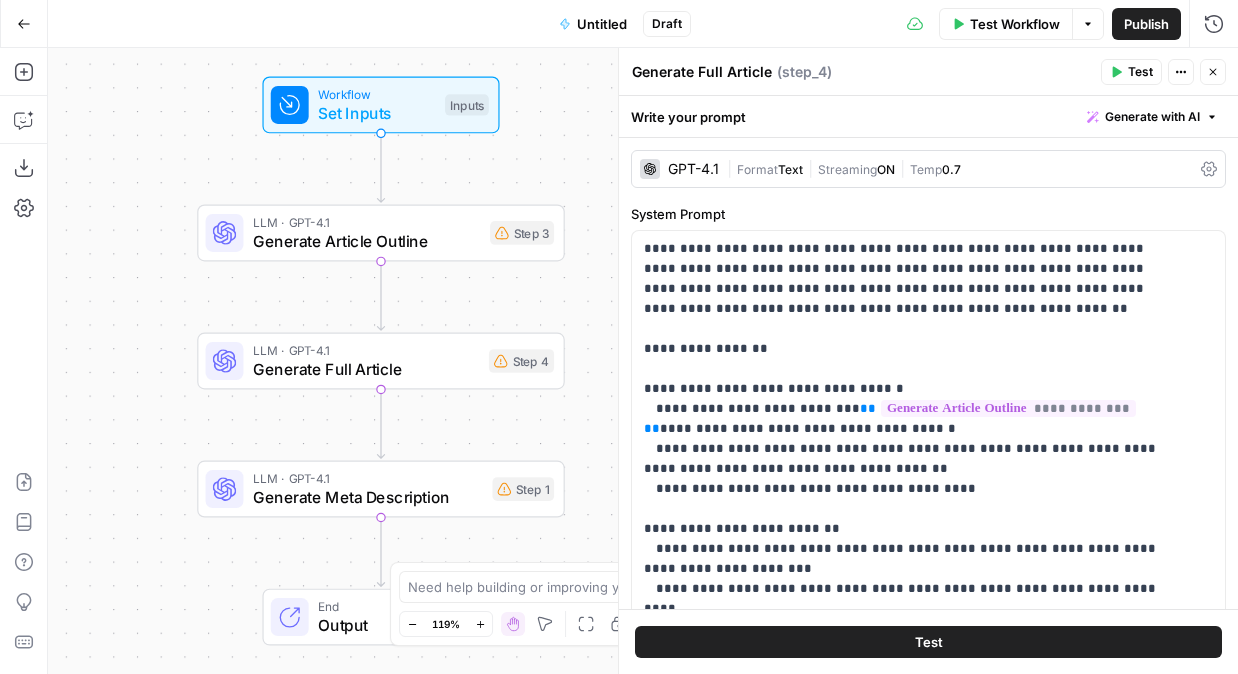 click on "Workflow Set Inputs Inputs LLM · GPT-4.1 Generate Article Outline Step 3 LLM · GPT-4.1 Generate Full Article Step 4 LLM · GPT-4.1 Generate Meta Description Step 1 End Output" at bounding box center (643, 361) 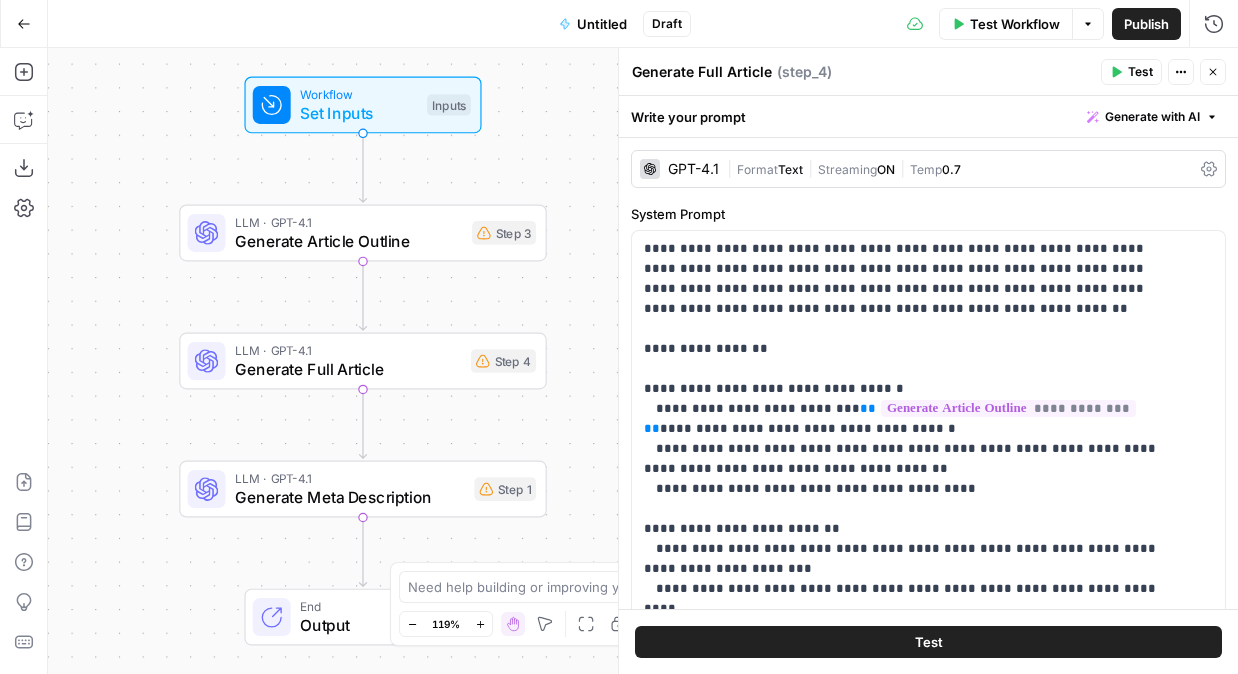 click on "LLM · GPT-4.1 Generate Full Article Step 4 Copy step Delete step Add Note Test" at bounding box center (363, 361) 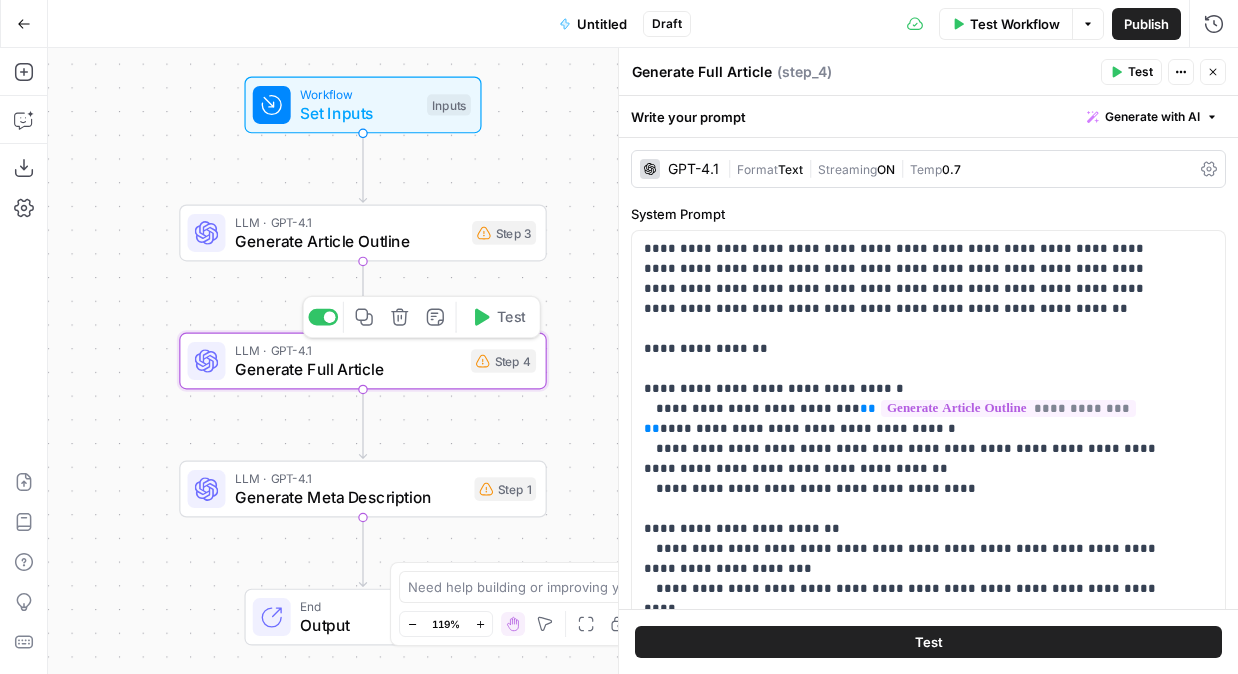 click on "Generate Full Article" at bounding box center (348, 369) 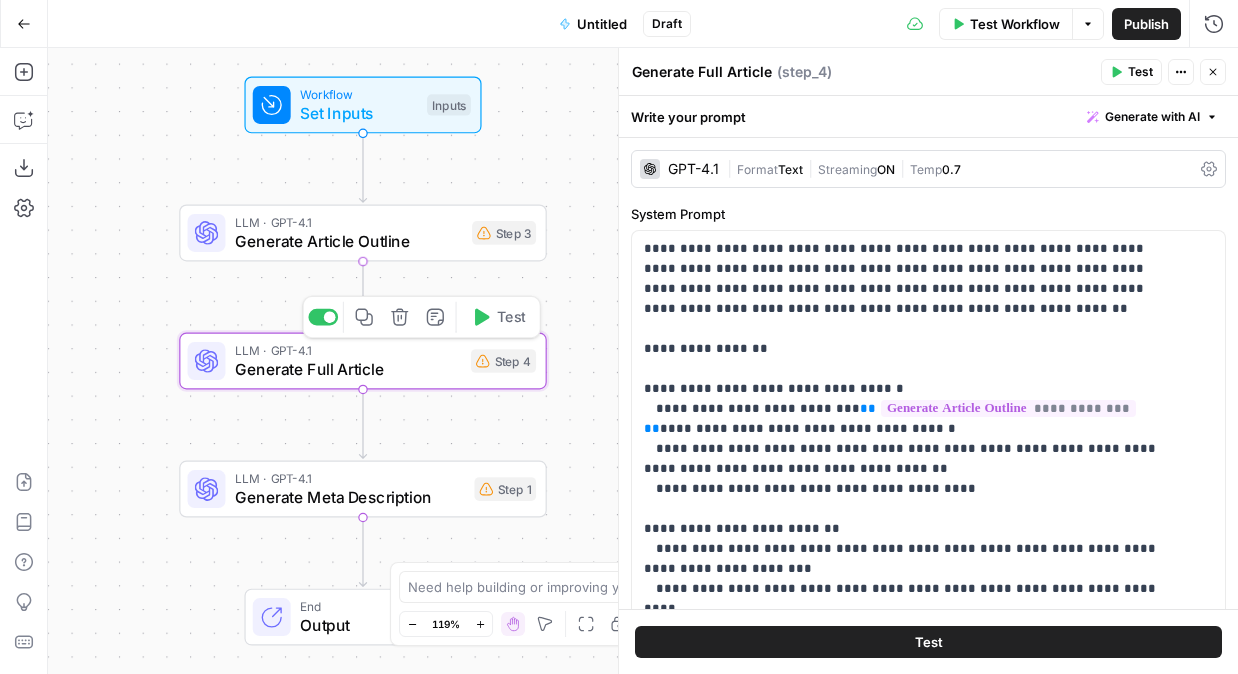 click on "Generate Article Outline" at bounding box center (349, 241) 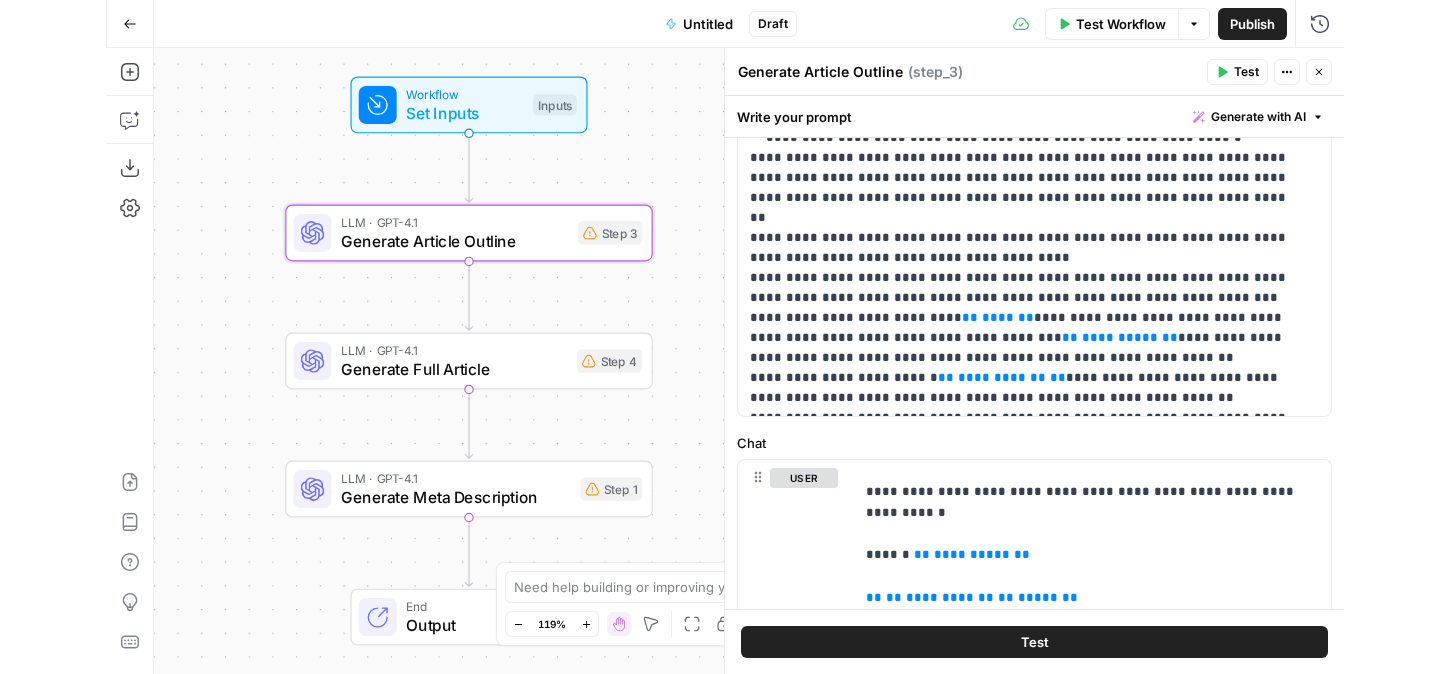 scroll, scrollTop: 510, scrollLeft: 0, axis: vertical 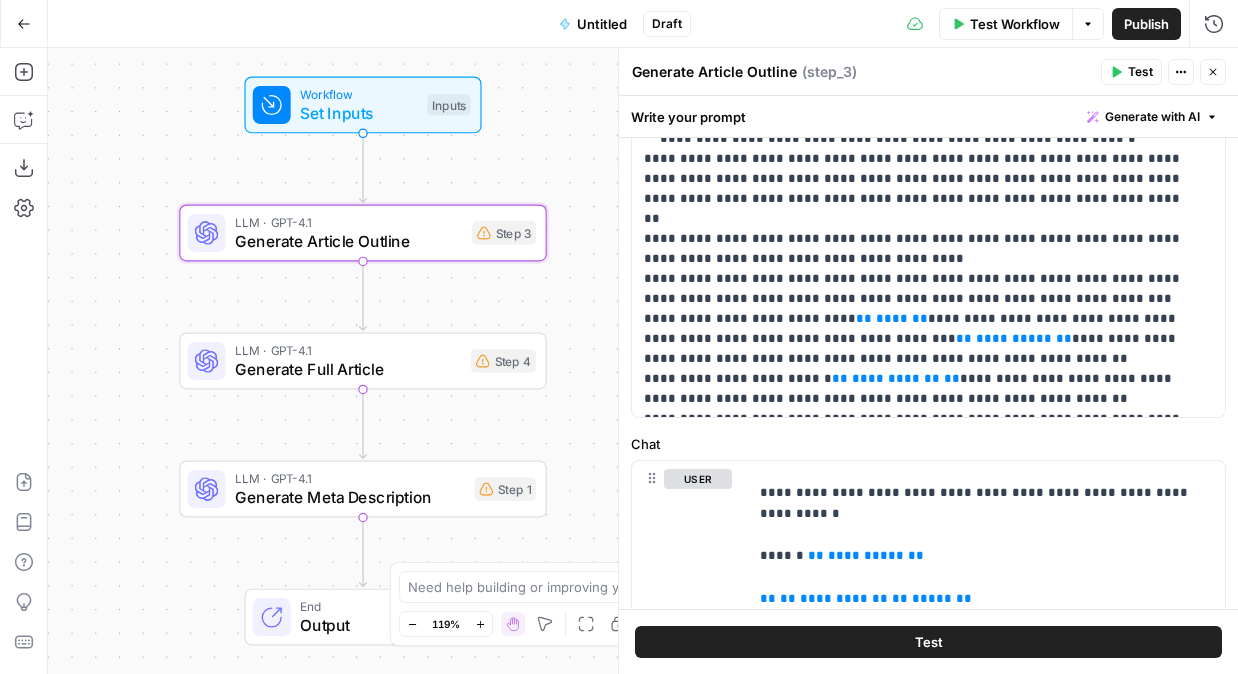 click 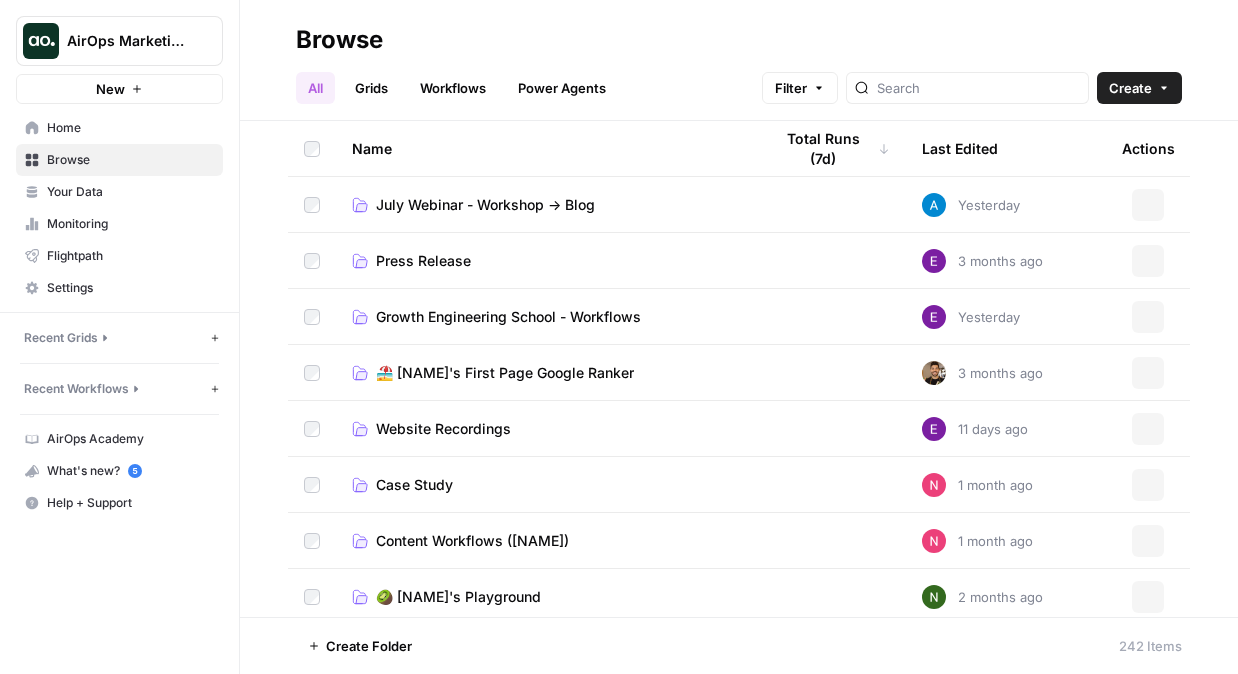 click on "Workflows" at bounding box center [453, 88] 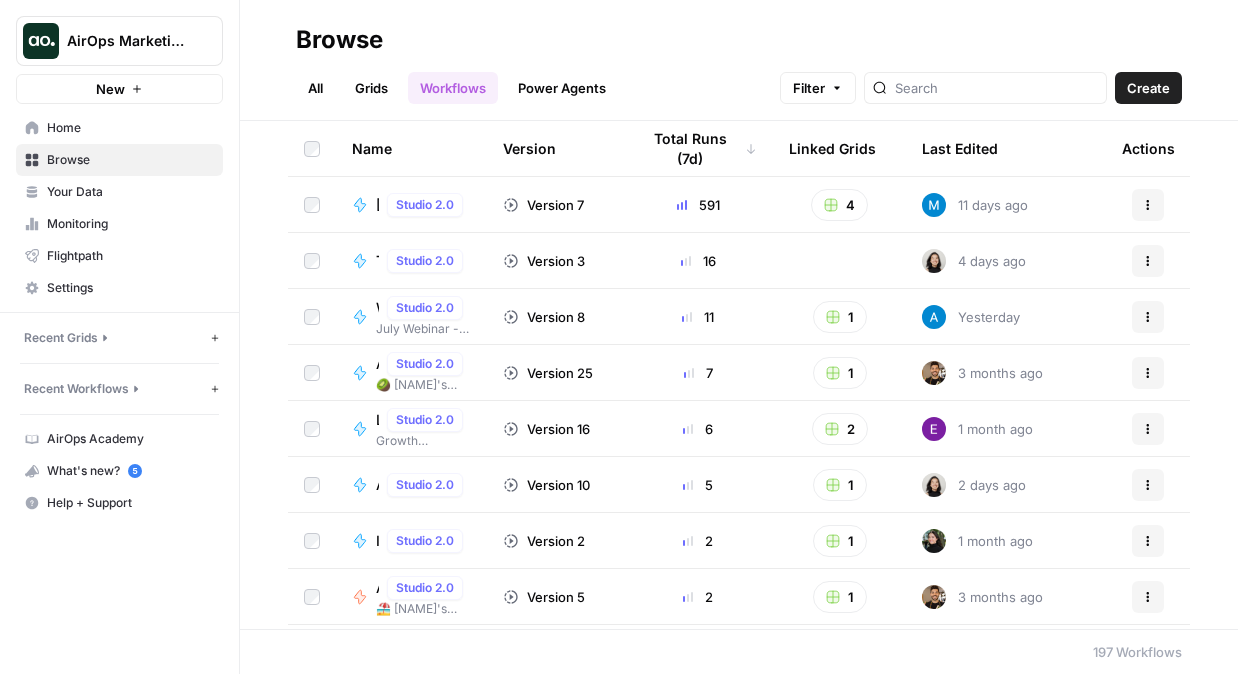 click on "Last Edited" at bounding box center [960, 148] 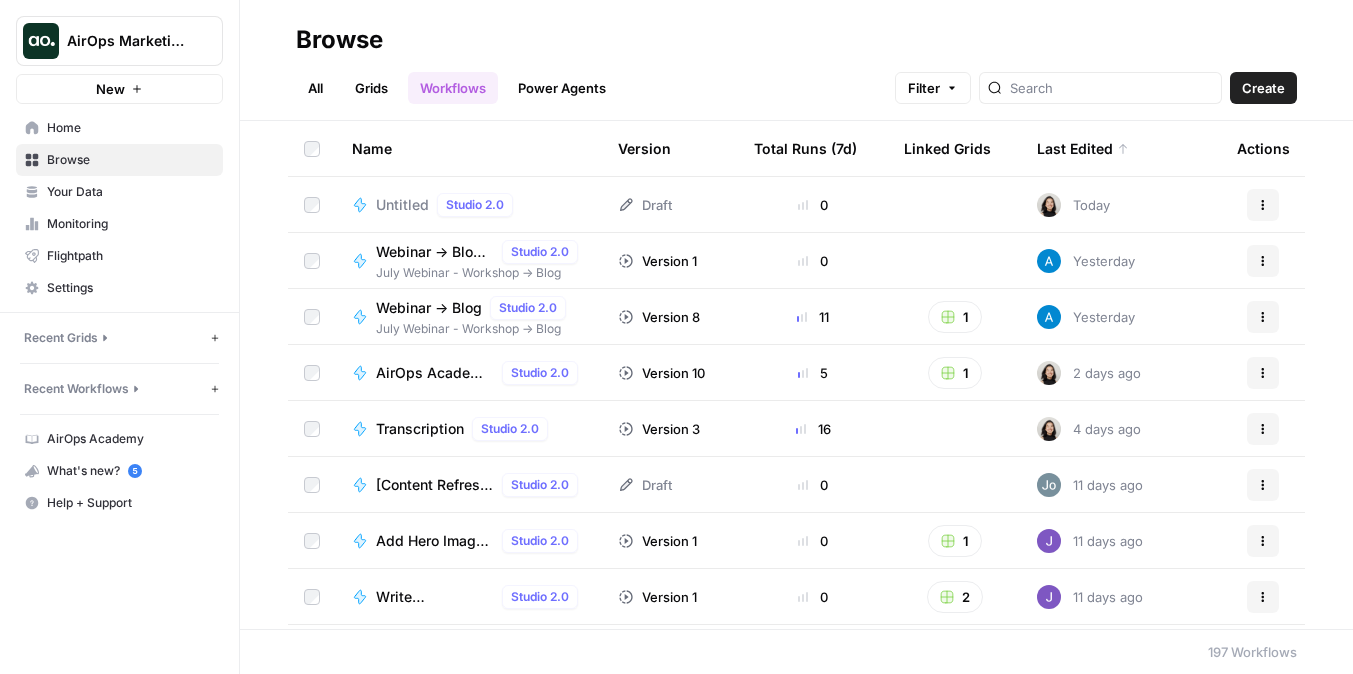 click 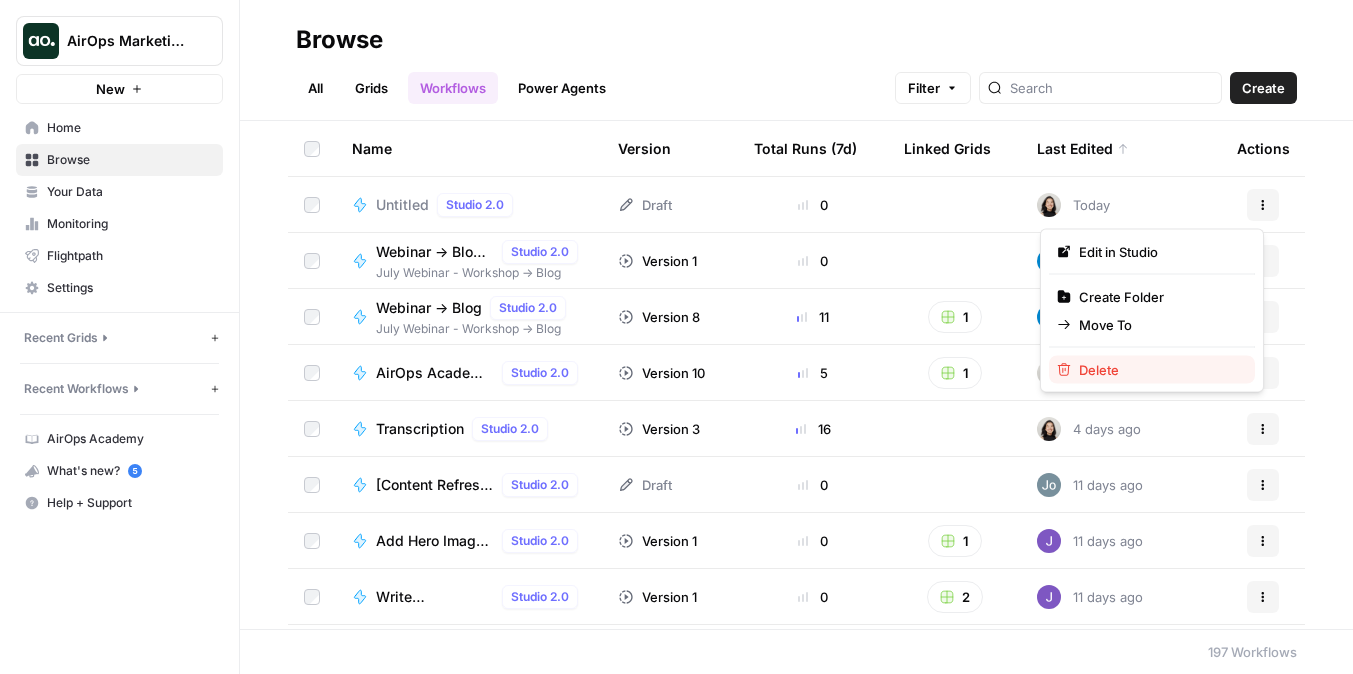 click on "Delete" at bounding box center (1099, 370) 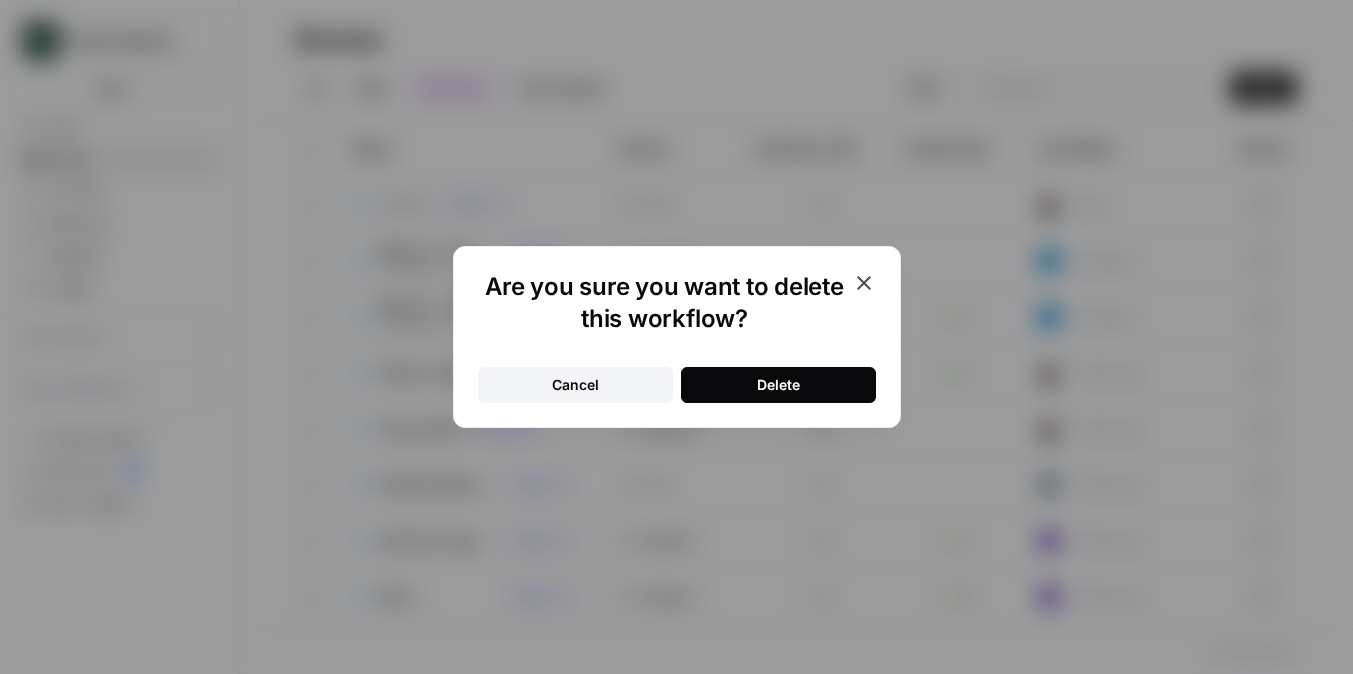 click on "Delete" at bounding box center (778, 385) 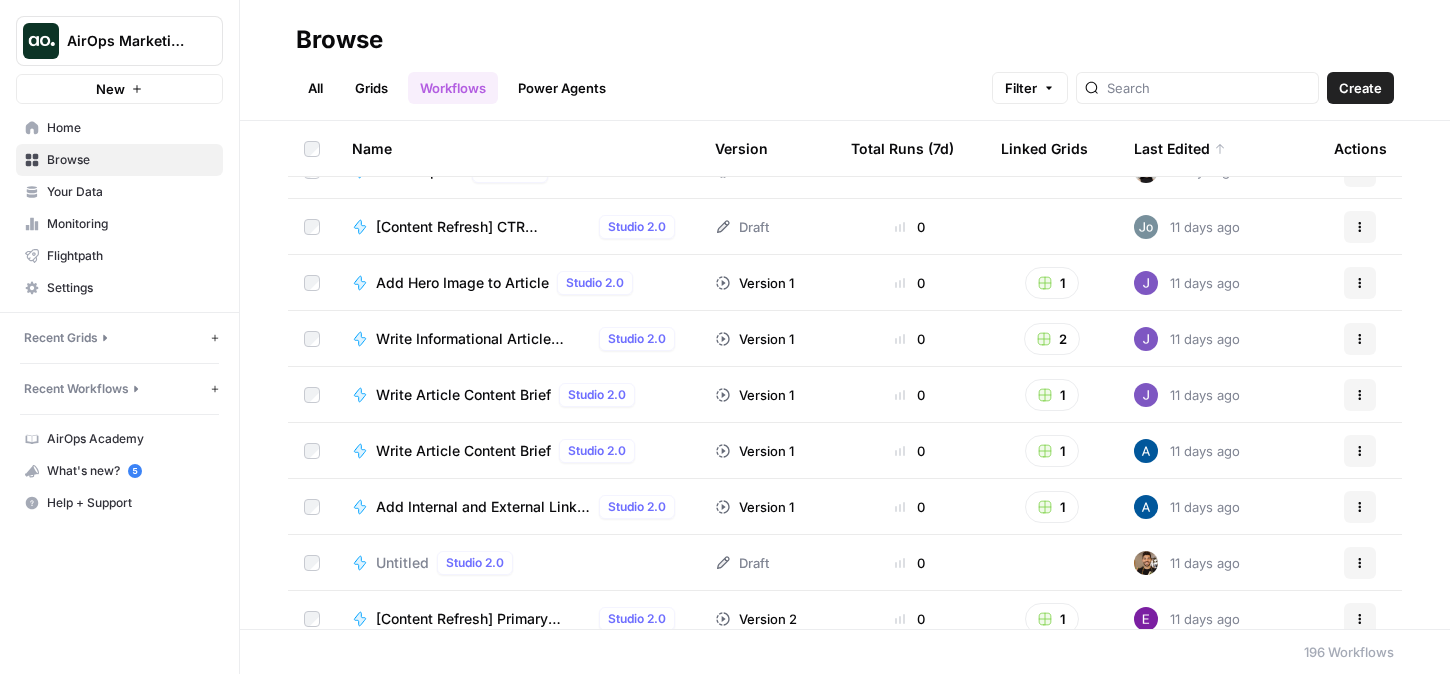 scroll, scrollTop: 195, scrollLeft: 0, axis: vertical 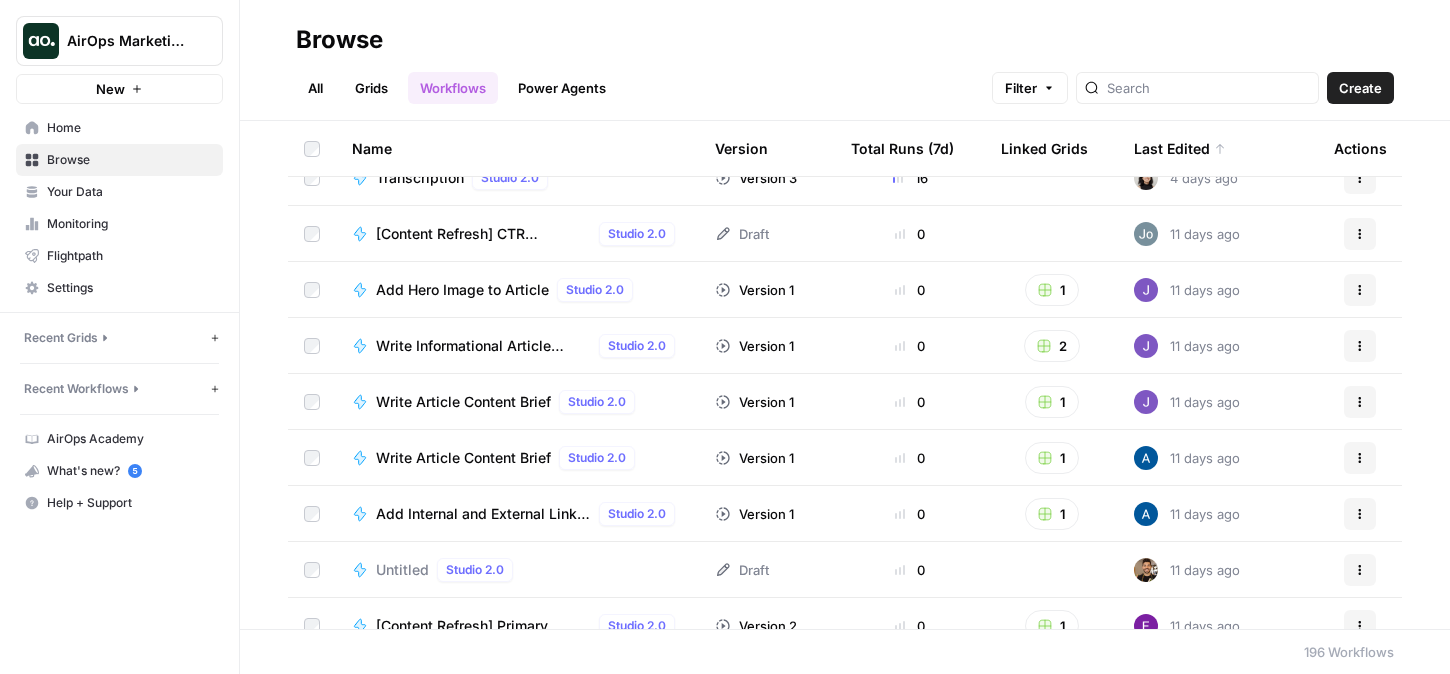 click on "Write Article Content Brief" at bounding box center [463, 402] 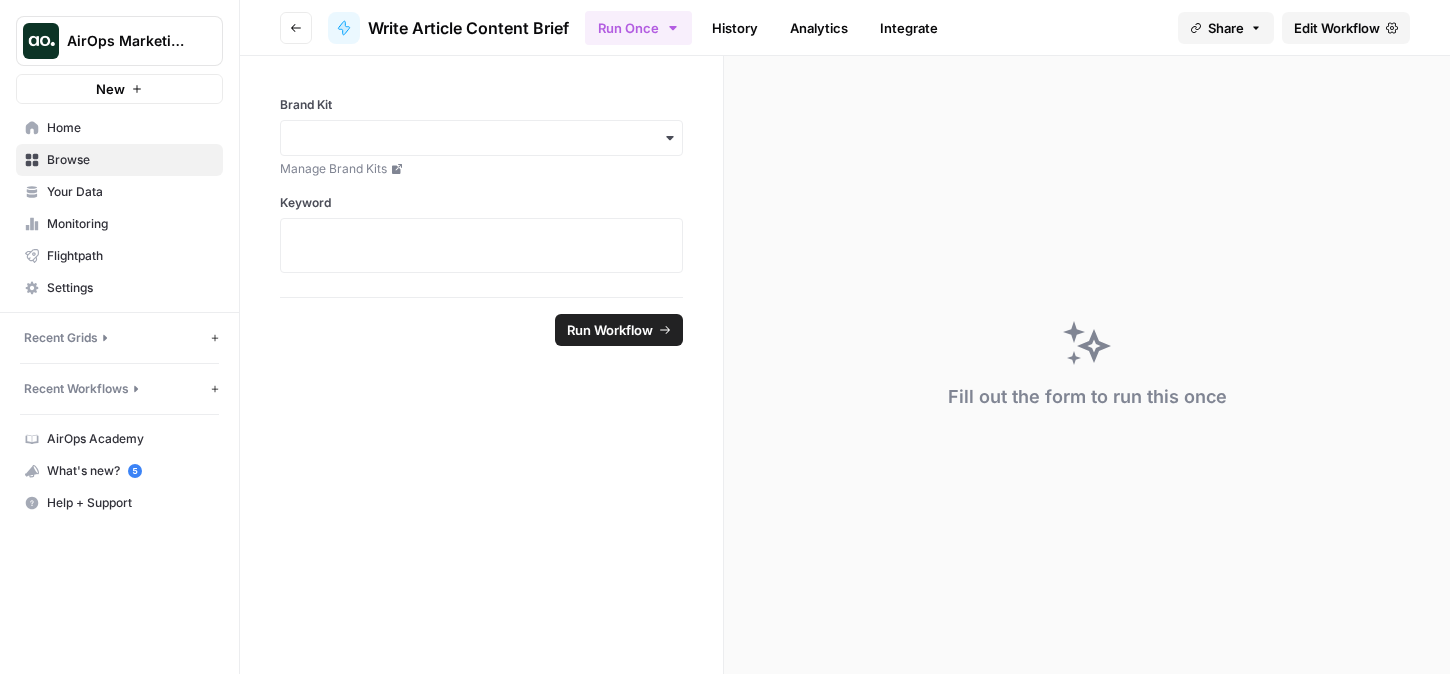 click on "Go back" at bounding box center [296, 28] 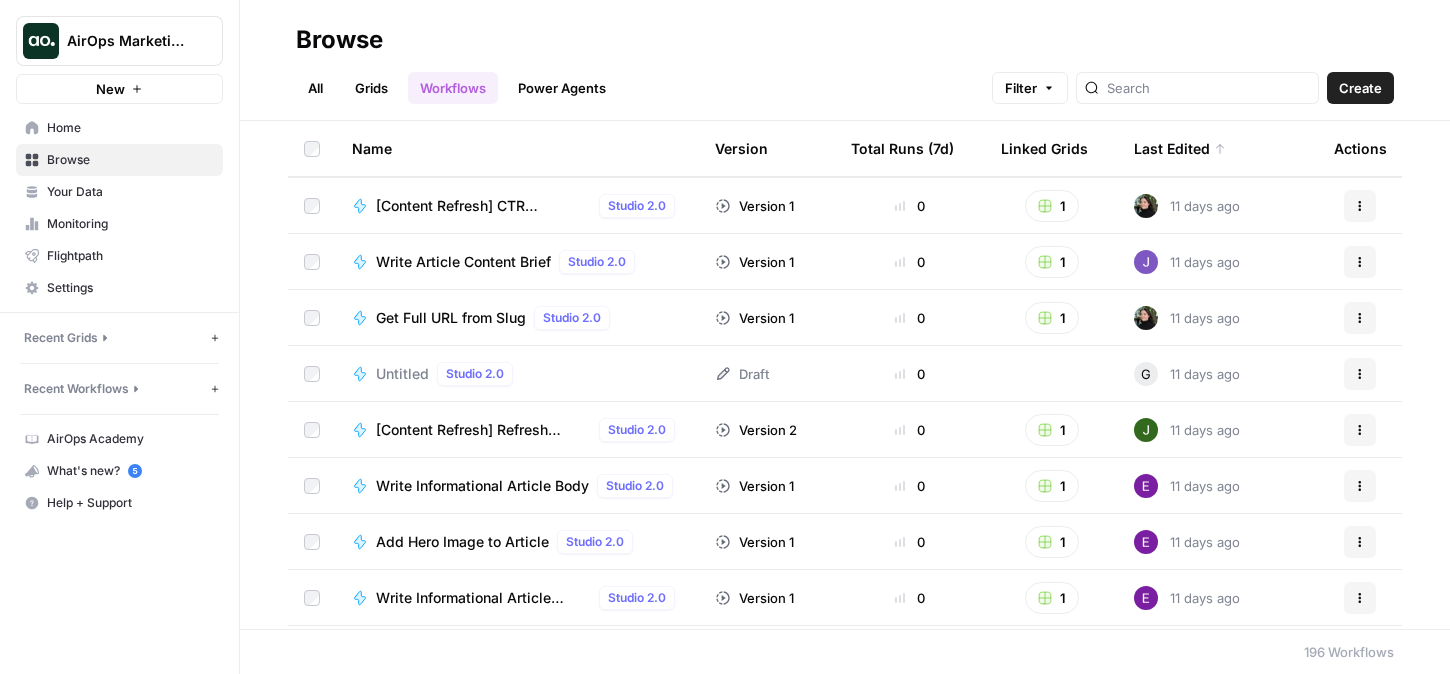 scroll, scrollTop: 692, scrollLeft: 0, axis: vertical 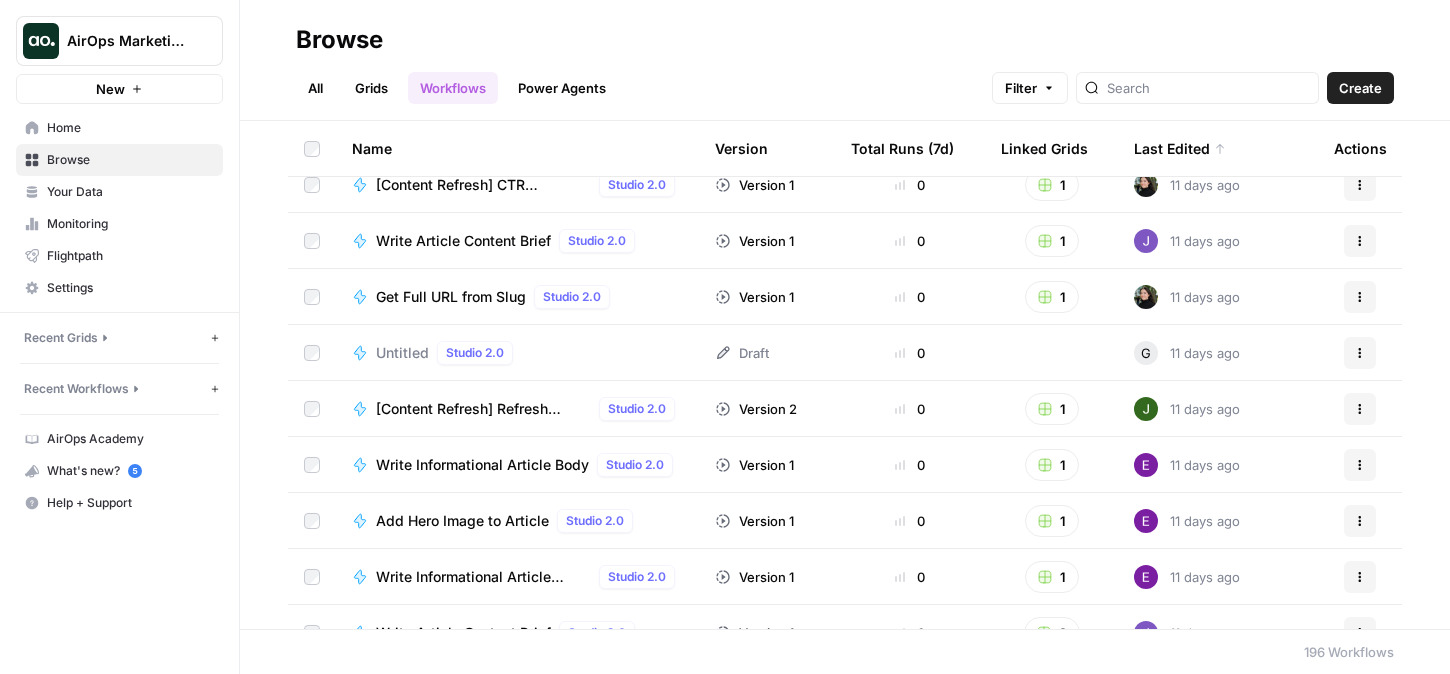 click on "[Content Refresh] Refresh Internal Linking" at bounding box center (483, 409) 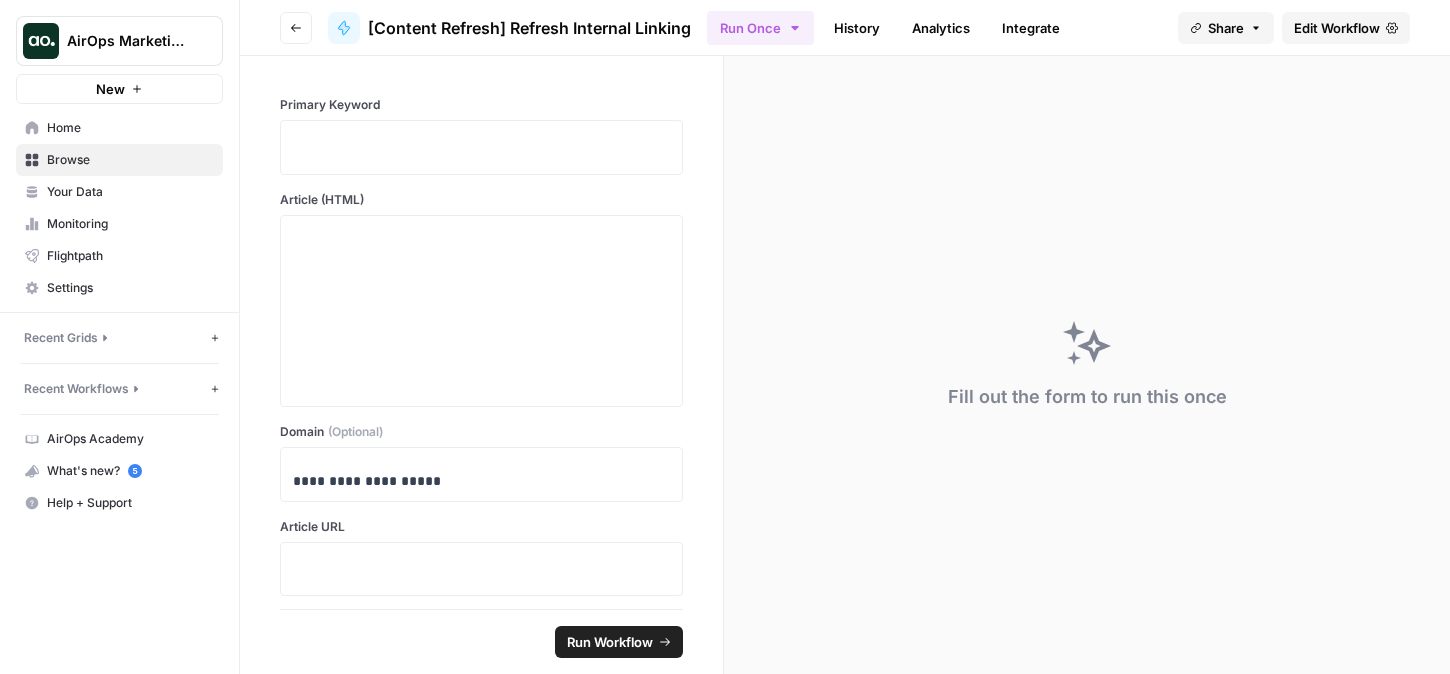 click on "Edit Workflow" at bounding box center [1337, 28] 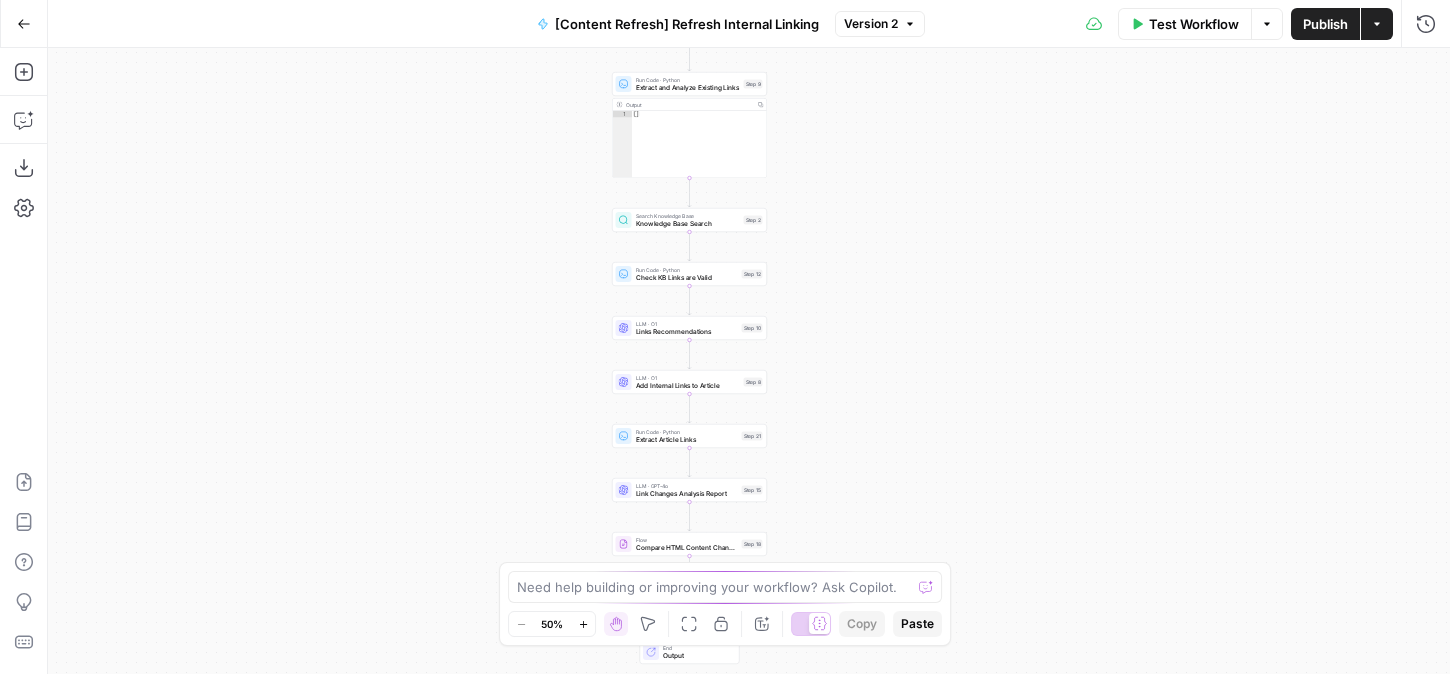 drag, startPoint x: 584, startPoint y: 357, endPoint x: 533, endPoint y: 337, distance: 54.781384 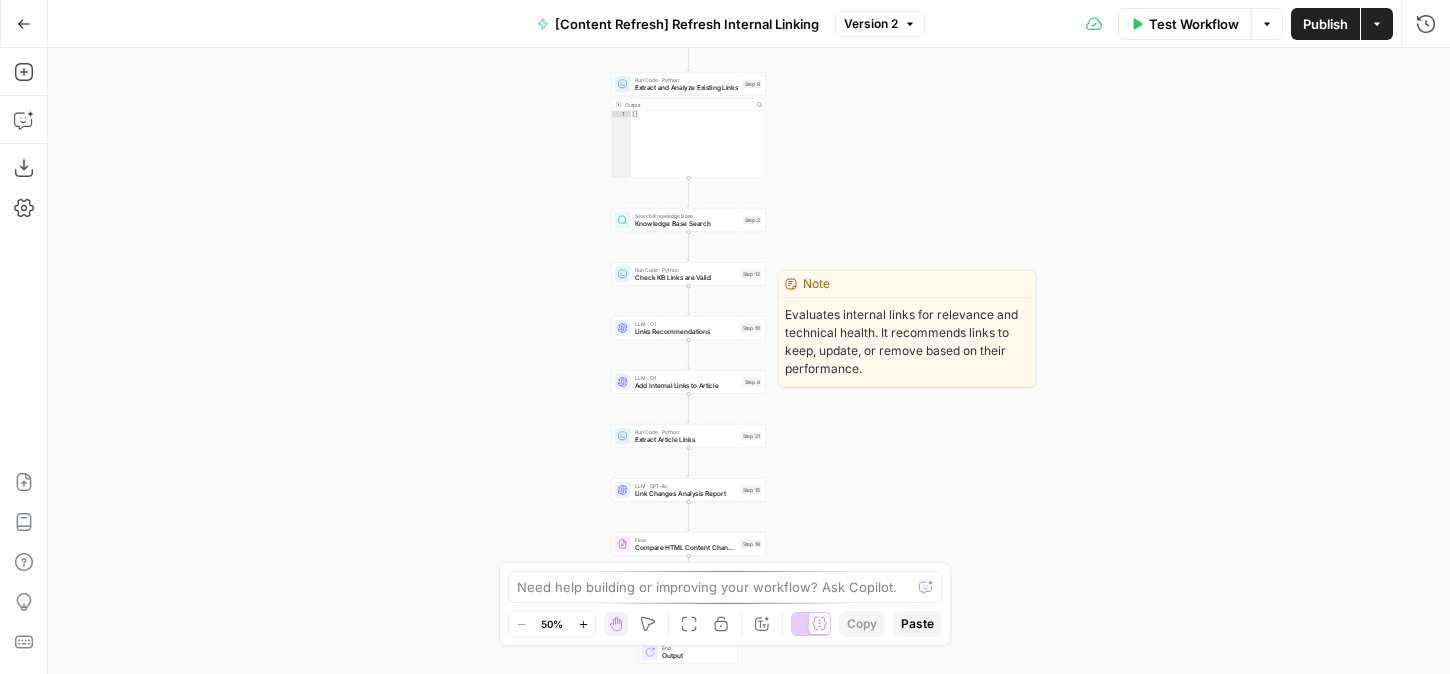 click on "LLM · O1 Links Recommendations Step 10 Copy step Delete step Edit Note Test" at bounding box center [688, 328] 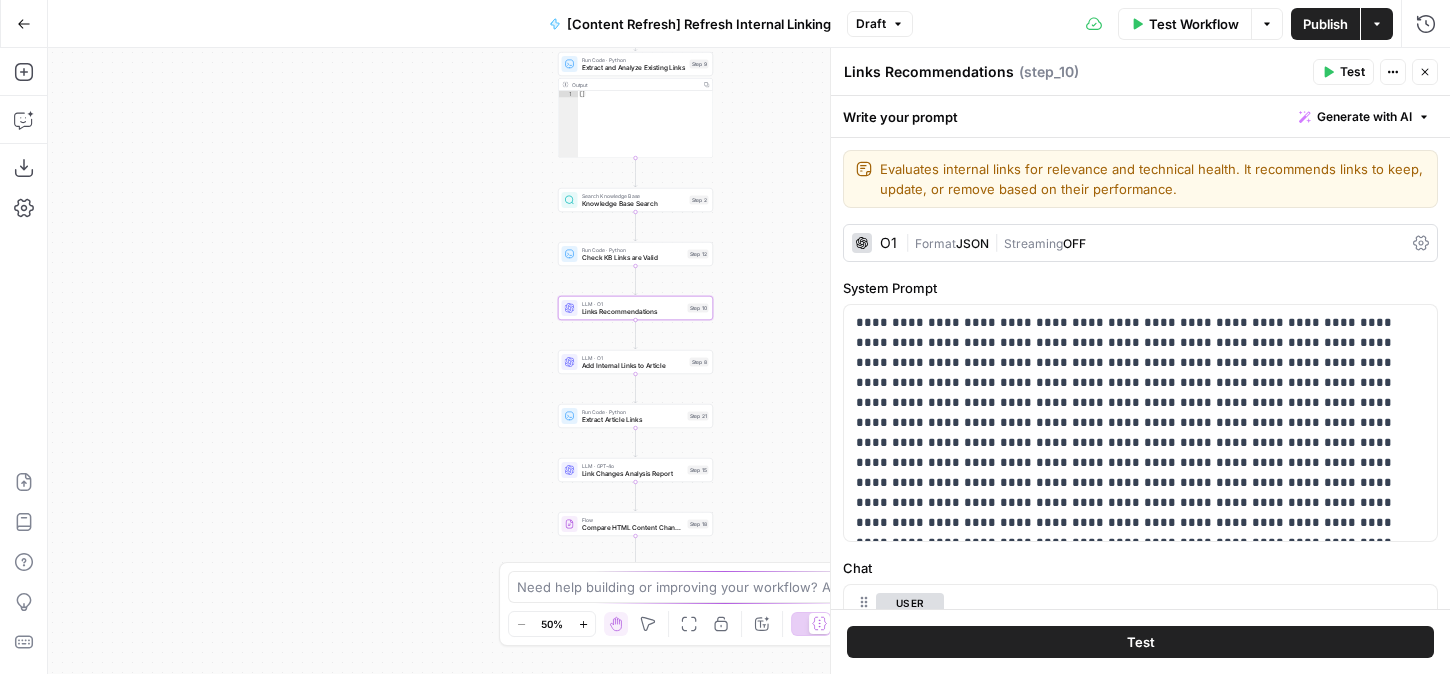 drag, startPoint x: 485, startPoint y: 416, endPoint x: 431, endPoint y: 395, distance: 57.939625 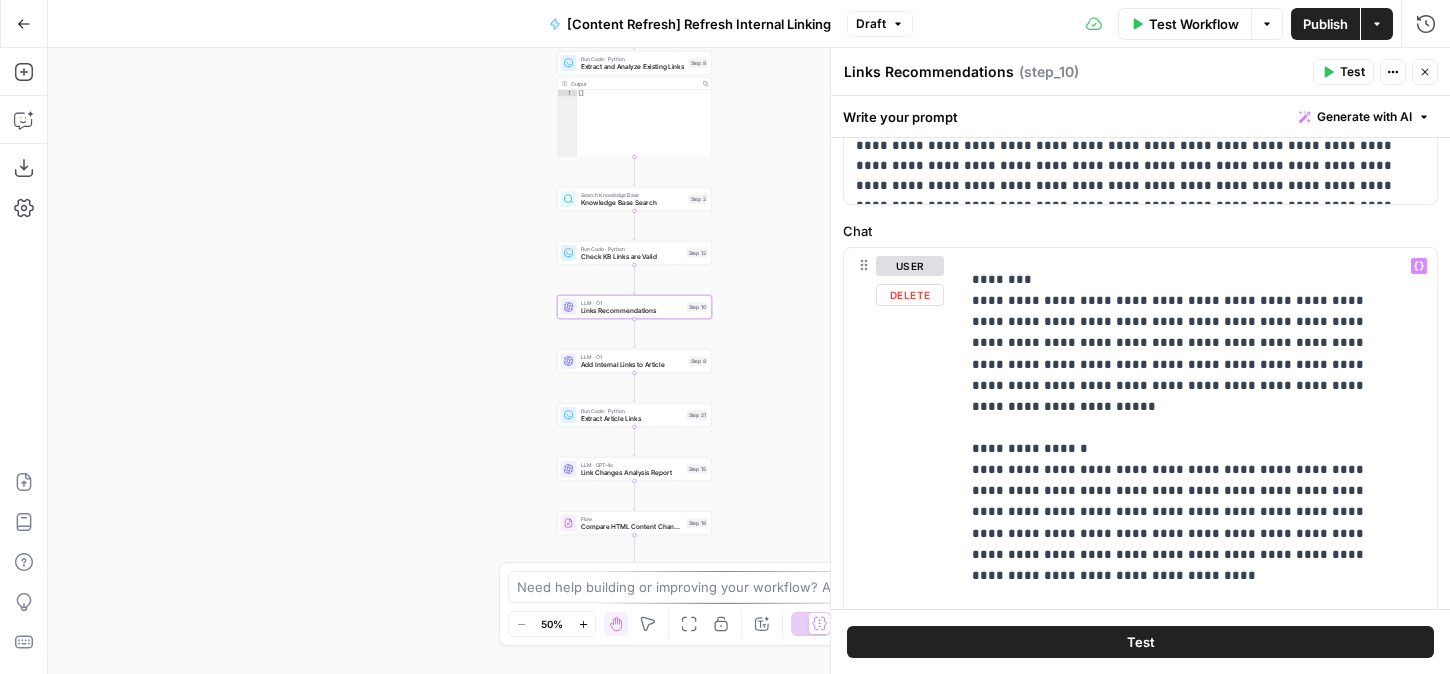 scroll, scrollTop: 642, scrollLeft: 0, axis: vertical 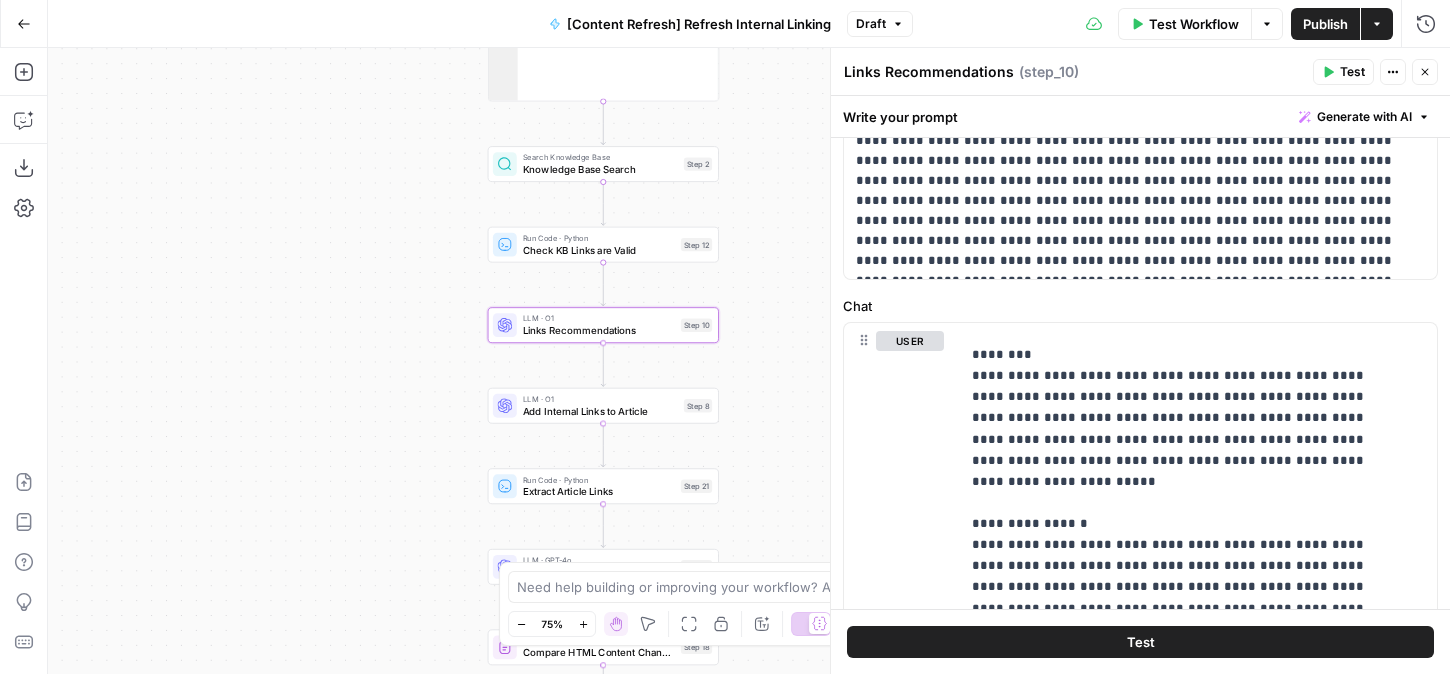 drag, startPoint x: 751, startPoint y: 427, endPoint x: 660, endPoint y: 381, distance: 101.96568 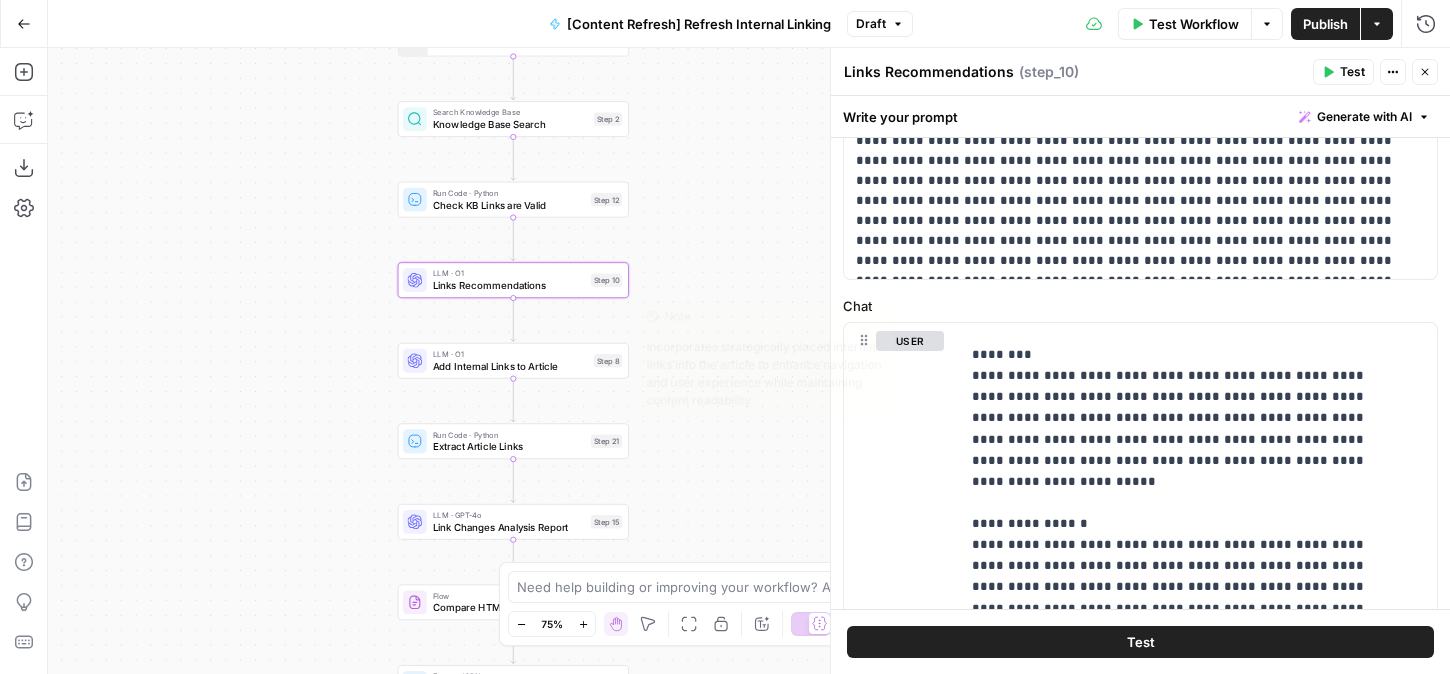 click on "LLM · O1" at bounding box center [510, 354] 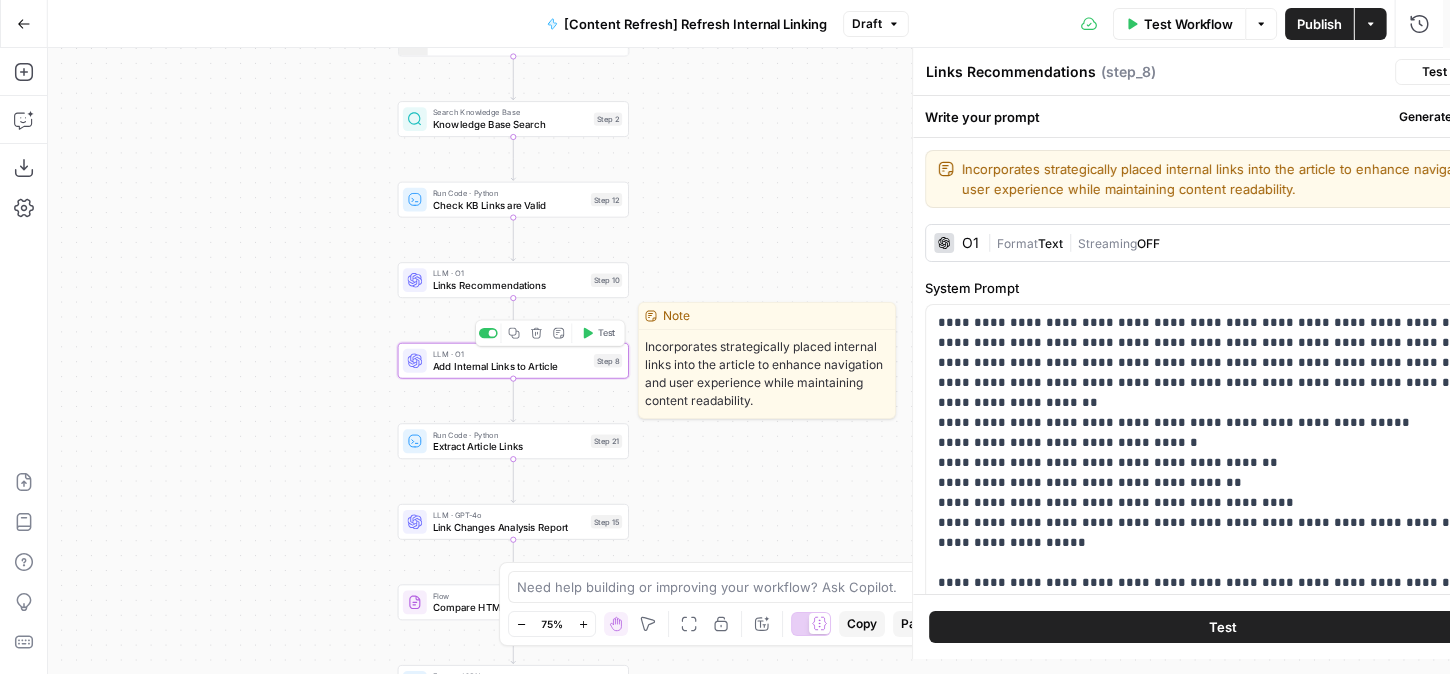 type on "Add Internal Links to Article" 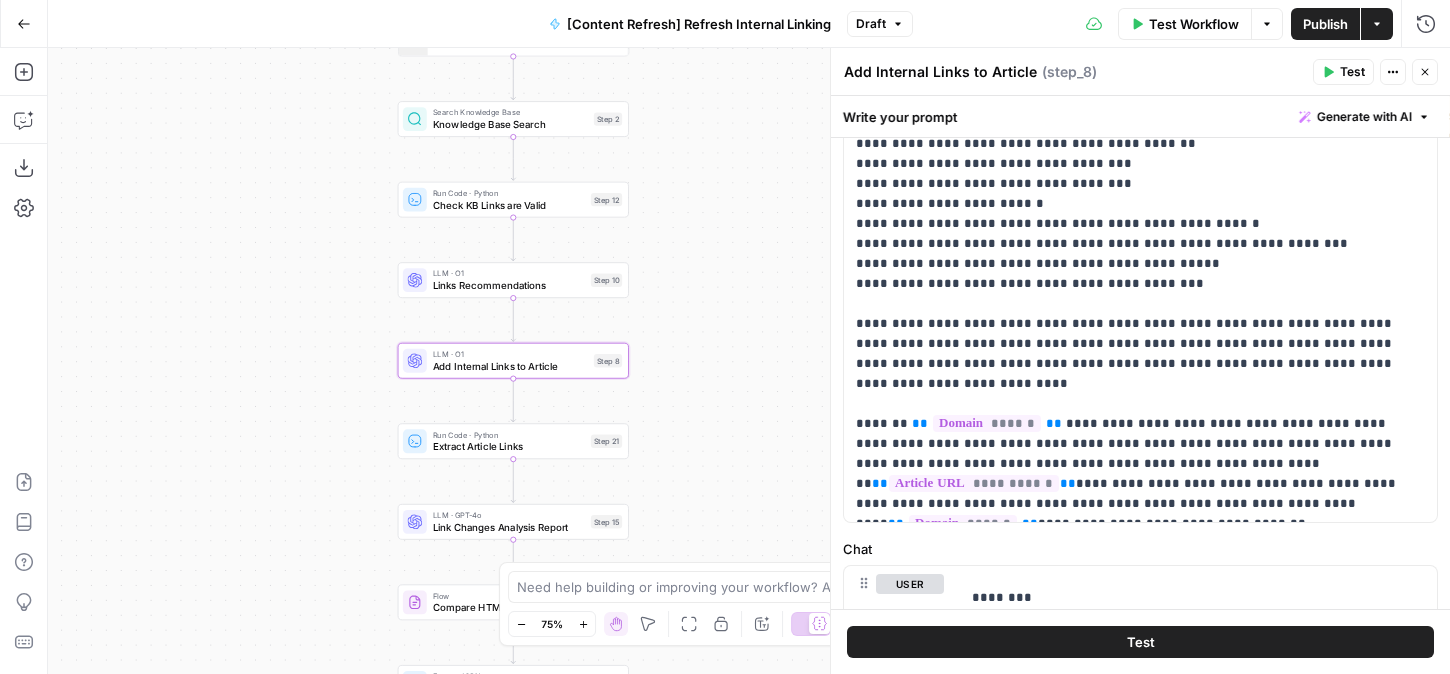 scroll, scrollTop: 547, scrollLeft: 0, axis: vertical 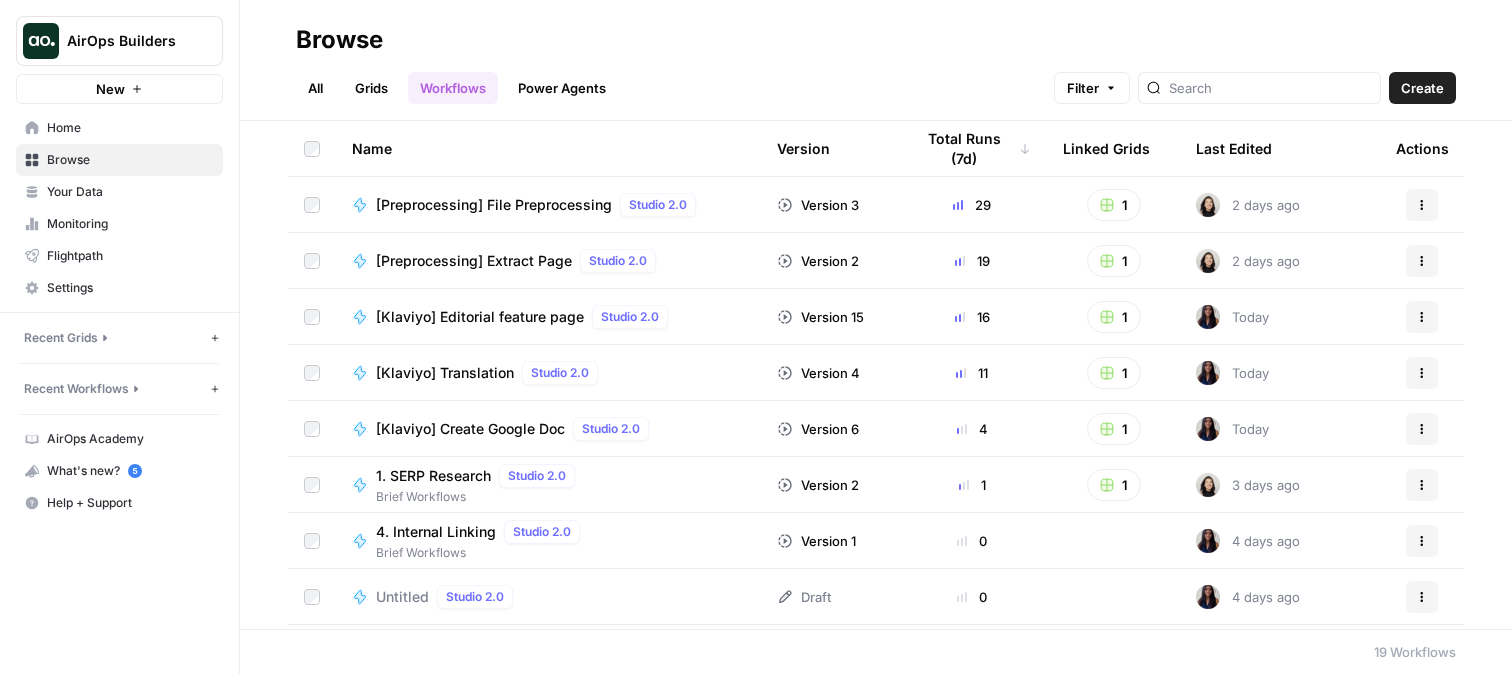 click on "[Preprocessing] File Preprocessing" at bounding box center (494, 205) 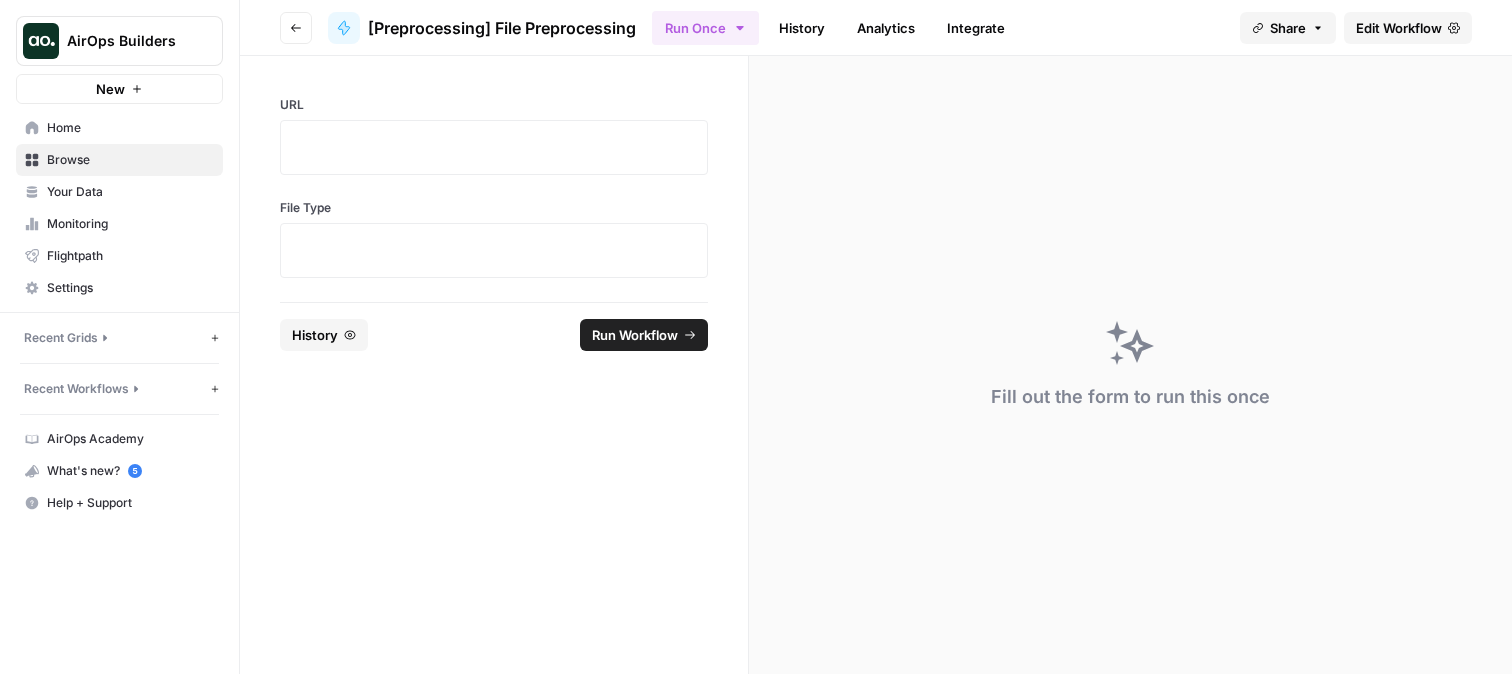 click on "Edit Workflow" at bounding box center (1399, 28) 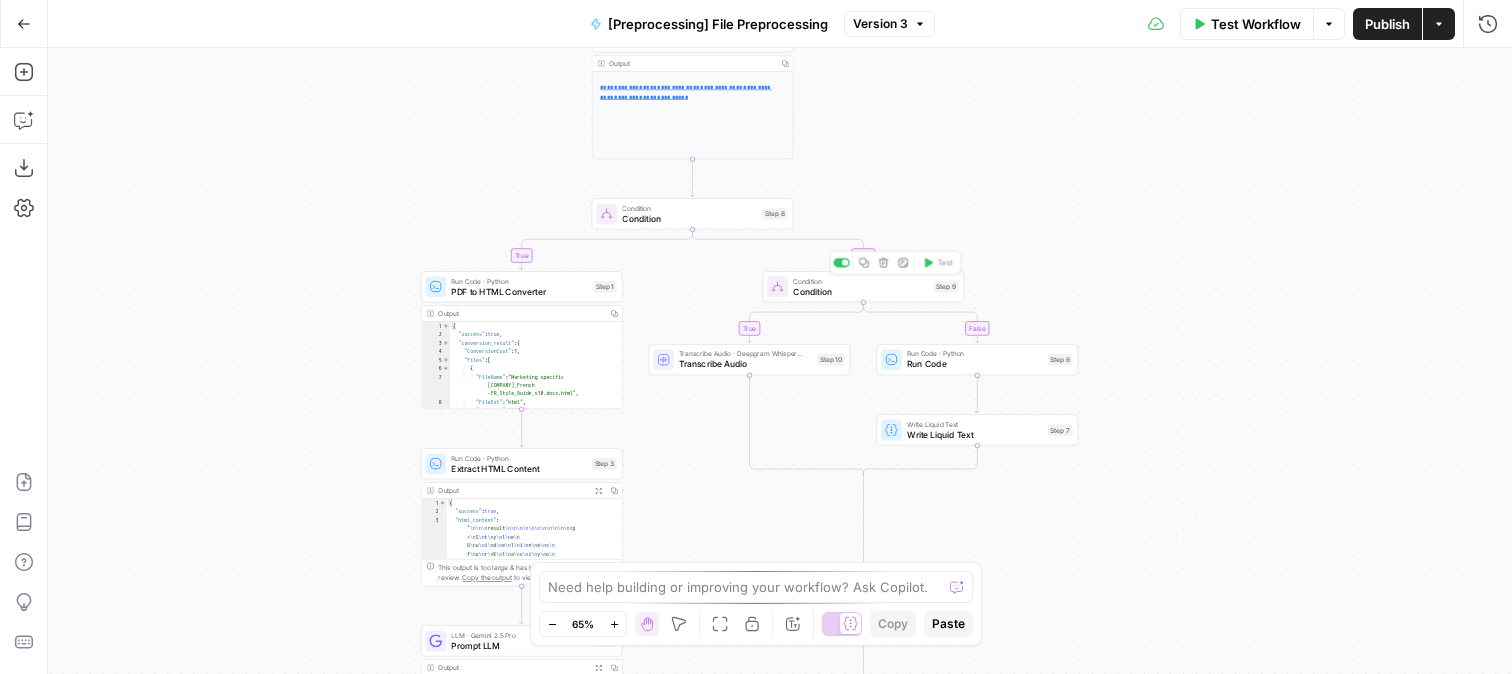 click on "Condition Condition Step 9 Copy step Delete step Add Note Test" at bounding box center [864, 286] 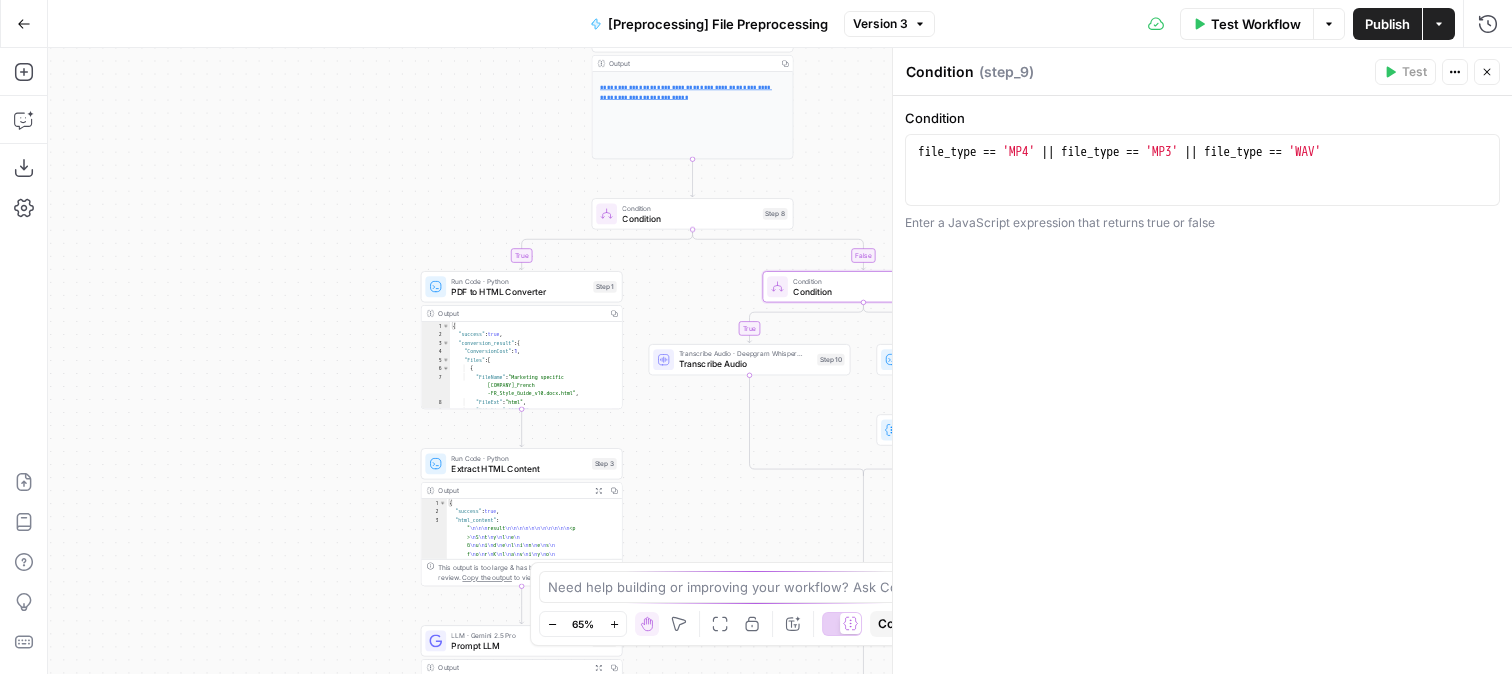 click on "Condition" at bounding box center [689, 218] 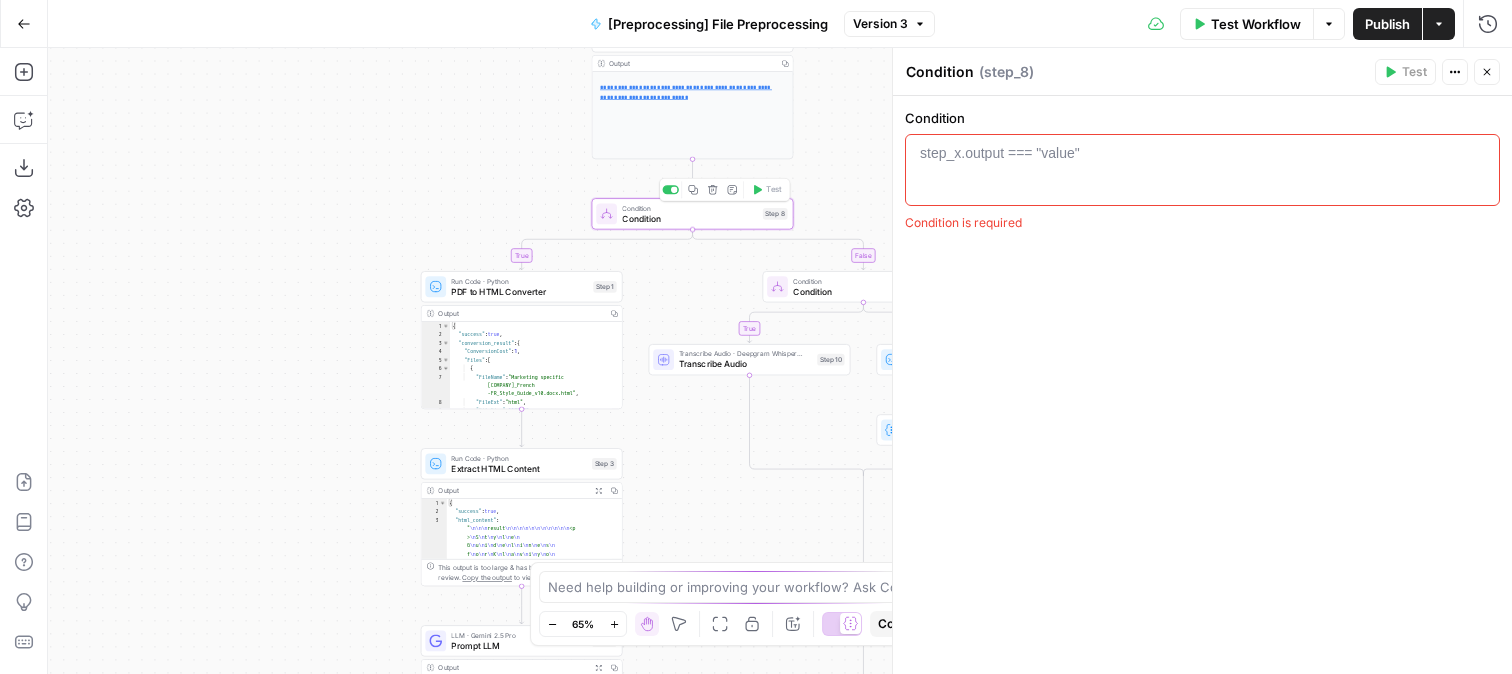 drag, startPoint x: 582, startPoint y: 190, endPoint x: 528, endPoint y: 203, distance: 55.542778 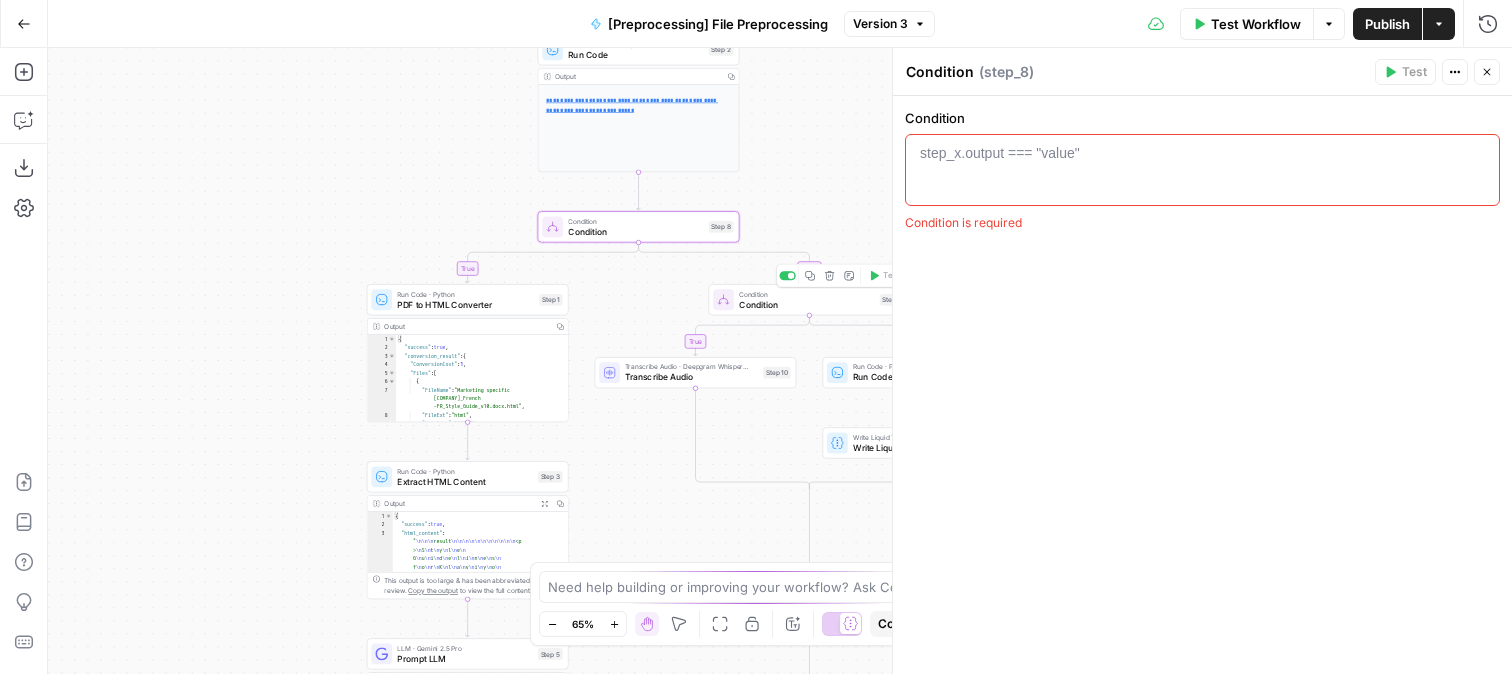 click on "Condition" at bounding box center (806, 304) 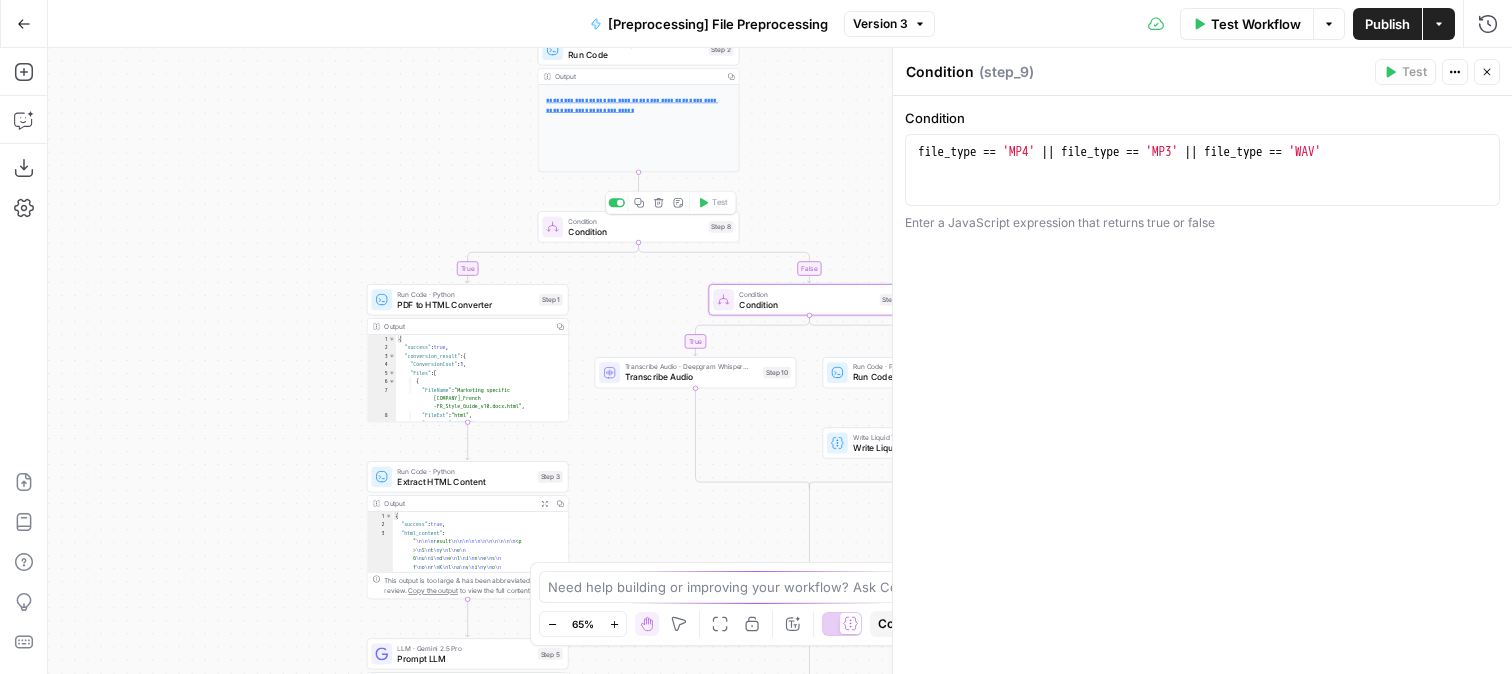 click on "Condition" at bounding box center [635, 231] 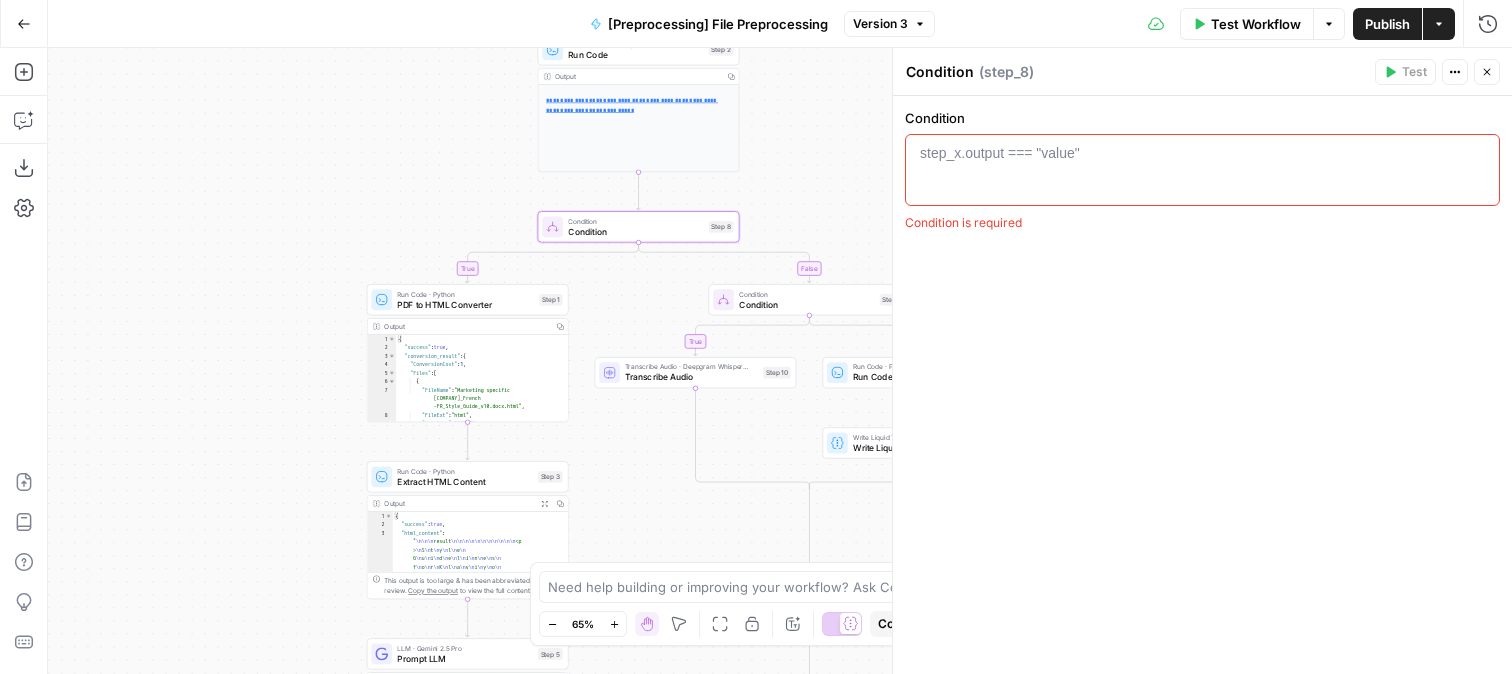 drag, startPoint x: 306, startPoint y: 308, endPoint x: 270, endPoint y: 199, distance: 114.791115 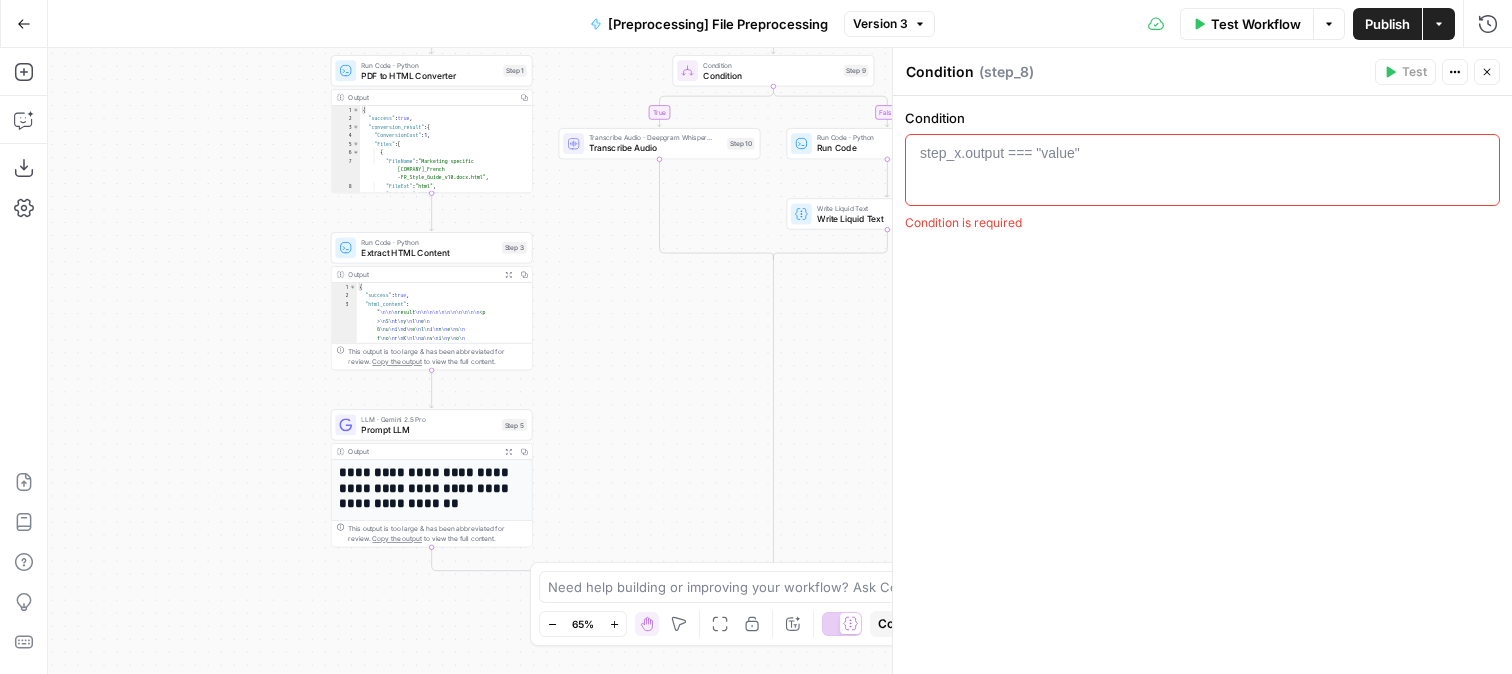 drag, startPoint x: 231, startPoint y: 315, endPoint x: 231, endPoint y: 184, distance: 131 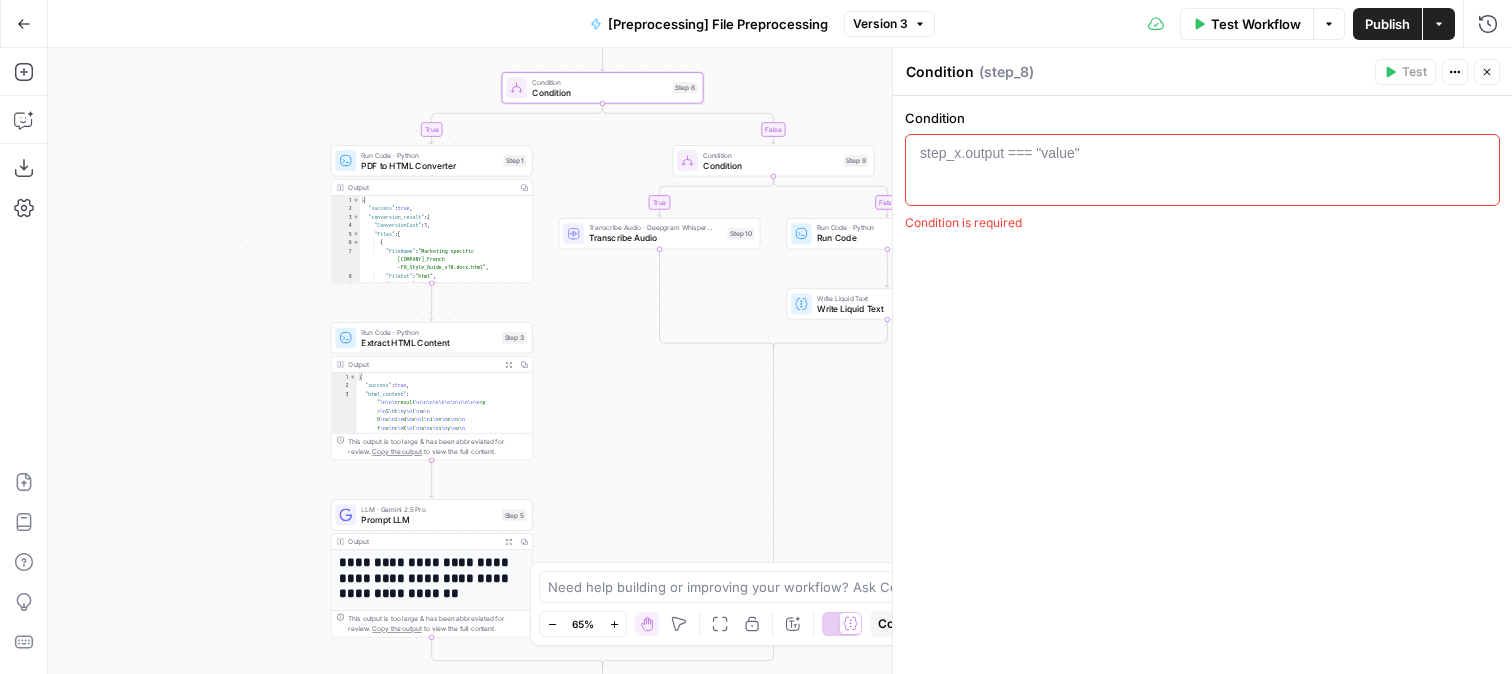 drag, startPoint x: 232, startPoint y: 232, endPoint x: 232, endPoint y: 431, distance: 199 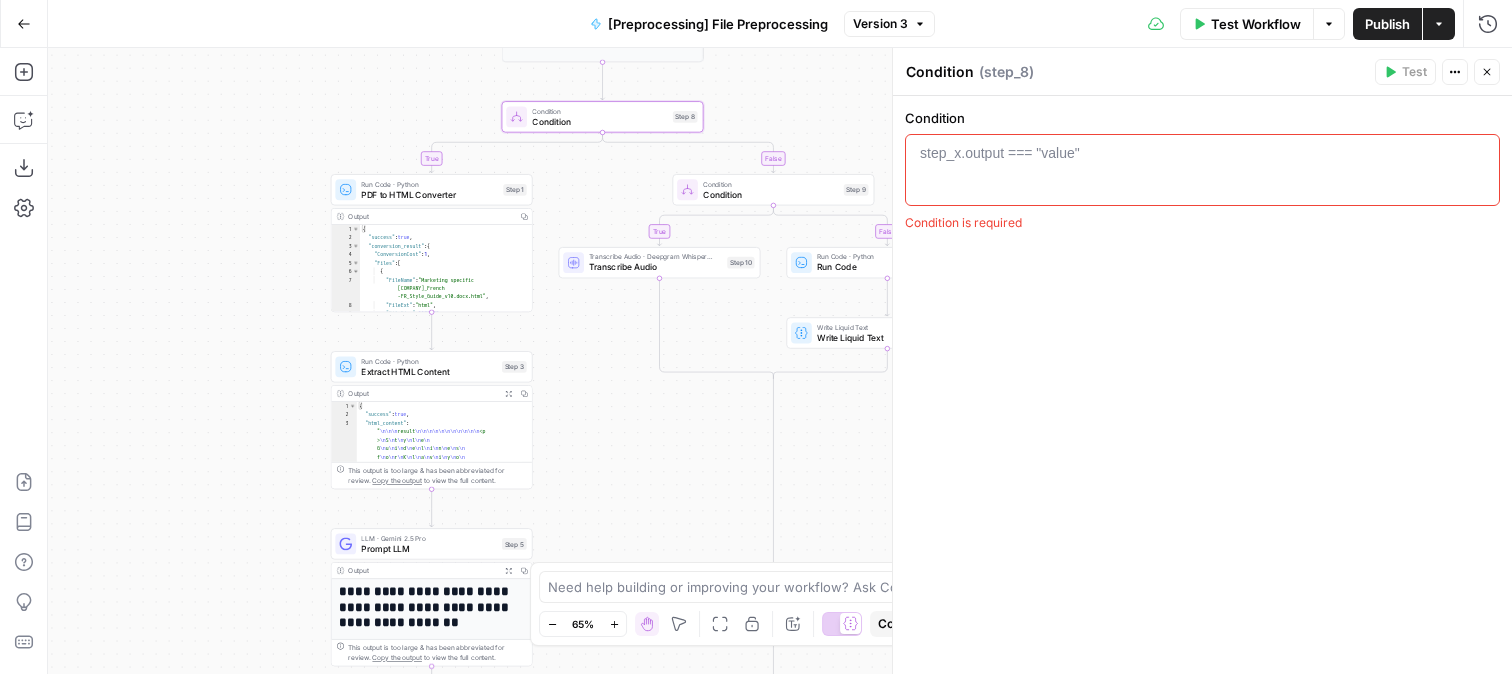 drag, startPoint x: 266, startPoint y: 197, endPoint x: 258, endPoint y: 321, distance: 124.2578 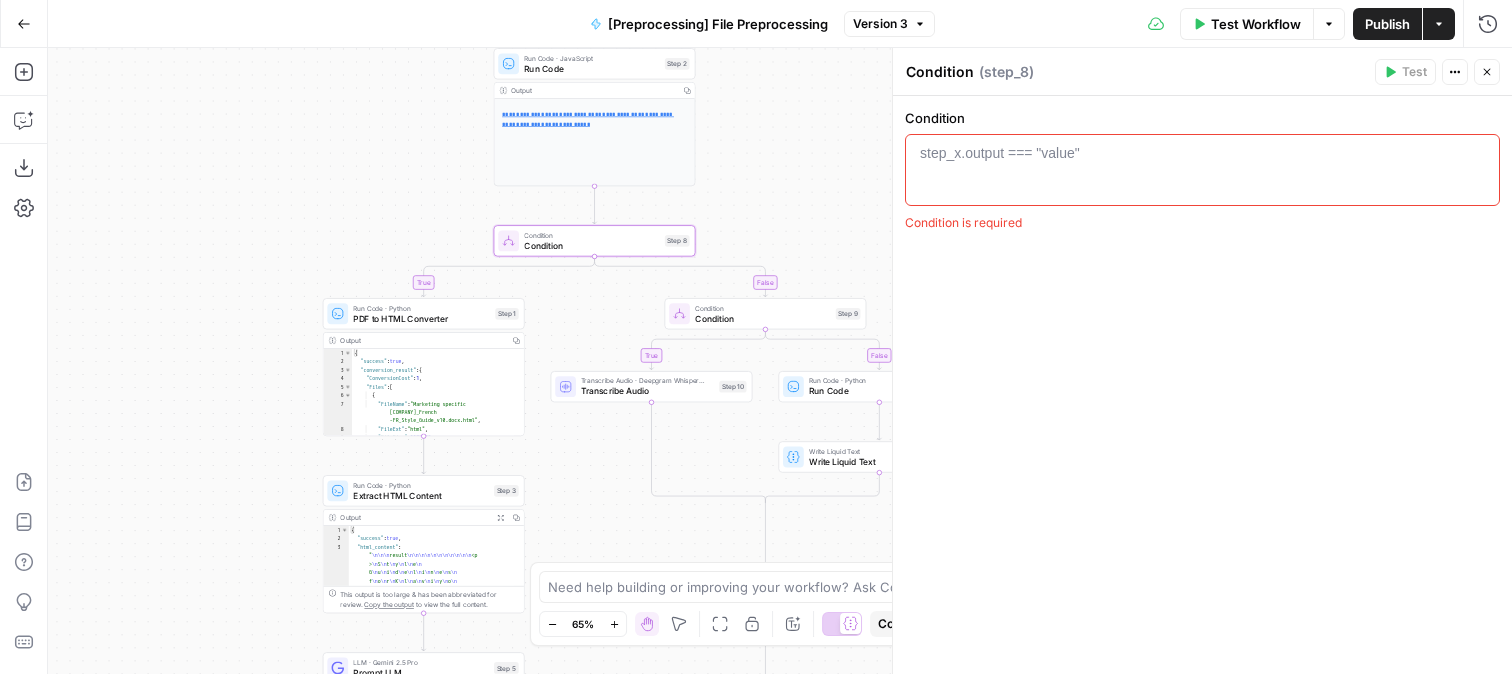 drag, startPoint x: 275, startPoint y: 299, endPoint x: 249, endPoint y: 361, distance: 67.23094 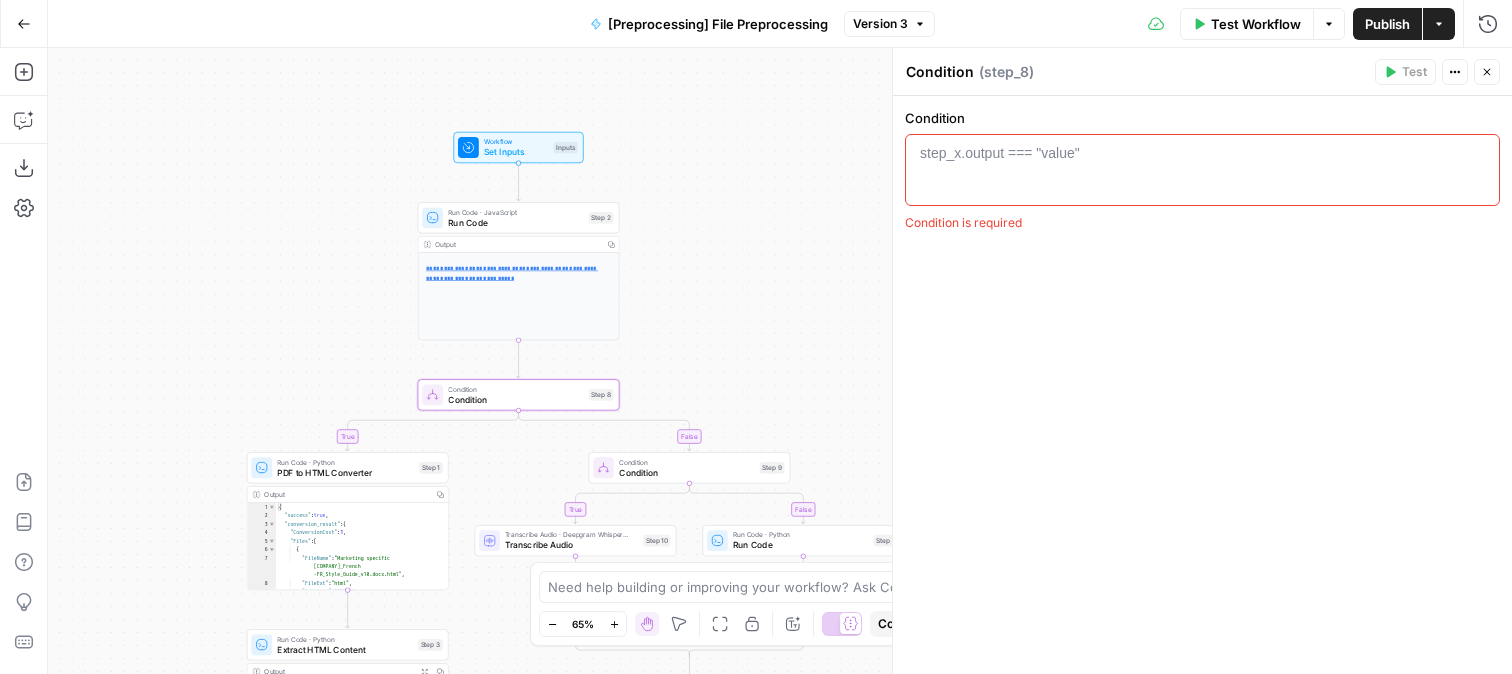 click on "Version 3" at bounding box center (880, 24) 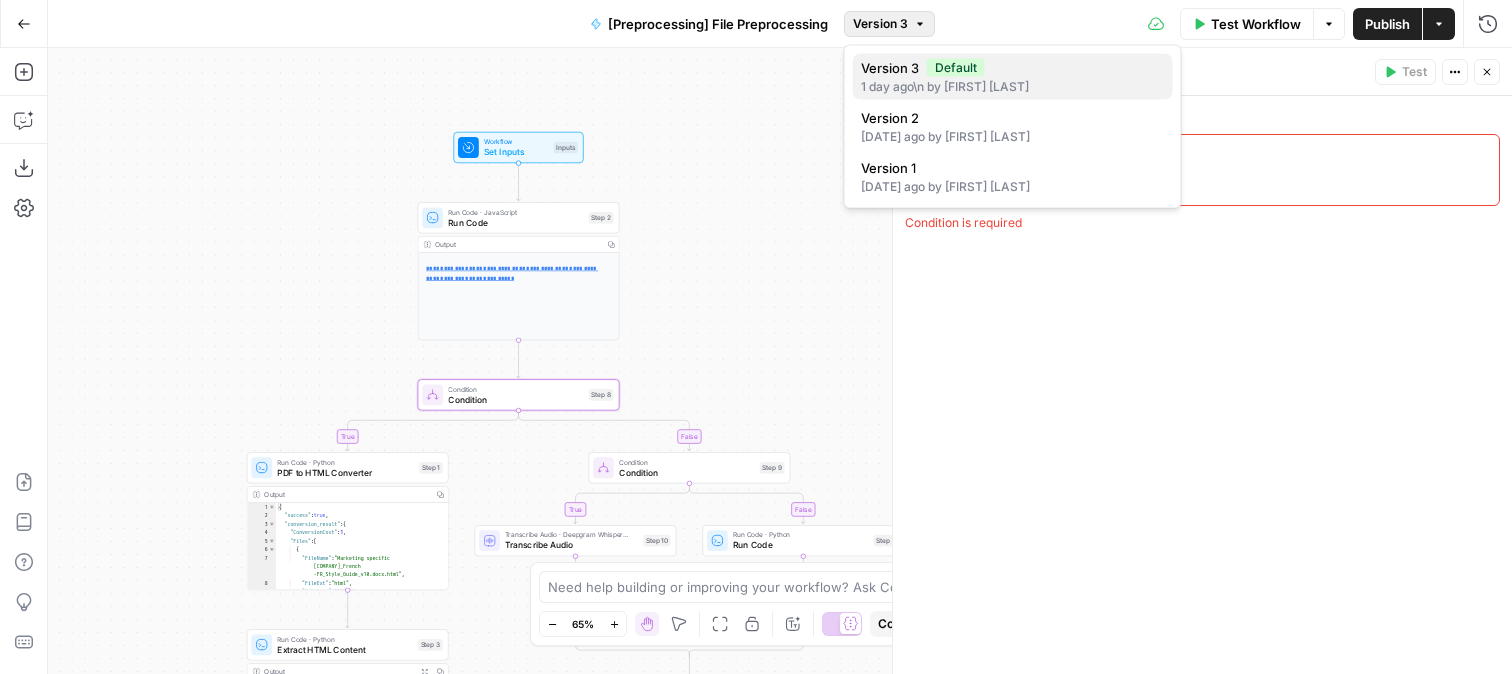 click on "1 day ago\n                        by [FIRST] [LAST]" at bounding box center (1013, 87) 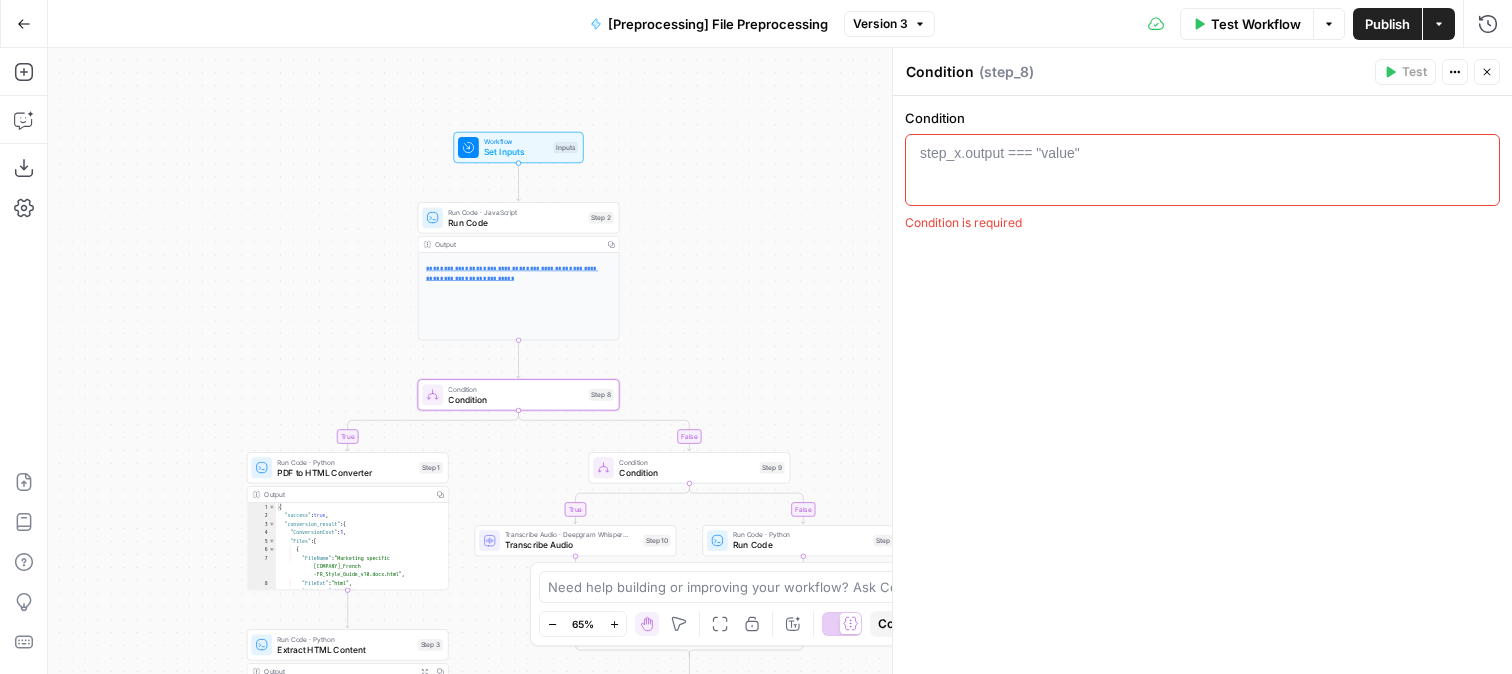 click 